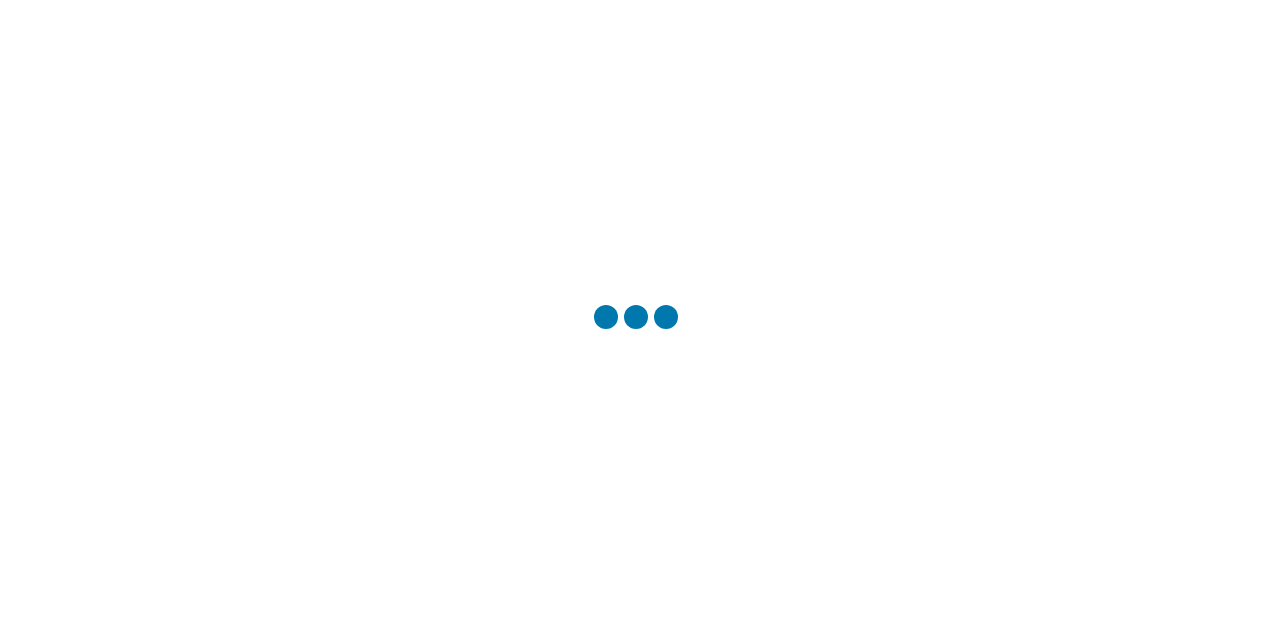 scroll, scrollTop: 0, scrollLeft: 0, axis: both 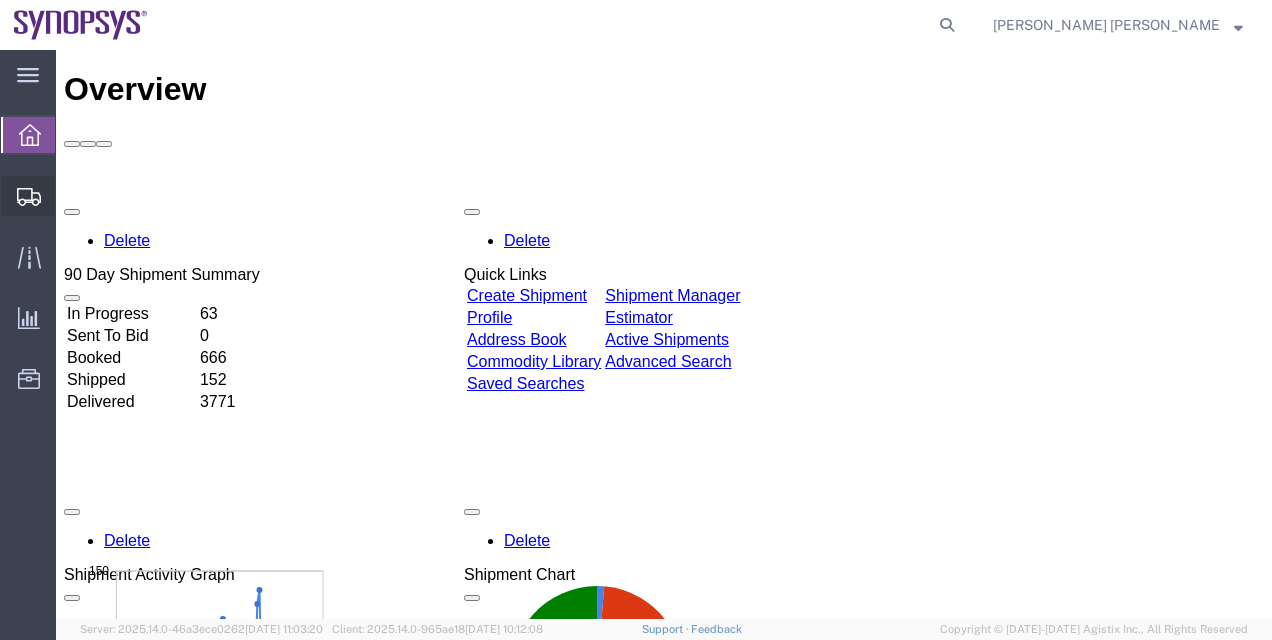 click on "Shipment Manager" 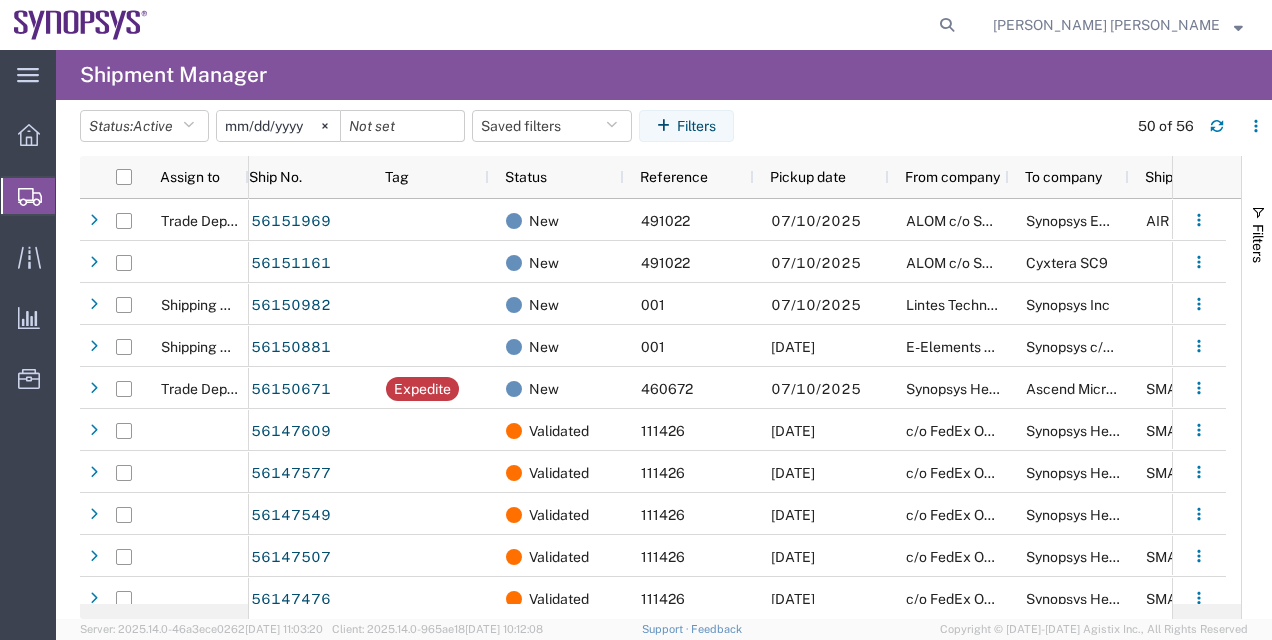 scroll, scrollTop: 320, scrollLeft: 0, axis: vertical 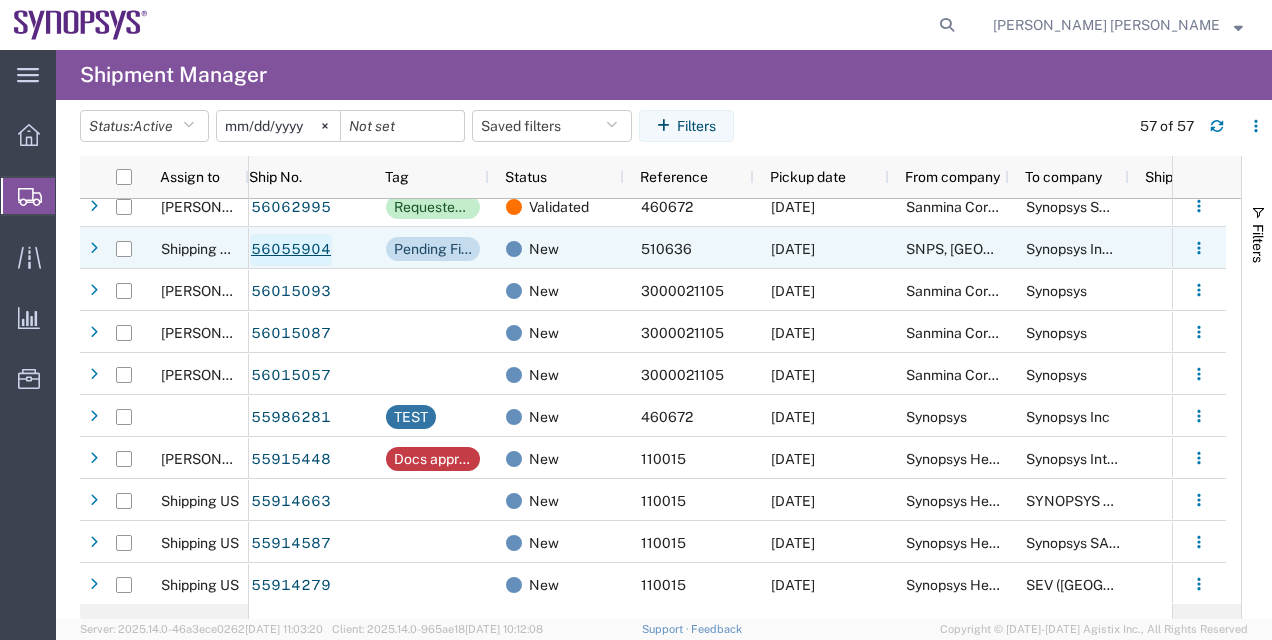 click on "56055904" 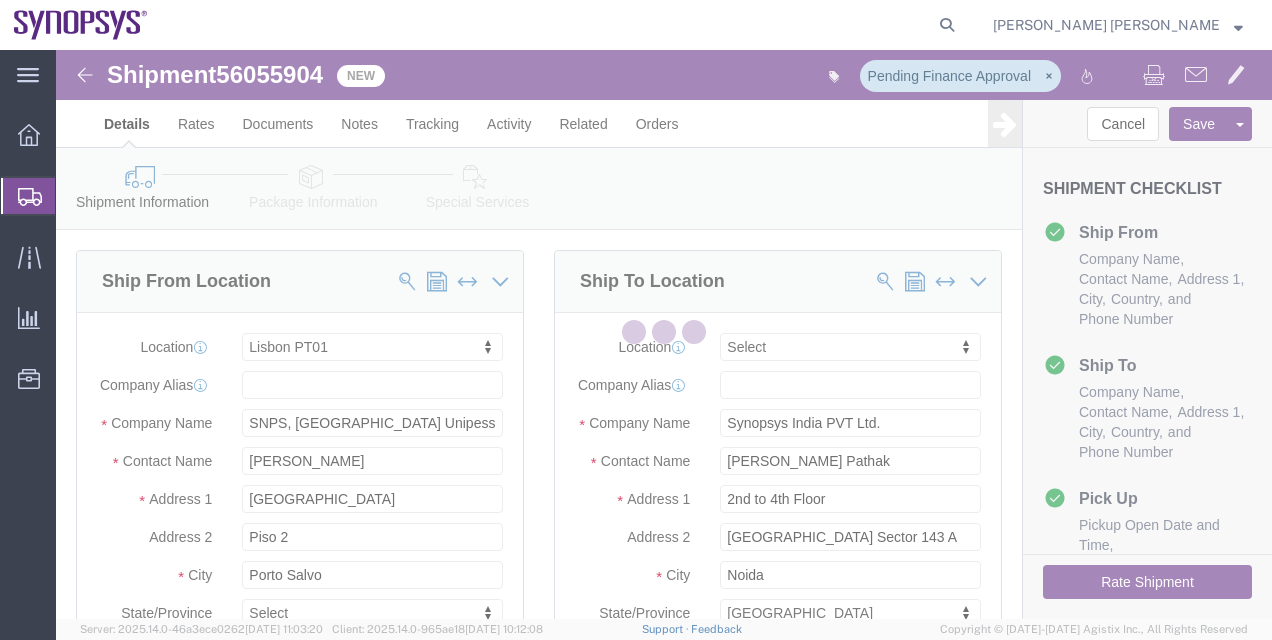 click 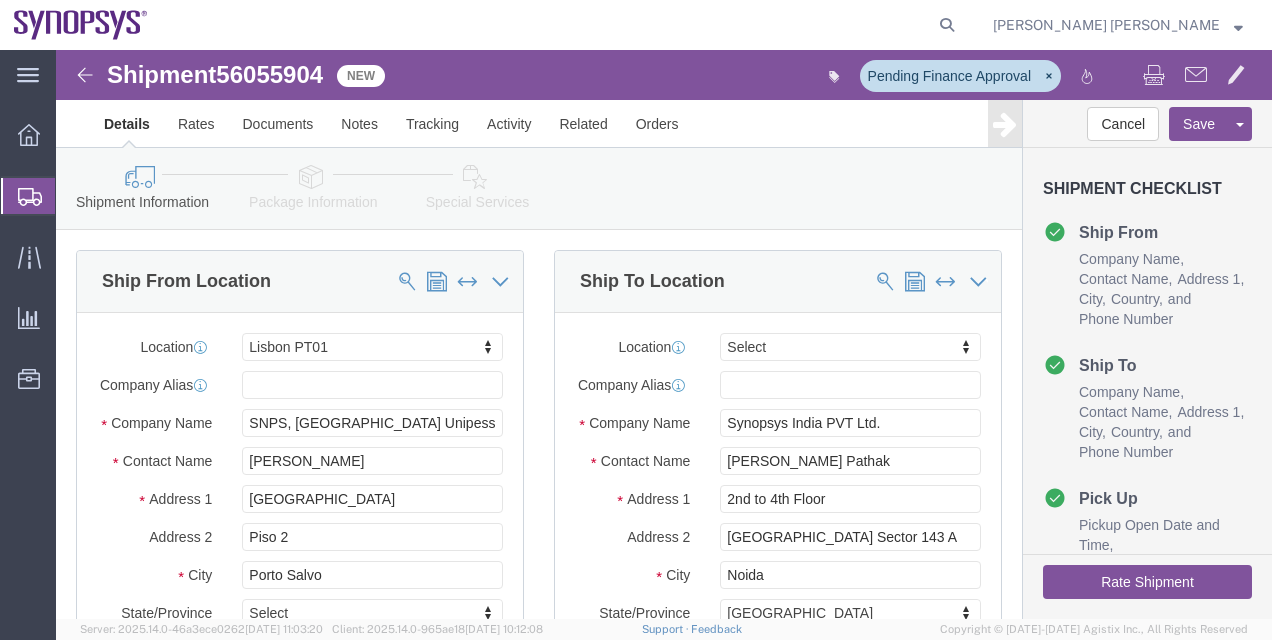 select on "63152" 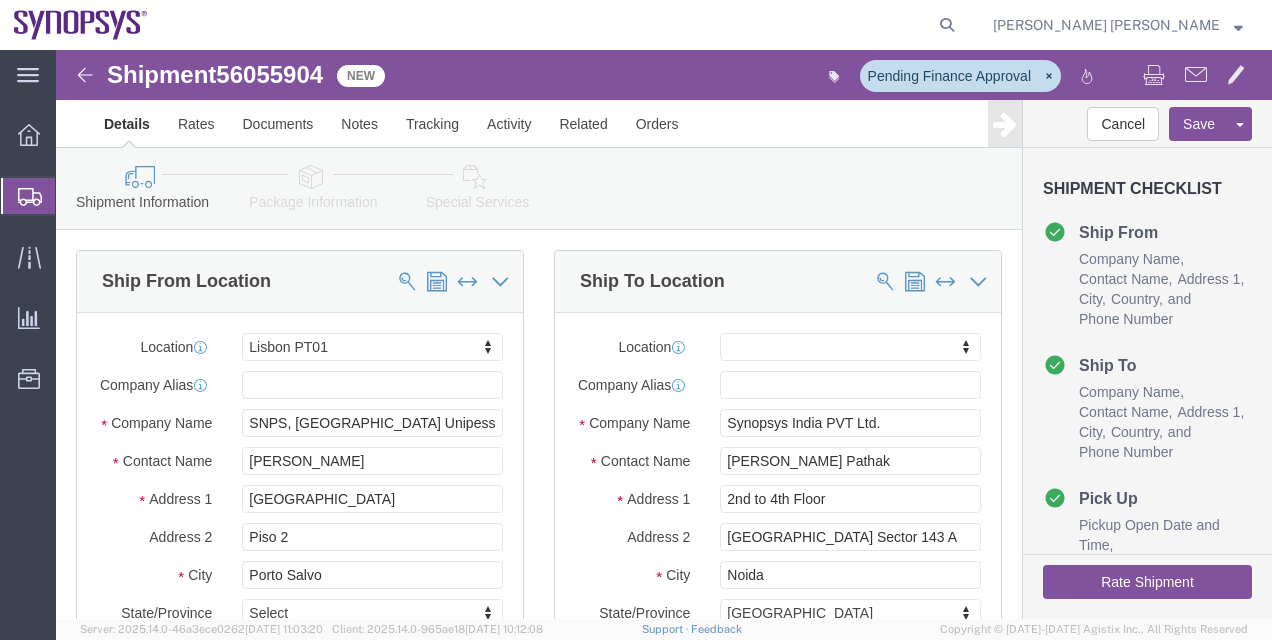click on "56055904" 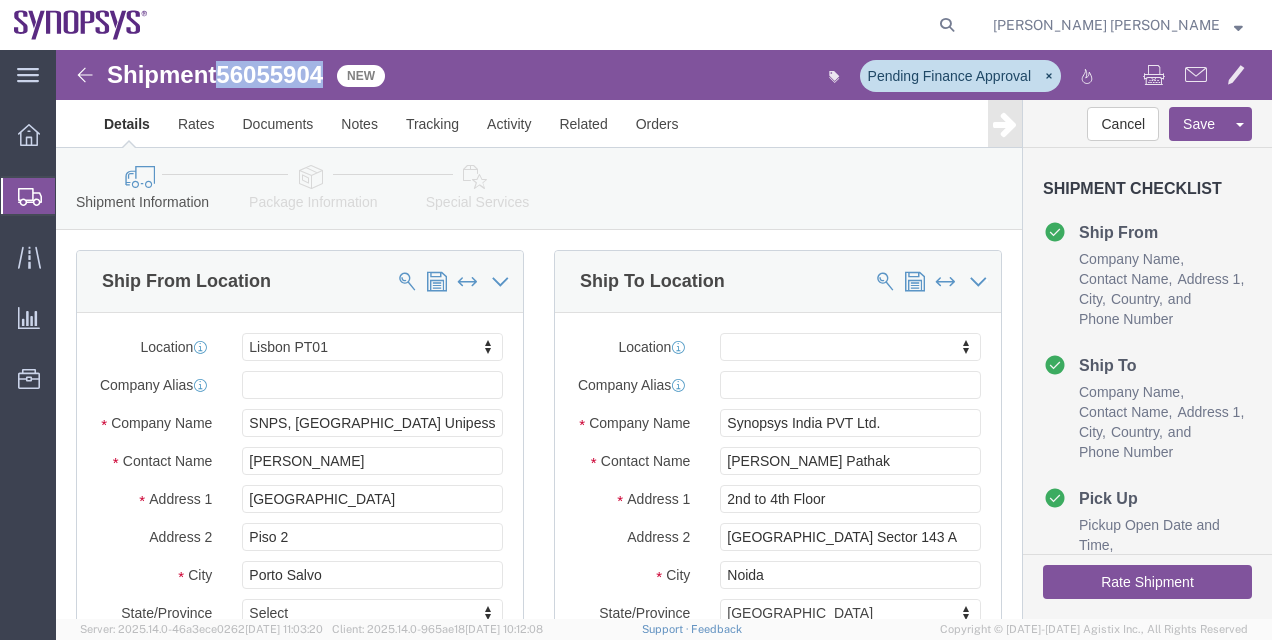 click on "56055904" 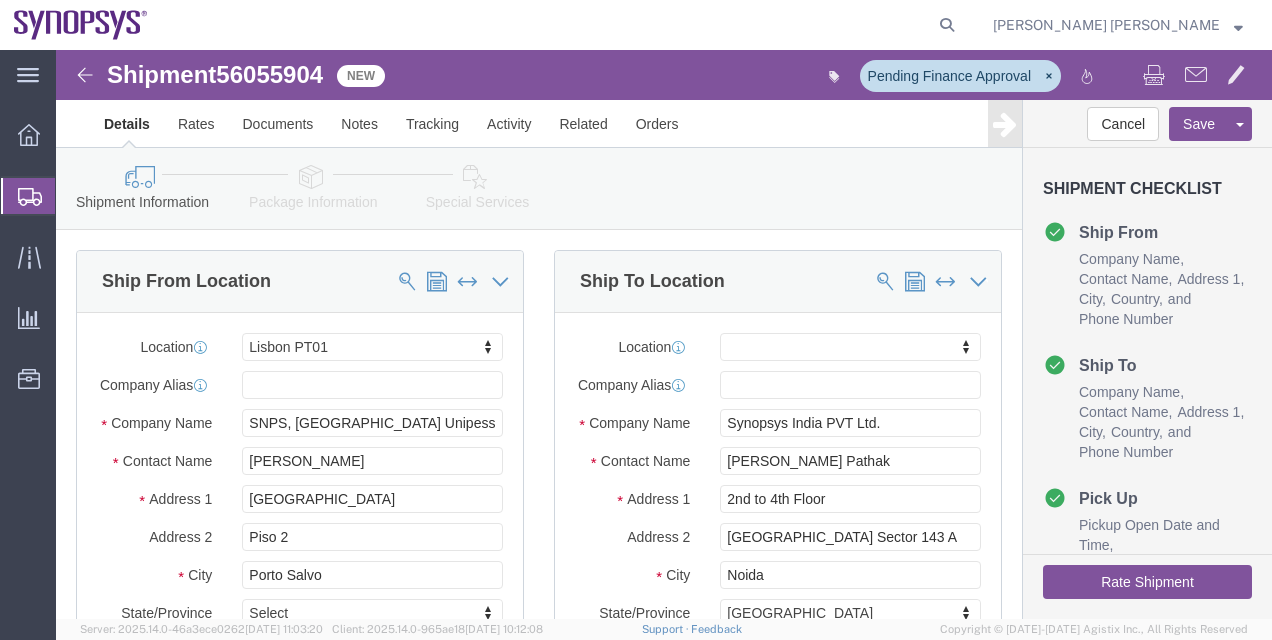 click on "Ship To Location Location                                          My Profile Location Aachen DE04 Agrate Brianza IT01 Aschheim DE02 Atlanta US60 Austin US26 Bangalore RMZ IN01 Bangalore RMZ IN02 Bangalore RMZ IN08 Bangalore RMZ IN25 Bangalore RMZ IN33 Bangalore RMZ IN37 Bangalore RMZ IN47 Bangalore SIG IN32 Bangalore SIG IN7D Beijing CN30 Belfast GB78 Bellevue US28 Berlin DE16 Berlin DE20 Berlin DE21 Berlin DE22 Bhubaneswar IN68 Bloomington US6J Boulder US1F Boulder US1P Boxborough US8W Bristol GB35 Bucharest RO03 Burlington US1A Burnaby CA Burnaby CA18 Calgary CA11 Cluj-Napoca RO02 Colombo LK01 Colombo LK02 Colorado Springs US1H Copenhagen DK01 Da Nang VN03 Da Nang VN06 Dublin IE02 EG01 Edinburgh GB32 Eindhoven NL20 Enschede NL03 Erfurt DE06 Espoo FI01 Exeter GB29 GB34 Bristol Gdansk PL01 Gilbert US1J Glasgow GB28 Gyumri AM10 Haifa IL61 Hanoi VN09 Hatfield GB21 Headquarters USSV Herndon US6L Hillsboro US03 Ho Chi Minh City VN04 Ho Chi Minh City VN07 Ho Chi Minh City VN08 Hong Kong HK02 Hsinchu TW04 Noida" 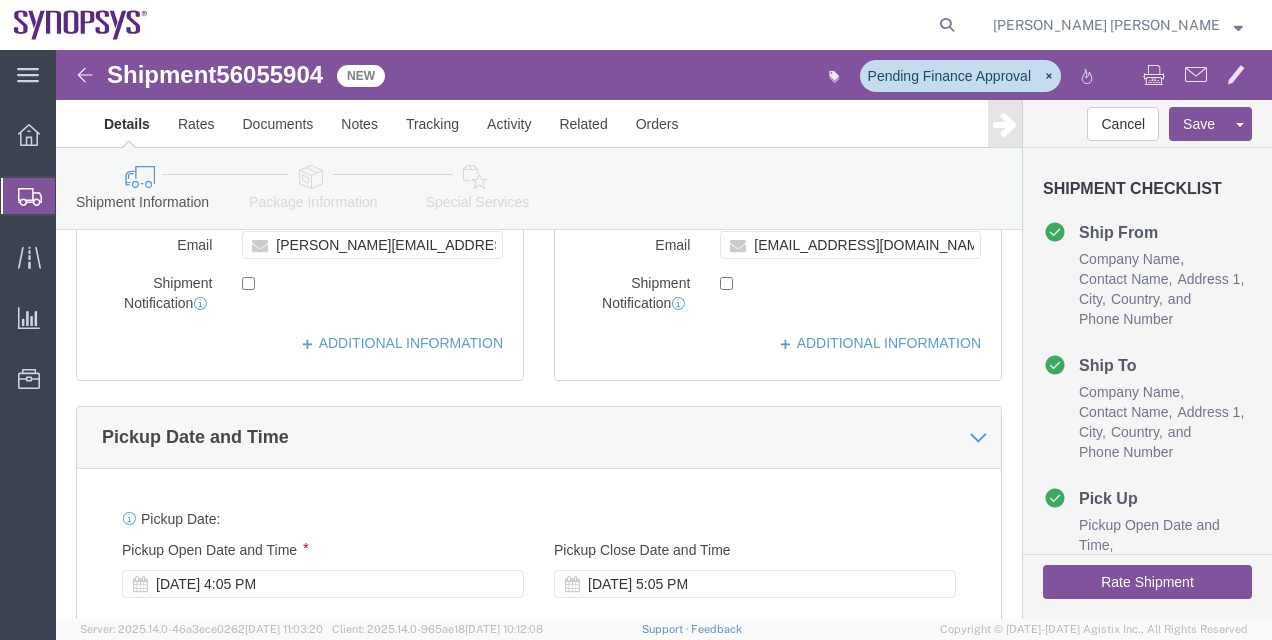 click on "Package Information" 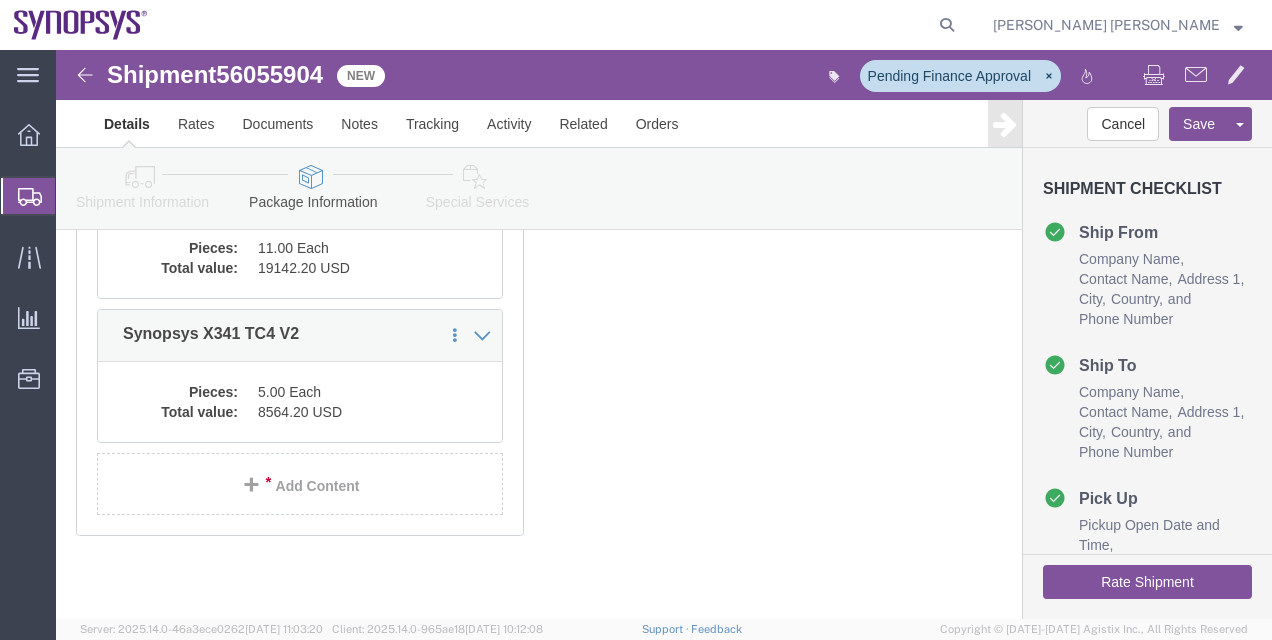 click on "Special Services" 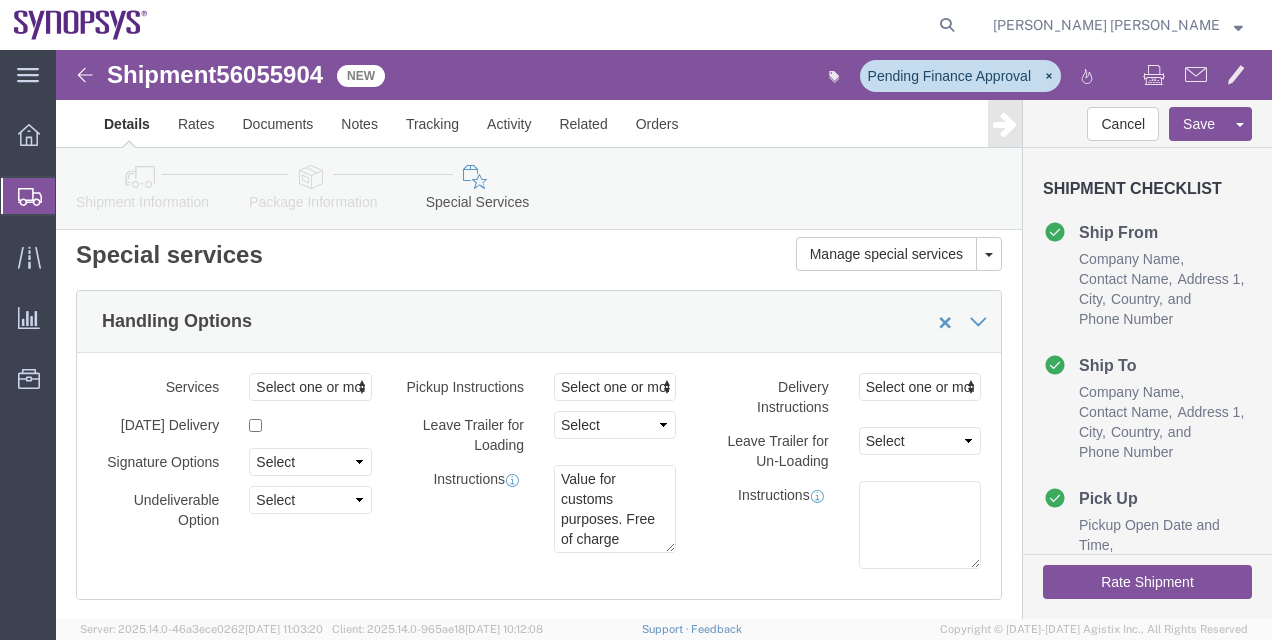 scroll, scrollTop: 0, scrollLeft: 0, axis: both 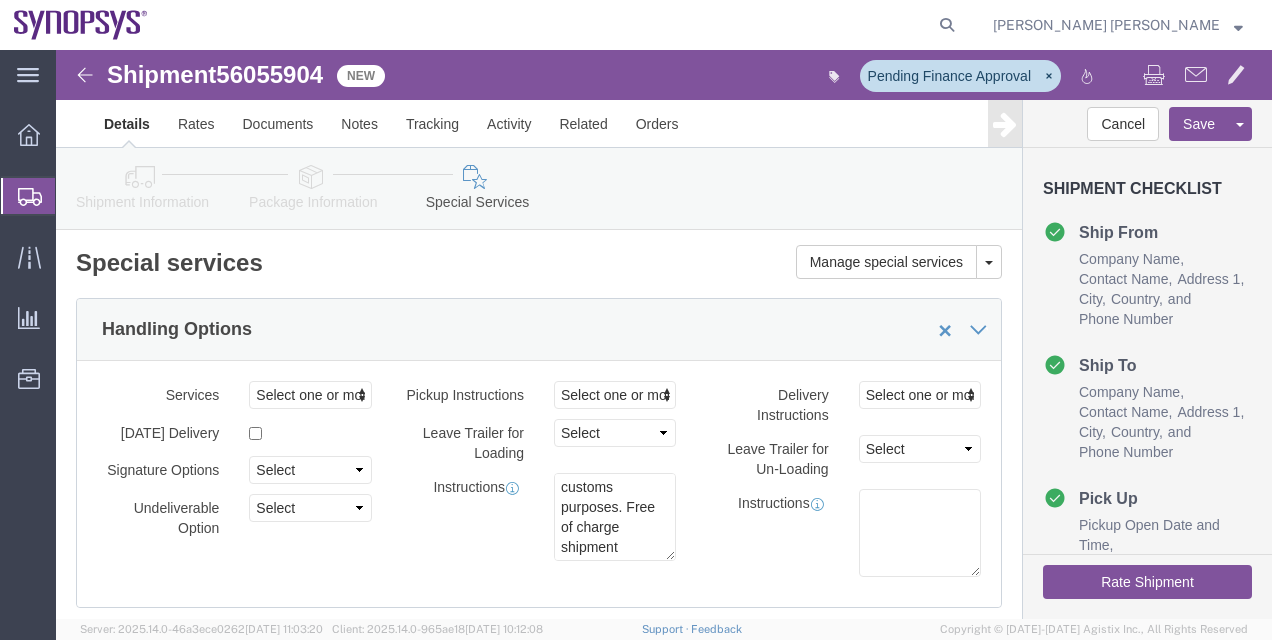 click on "Rate Shipment" 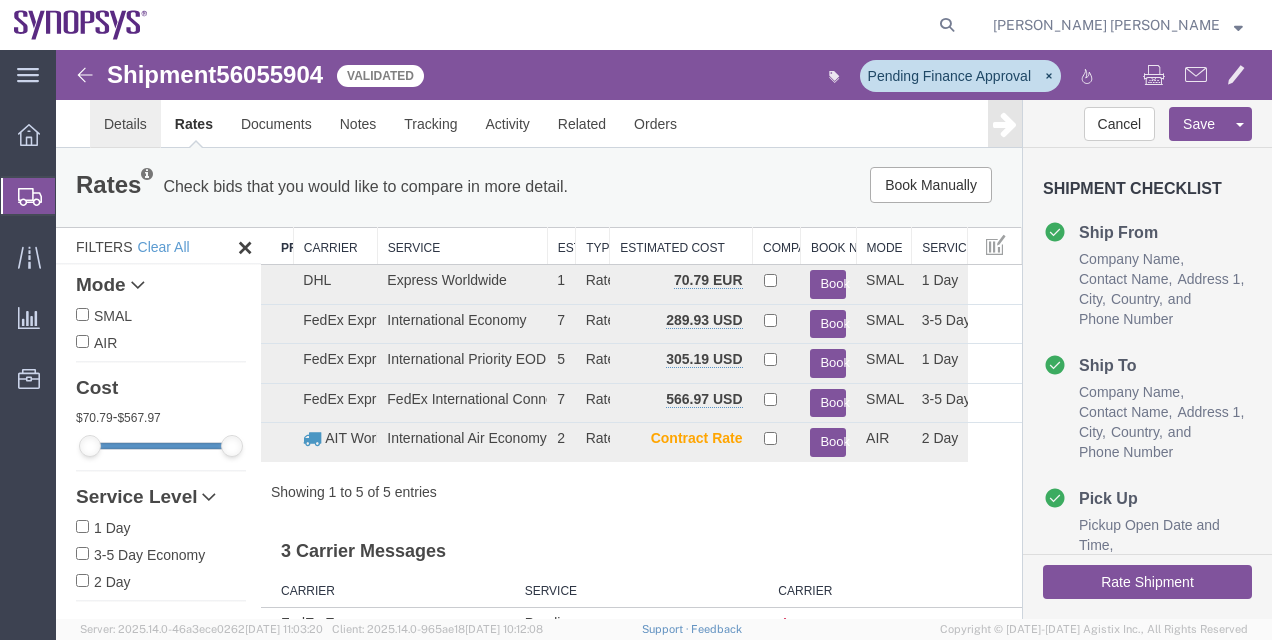 click on "Details" at bounding box center [125, 124] 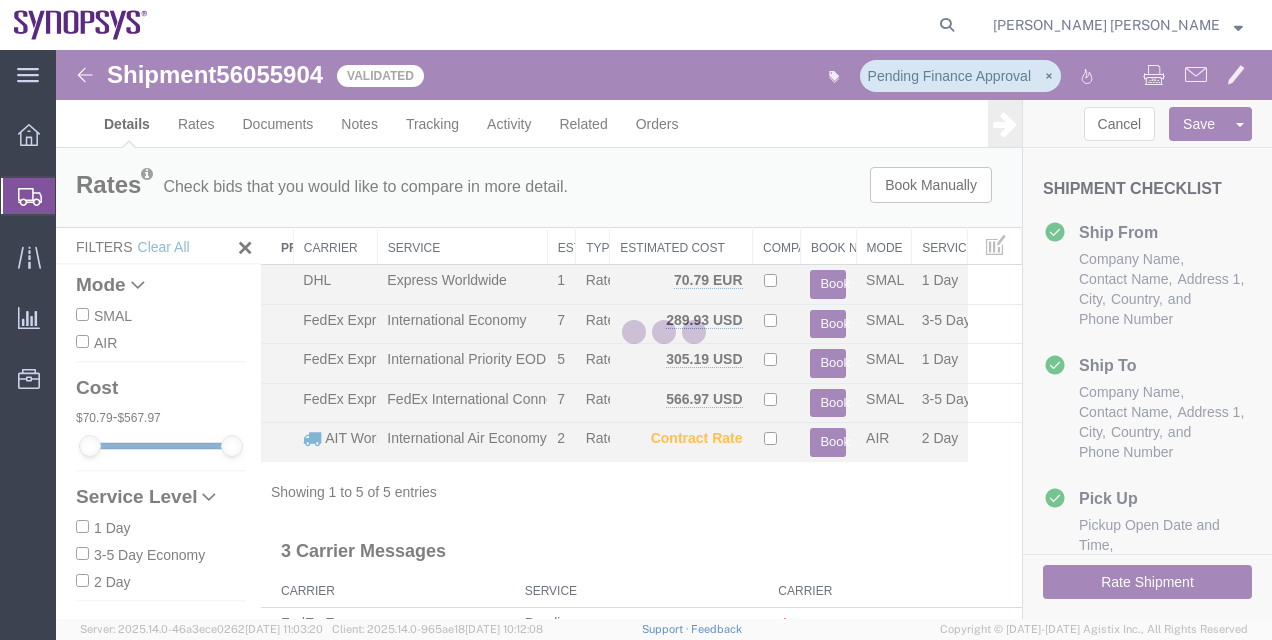 select on "63152" 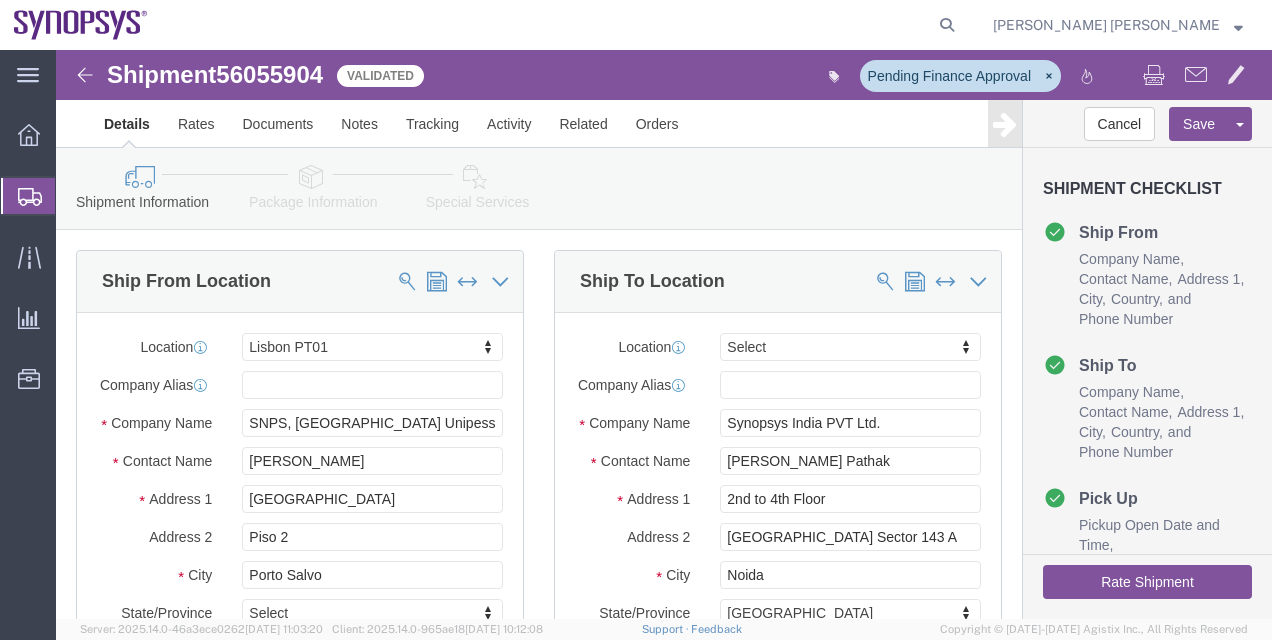 click on "Ship To Location
Location
Select                                     Select My Profile Location Aachen DE04 Agrate Brianza IT01 Aschheim DE02 Atlanta US60 Austin US26 Bangalore RMZ IN01 Bangalore RMZ IN02 Bangalore RMZ IN08 Bangalore RMZ IN25 Bangalore RMZ IN33 Bangalore RMZ IN37 Bangalore RMZ IN47 Bangalore SIG IN32 Bangalore SIG IN7D Beijing CN30 Belfast GB78 Bellevue US28 Berlin DE16 Berlin DE20 Berlin DE21 Berlin DE22 Bhubaneswar IN68 Bloomington US6J Boulder US1F Boulder US1P Boxborough US8W Bristol GB35 Bucharest RO03 Burlington US1A Burnaby CA Burnaby CA18 Calgary CA11 Cluj-Napoca RO02 Colombo LK01 Colombo LK02 Colorado Springs US1H Copenhagen DK01 Da Nang VN03 Da Nang VN06 Dublin IE02 EG01 Edinburgh GB32 Eindhoven NL20 Enschede NL03 Erfurt DE06 Espoo FI01 Exeter GB29 GB34 Bristol Gdansk PL01 Gilbert US1J Glasgow GB28 Gyumri AM10 Haifa IL61 Hanoi VN09 Hatfield GB21 Headquarters USSV Herndon US6L Hillsboro US03 Ho Chi Minh City VN04 Ho Chi Minh City VN07 Hong Kong HK02" 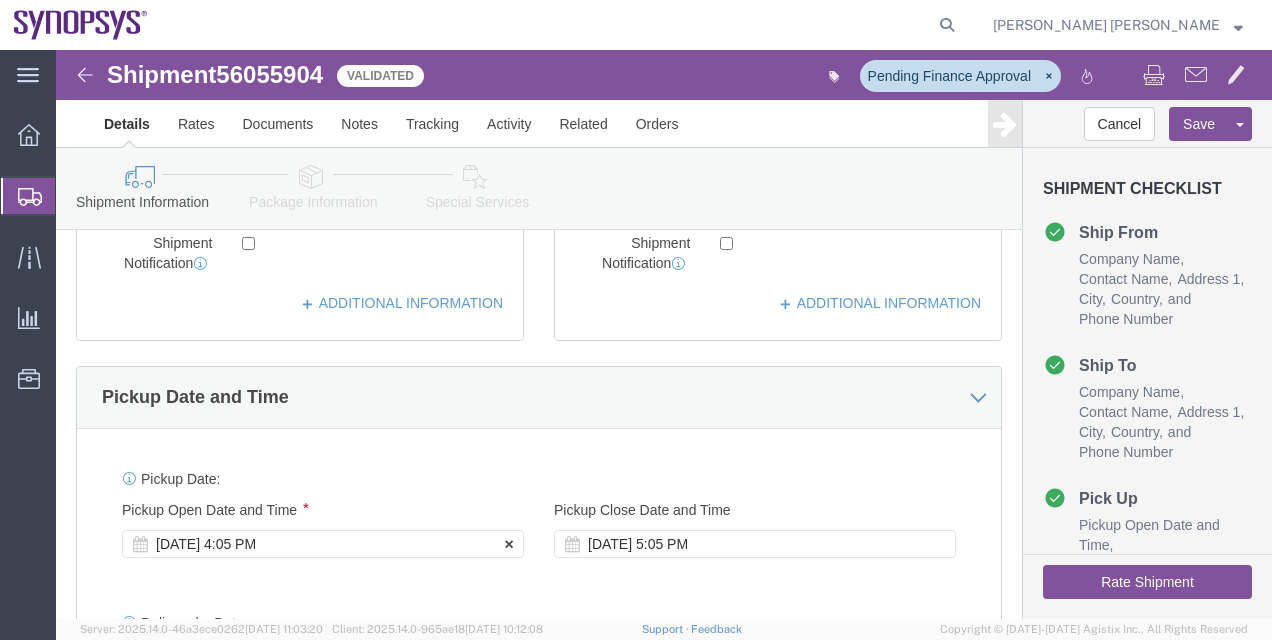 click on "Jul 10 2025 4:05 PM" 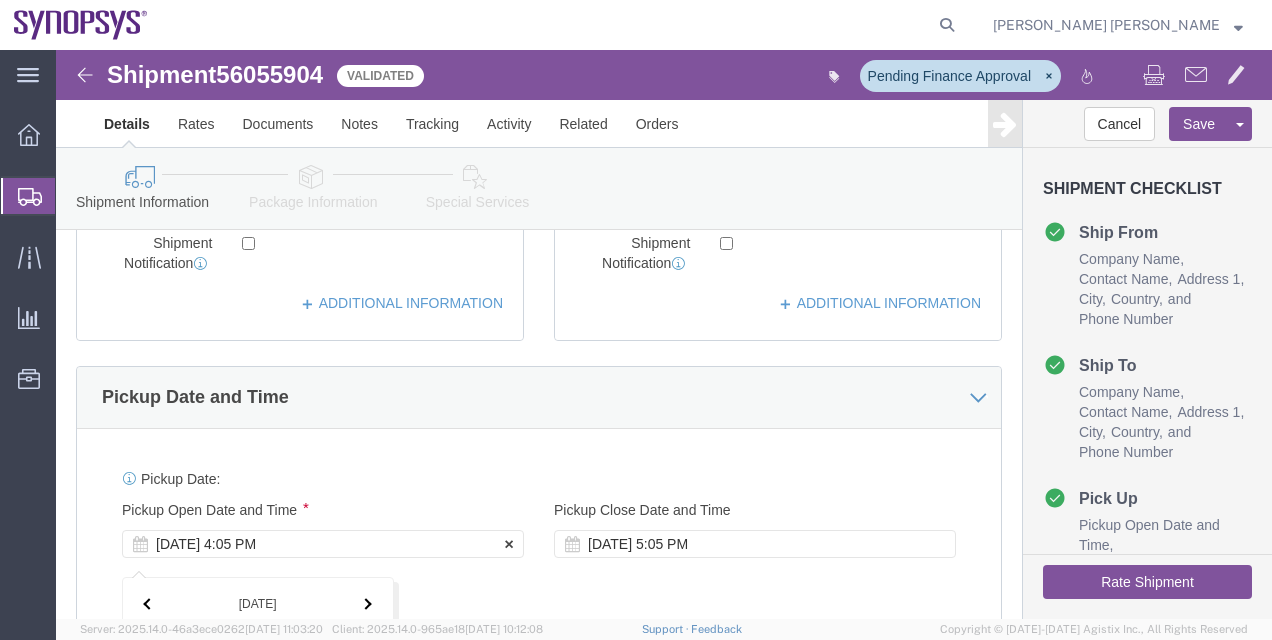 scroll, scrollTop: 1144, scrollLeft: 0, axis: vertical 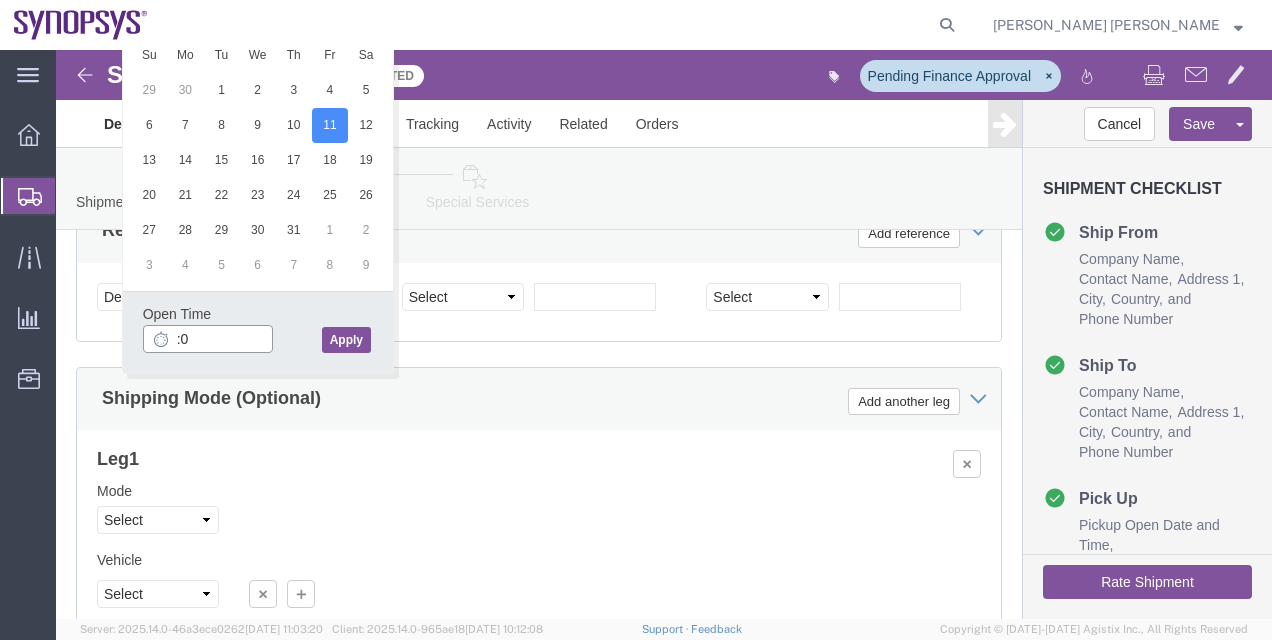 type on ":" 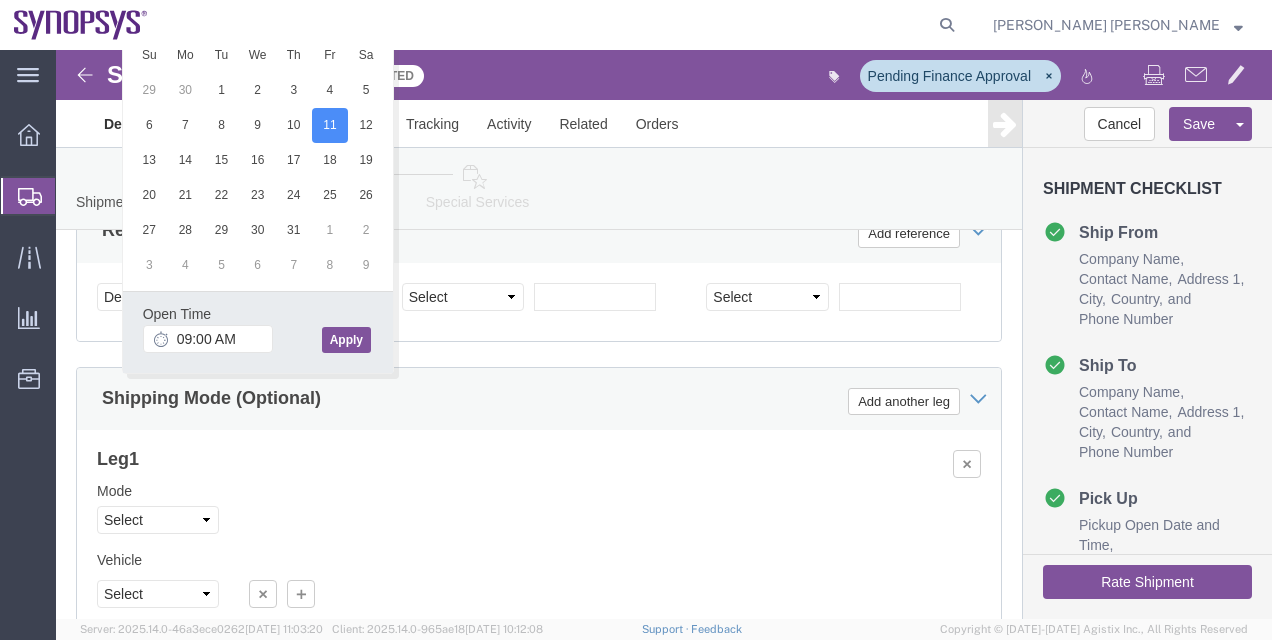 type on "9:00 AM" 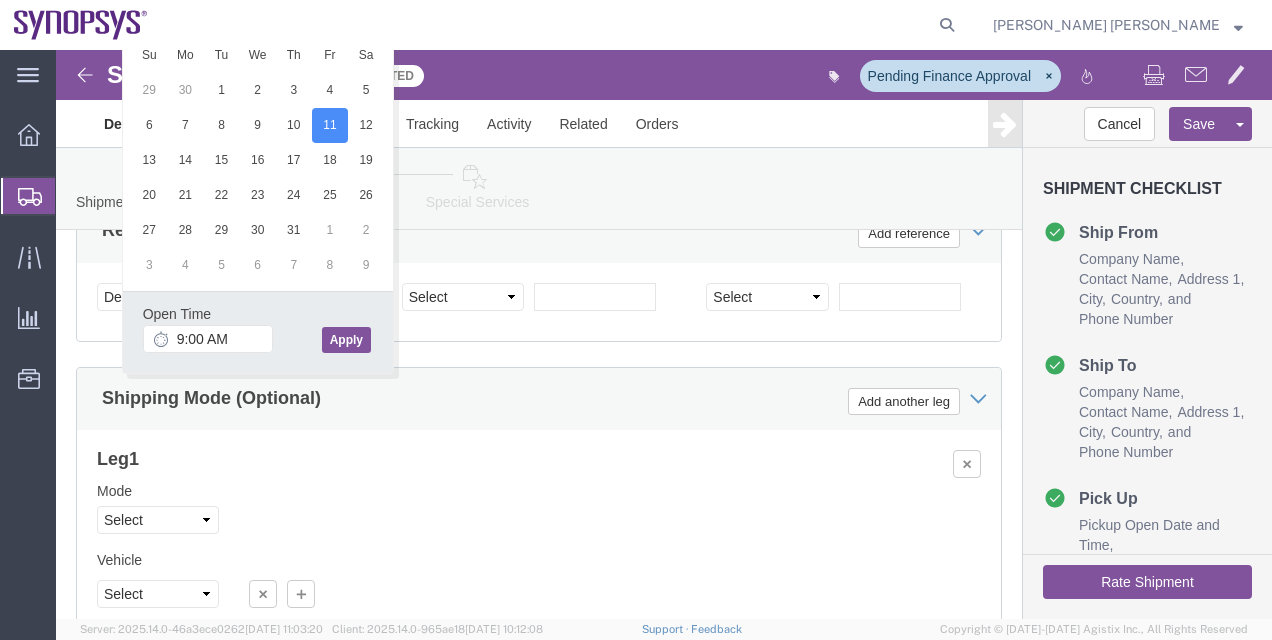 click on "Apply" 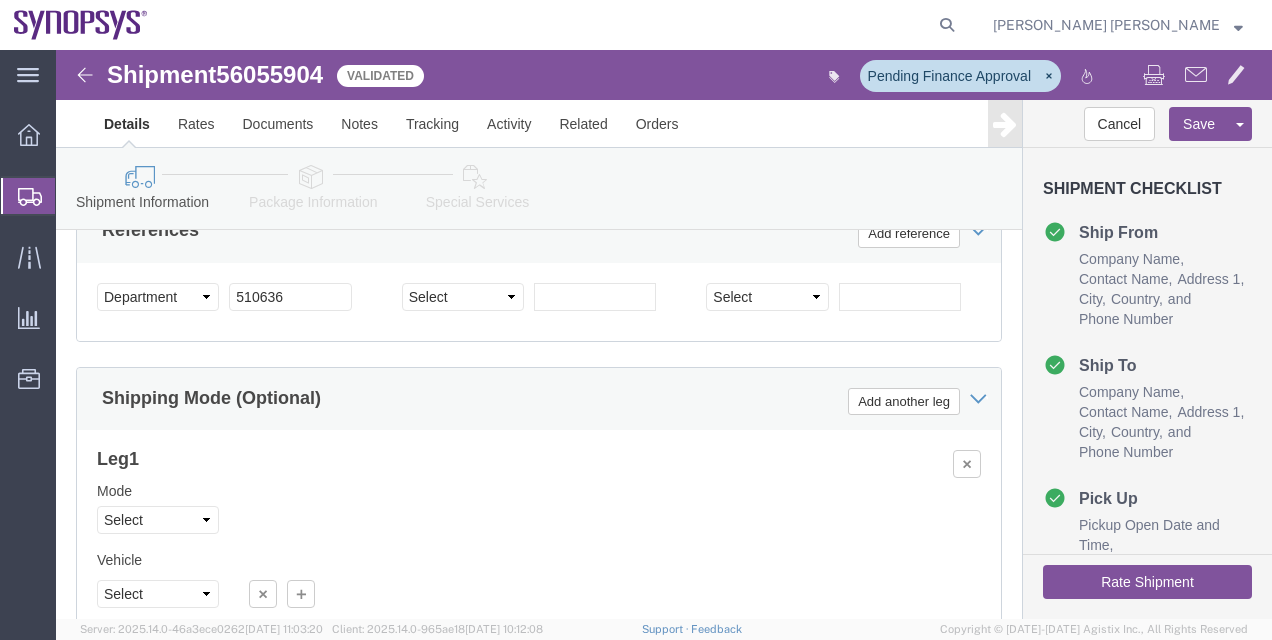click on "Leg  1
Mode Select Air Less than Truckload Multi-Leg Ocean Freight Rail Small Parcel Truckload
Departure Port
Arrival Port
Steamship Line
Airline
Vessel
Voyage No.
Flight No.
Vehicle Select
Size Select
Container Number
1
Owner Select Shipper Vessel
Vehicle Select
Size Select
Container Number
Owner Select Shipper Vessel" 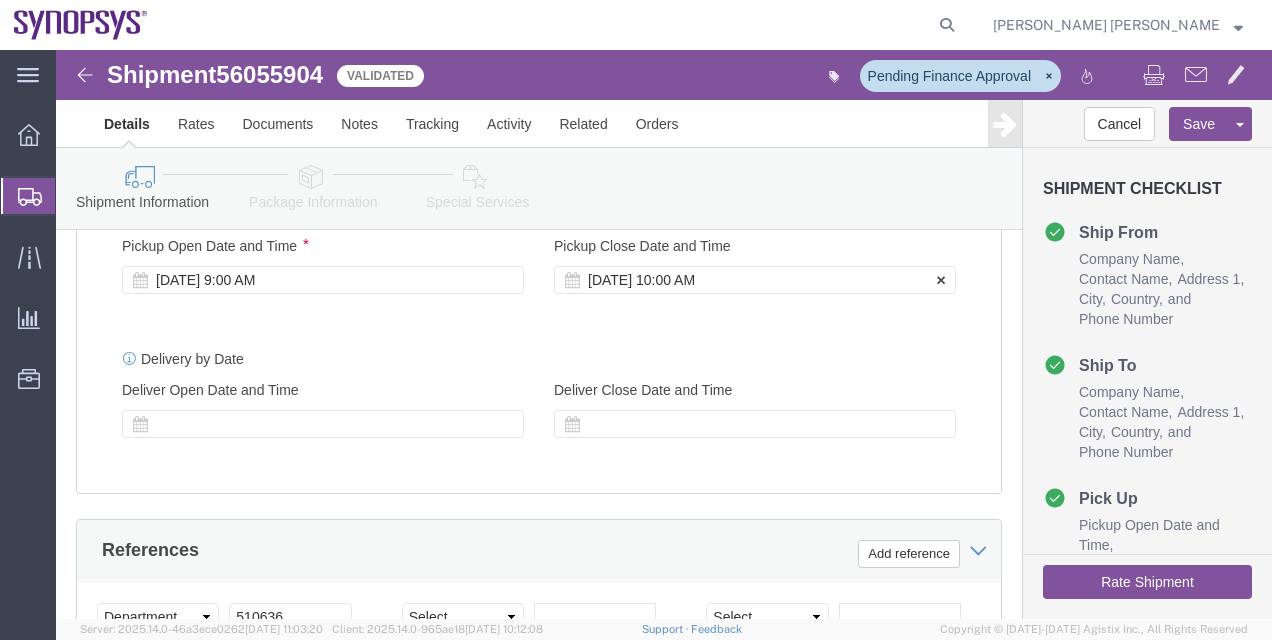 click on "Jul 11 2025 10:00 AM" 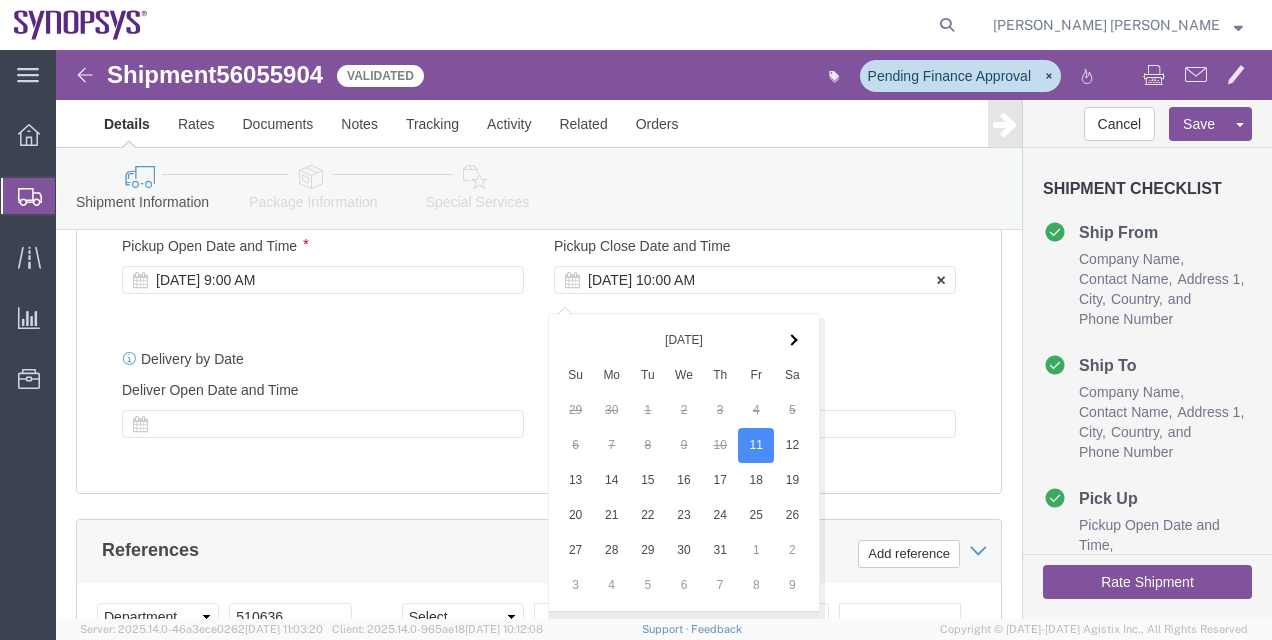 scroll, scrollTop: 1144, scrollLeft: 0, axis: vertical 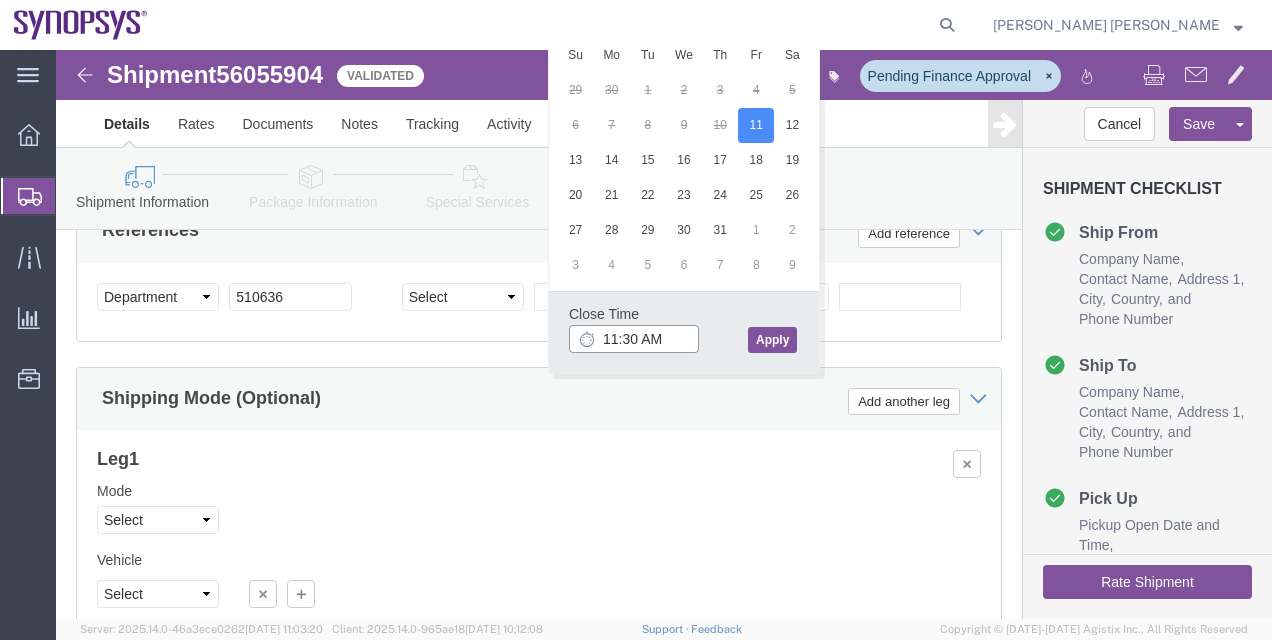 type on "11:30 AM" 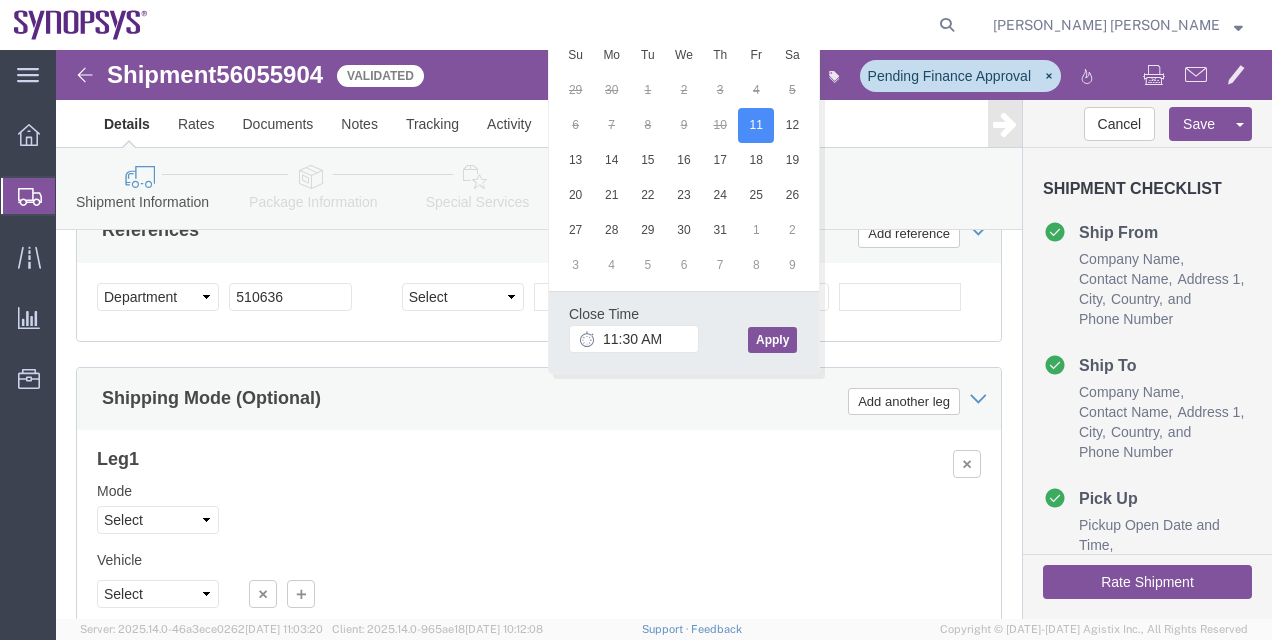 click on "Apply" 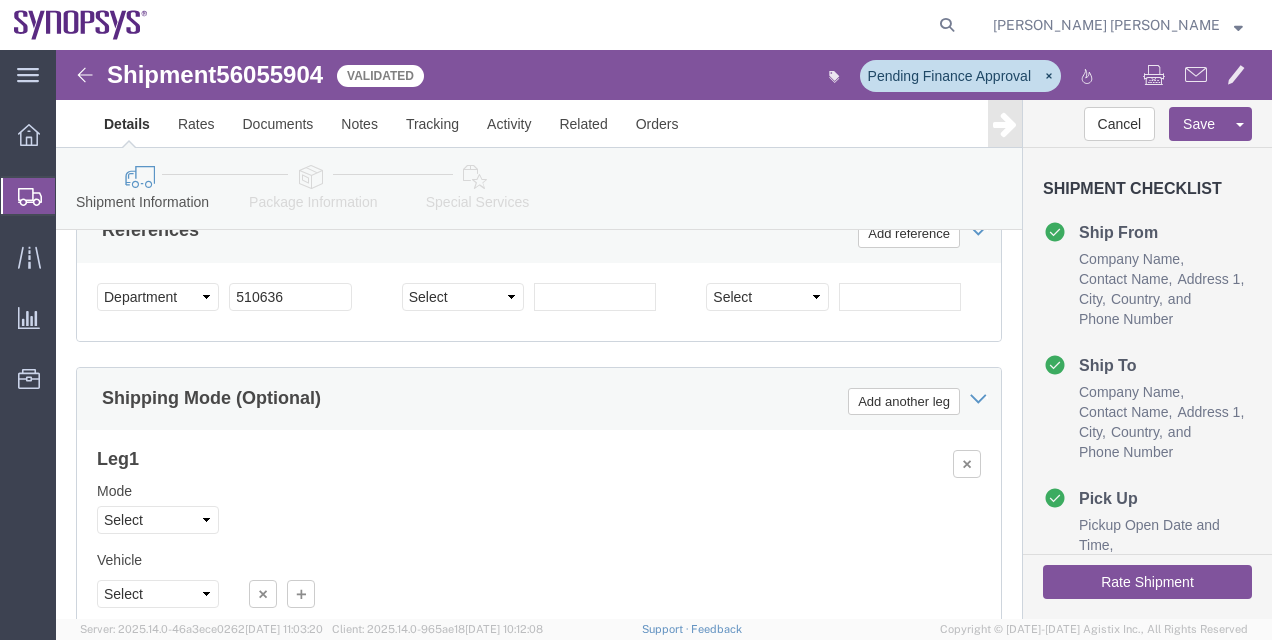 click on "Shipping Mode (Optional)
Add another leg" 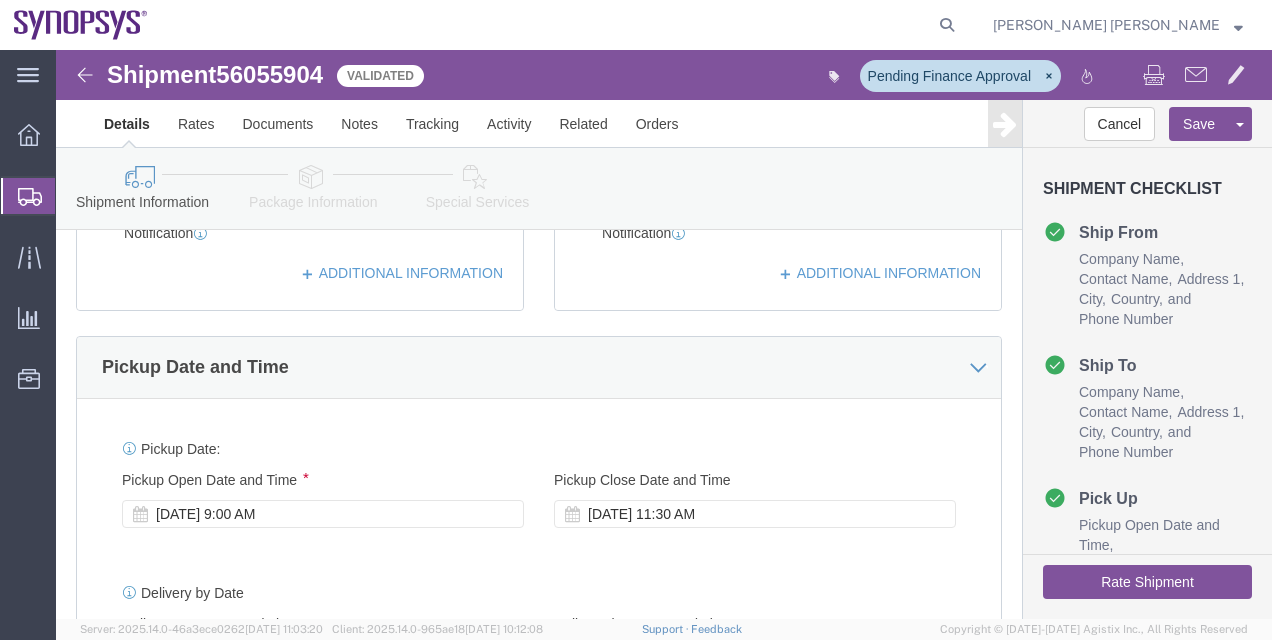 scroll, scrollTop: 584, scrollLeft: 0, axis: vertical 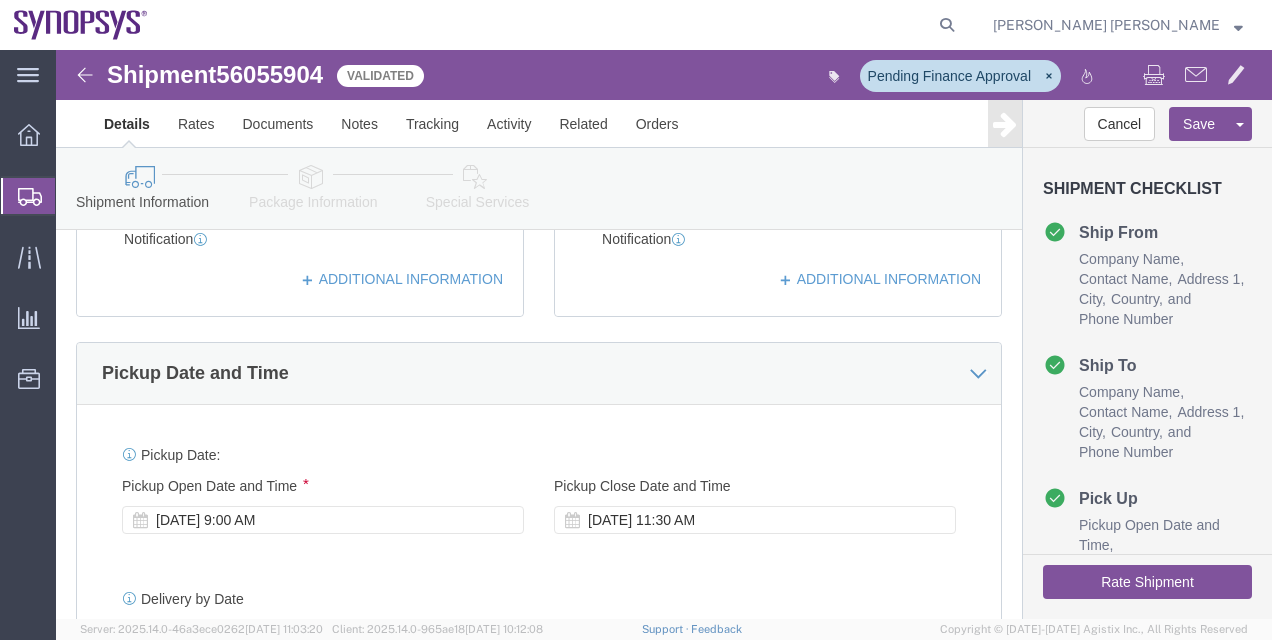 click on "Rate Shipment" 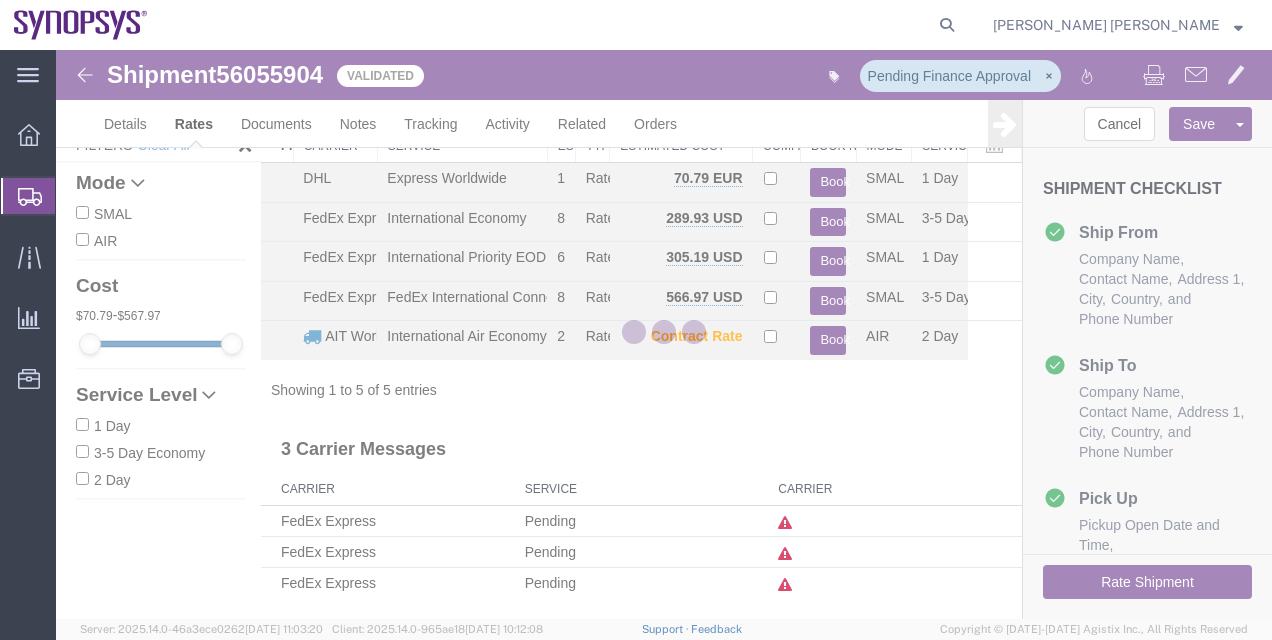 scroll, scrollTop: 59, scrollLeft: 0, axis: vertical 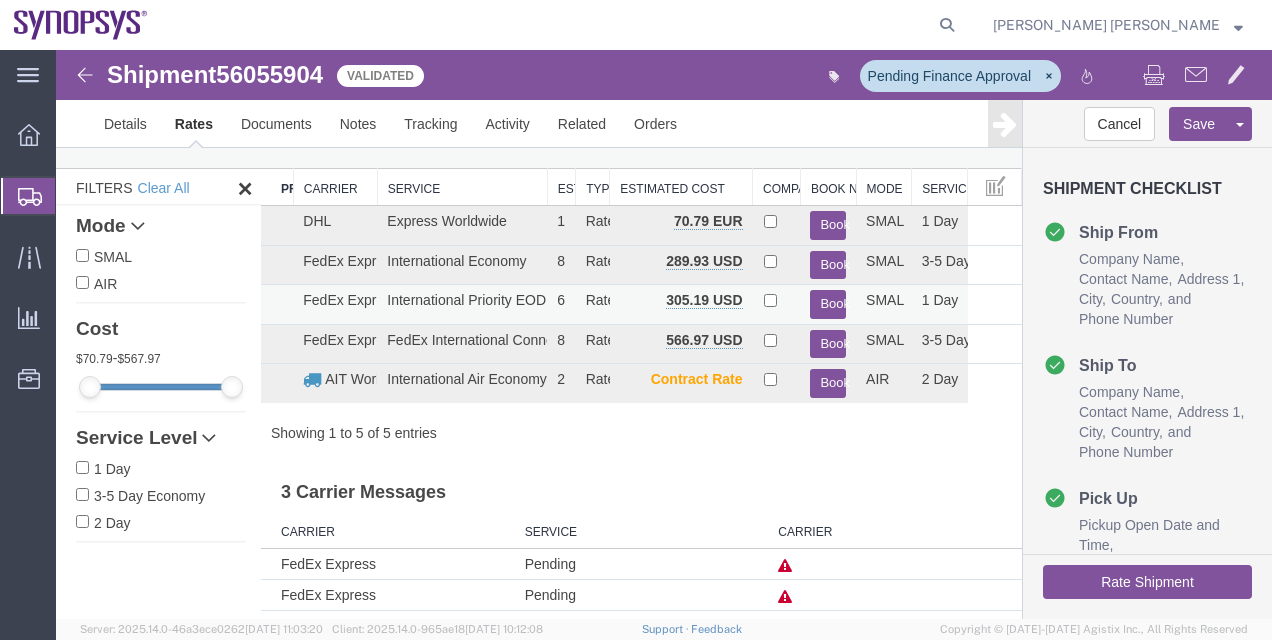 click on "Book" at bounding box center (828, 304) 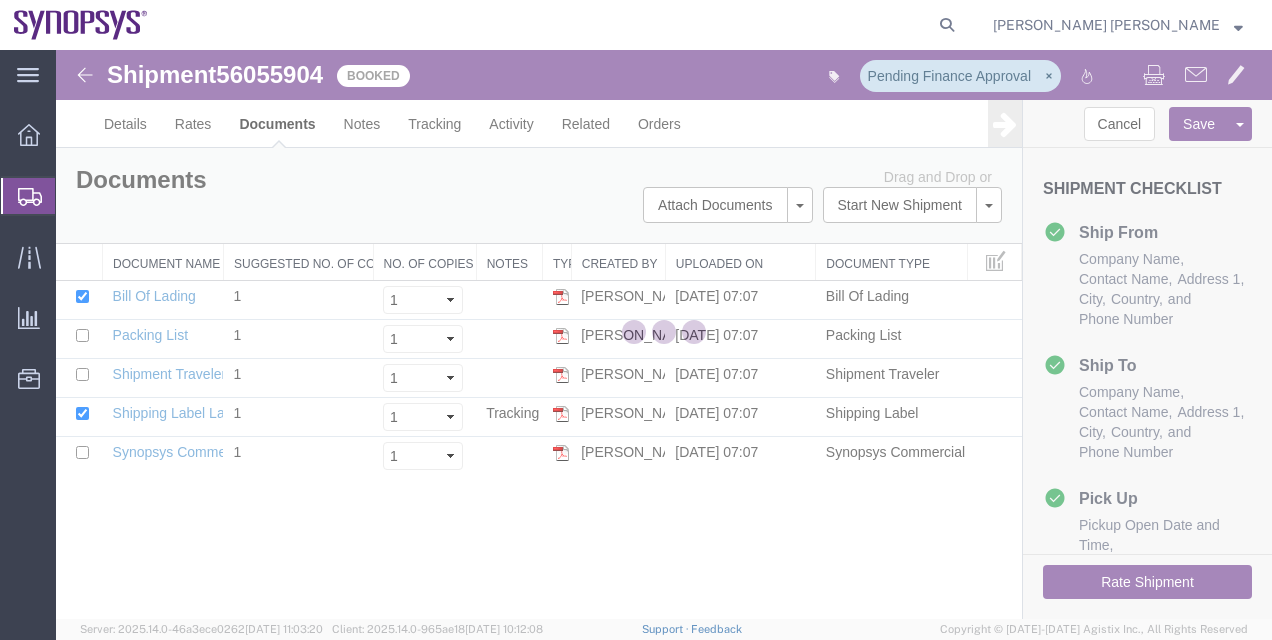 scroll, scrollTop: 0, scrollLeft: 0, axis: both 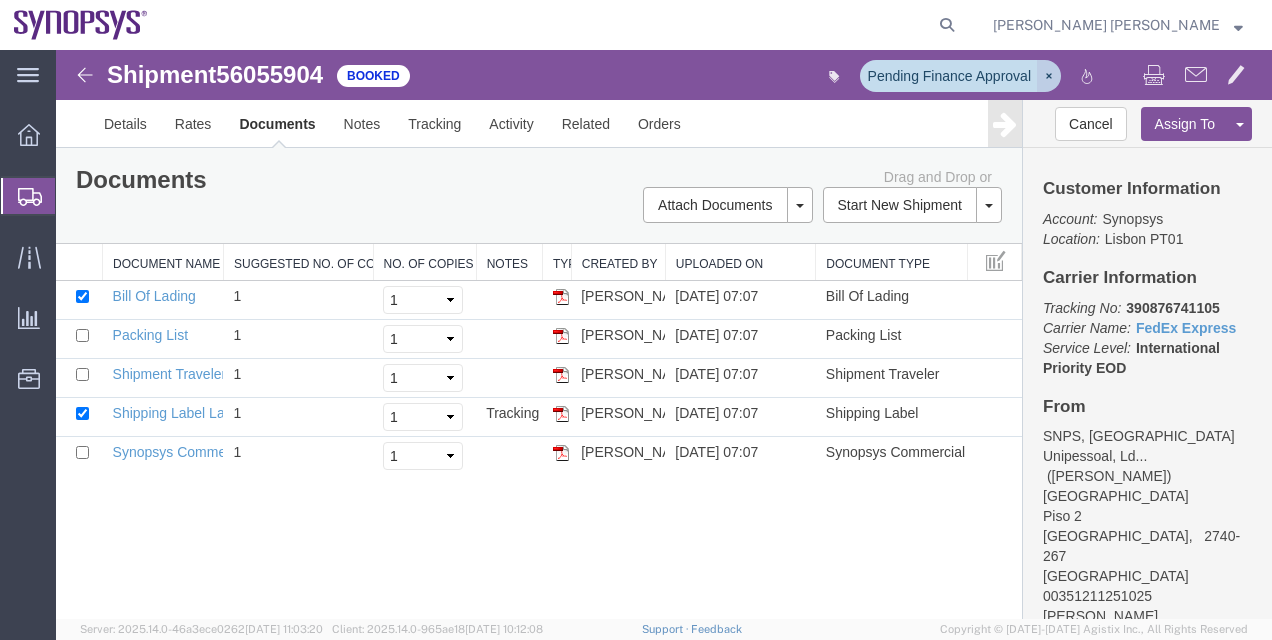 click 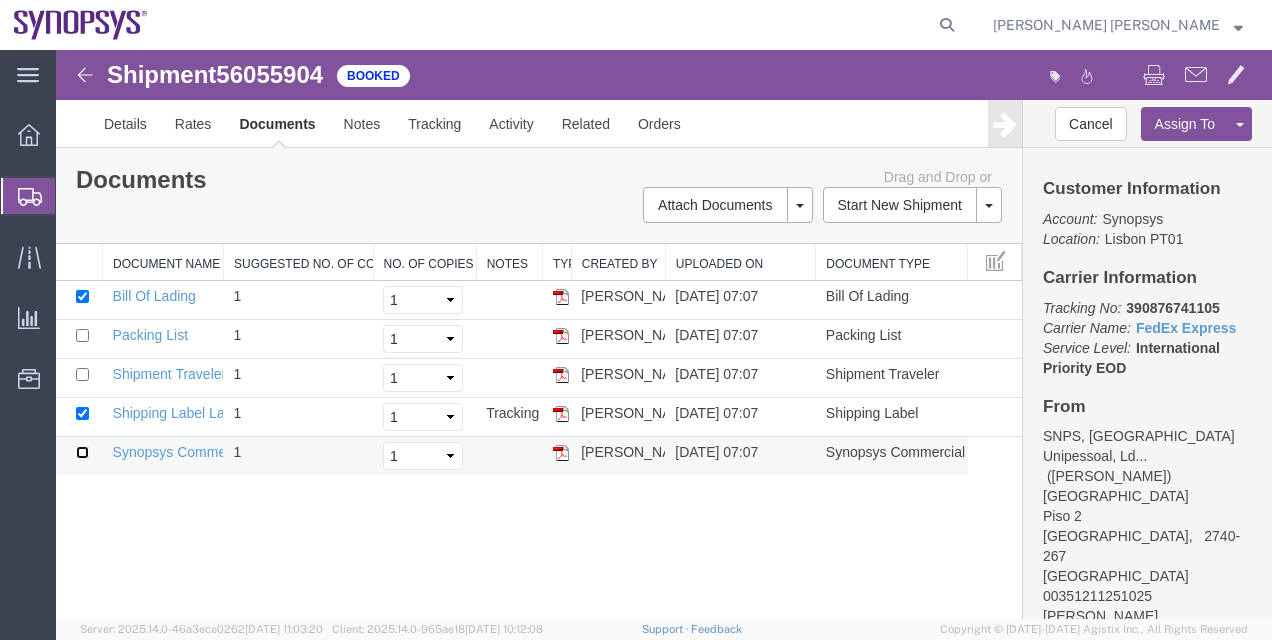 click at bounding box center [82, 452] 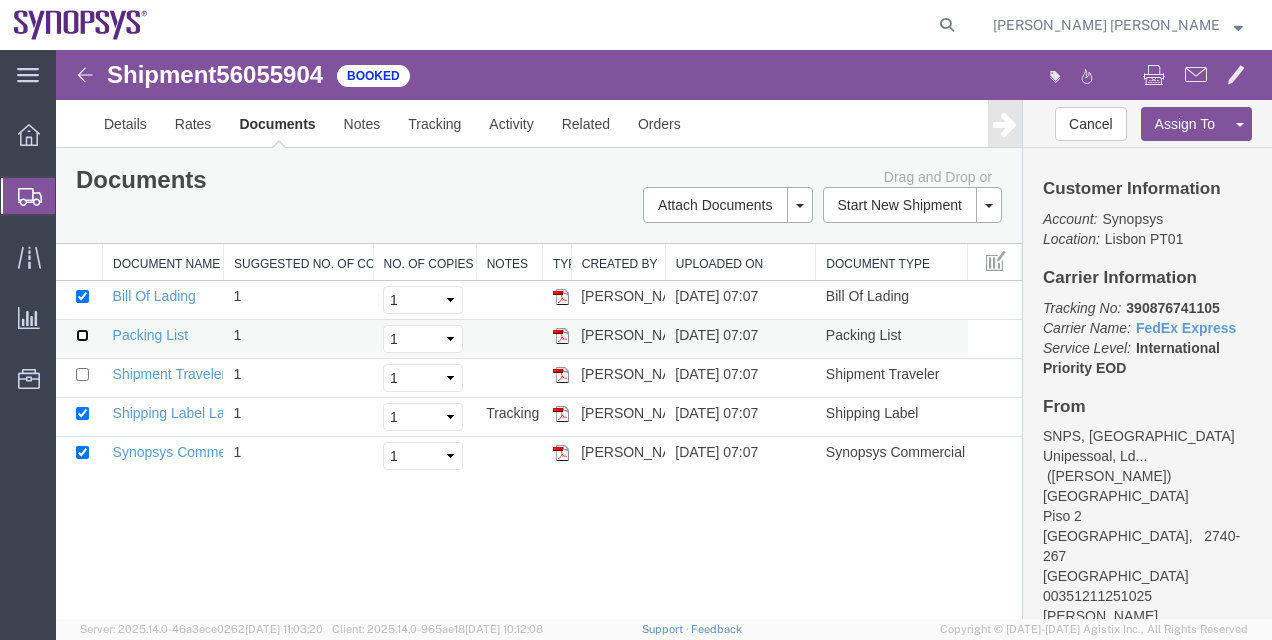 click at bounding box center [82, 335] 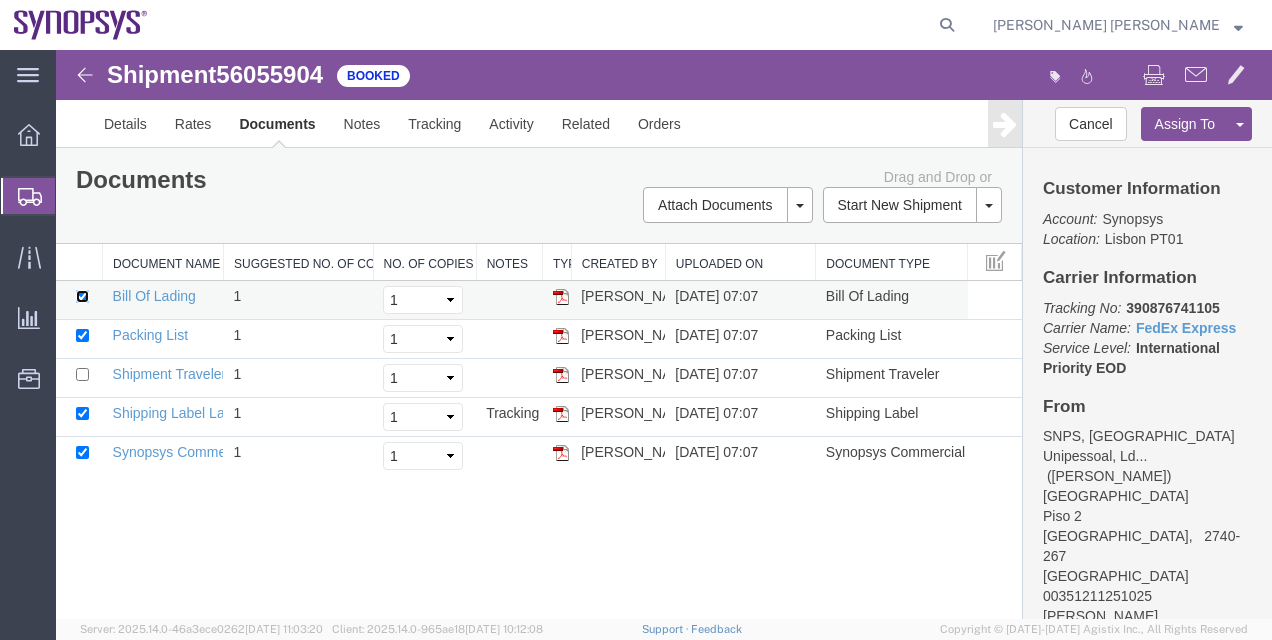 click at bounding box center (82, 296) 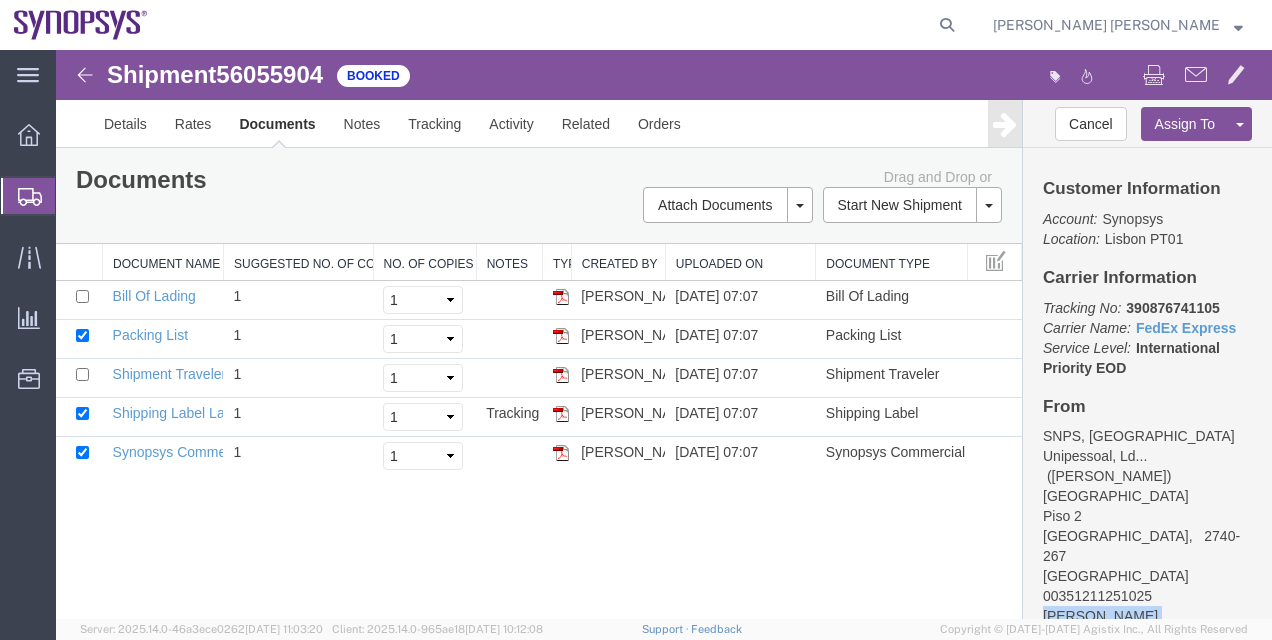 drag, startPoint x: 1204, startPoint y: 576, endPoint x: 1036, endPoint y: 578, distance: 168.0119 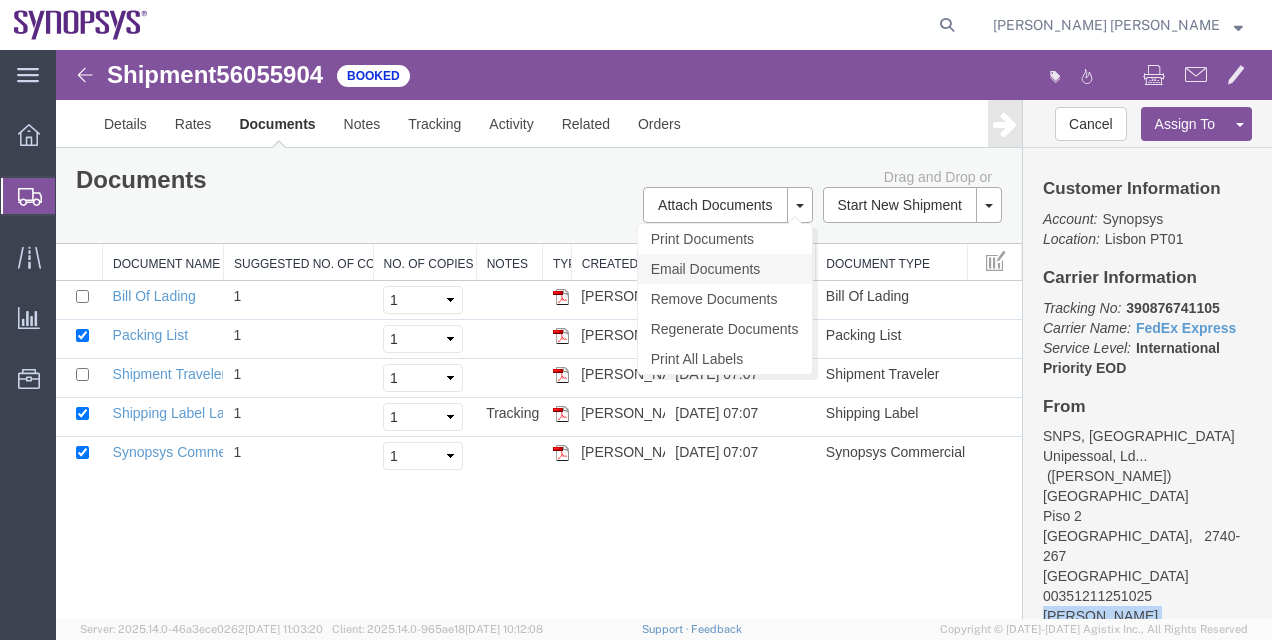 click on "Email Documents" at bounding box center [725, 269] 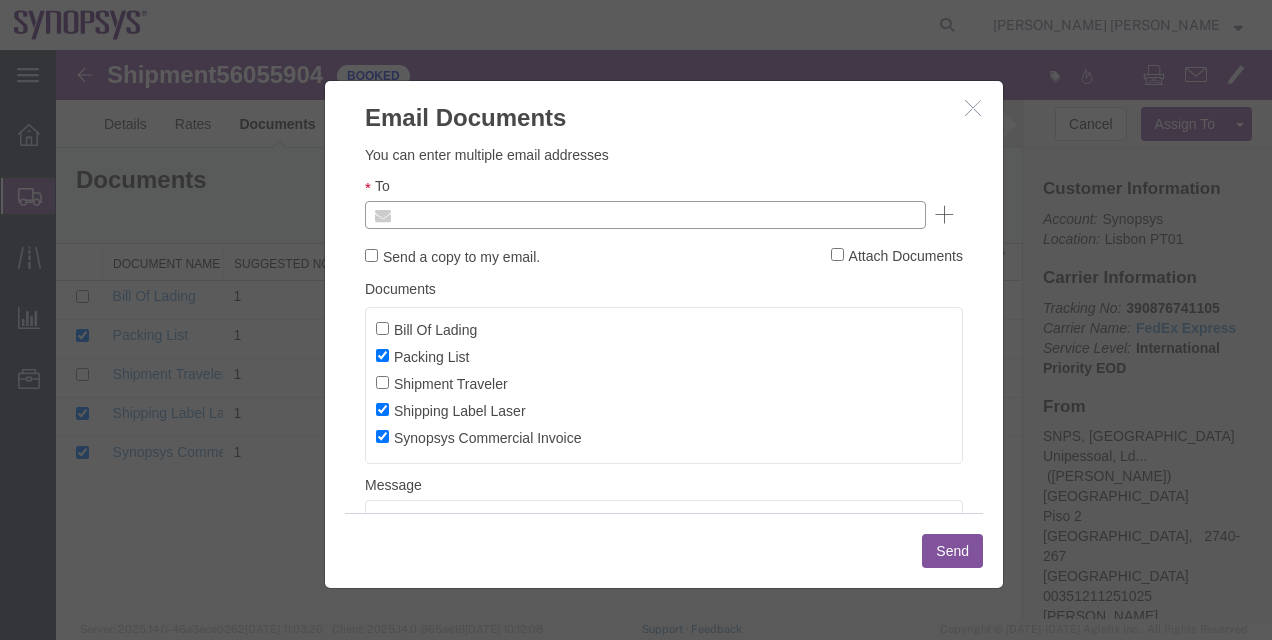 click at bounding box center [510, 215] 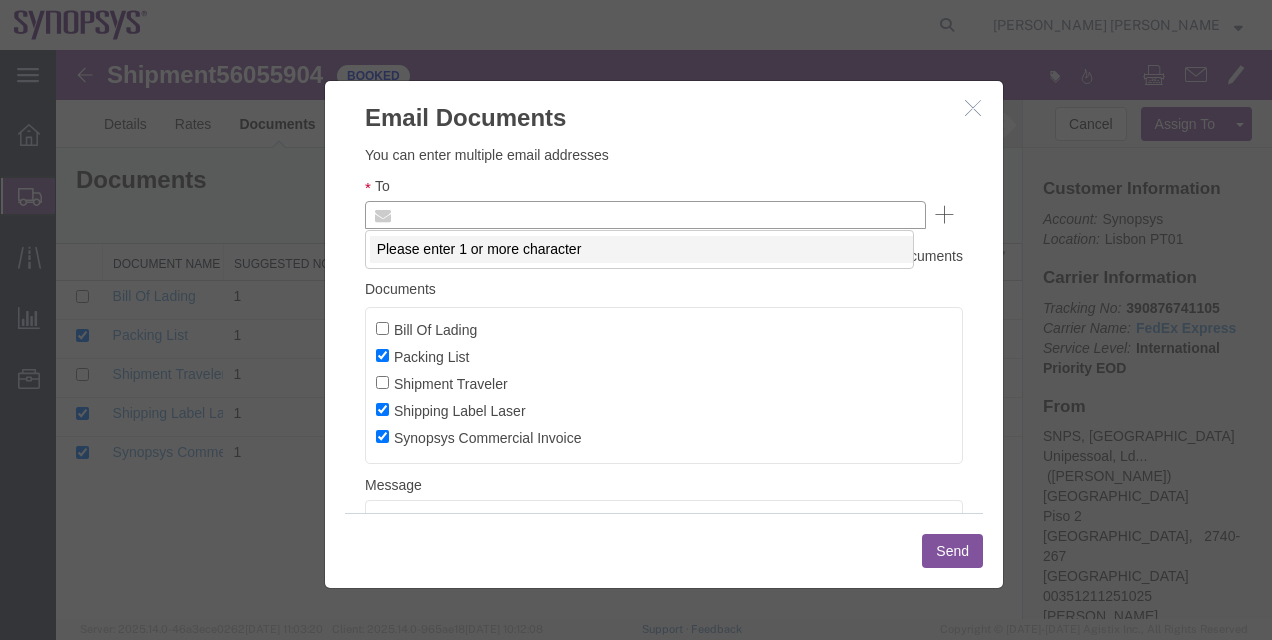 paste on "garciaf@synopsys.com" 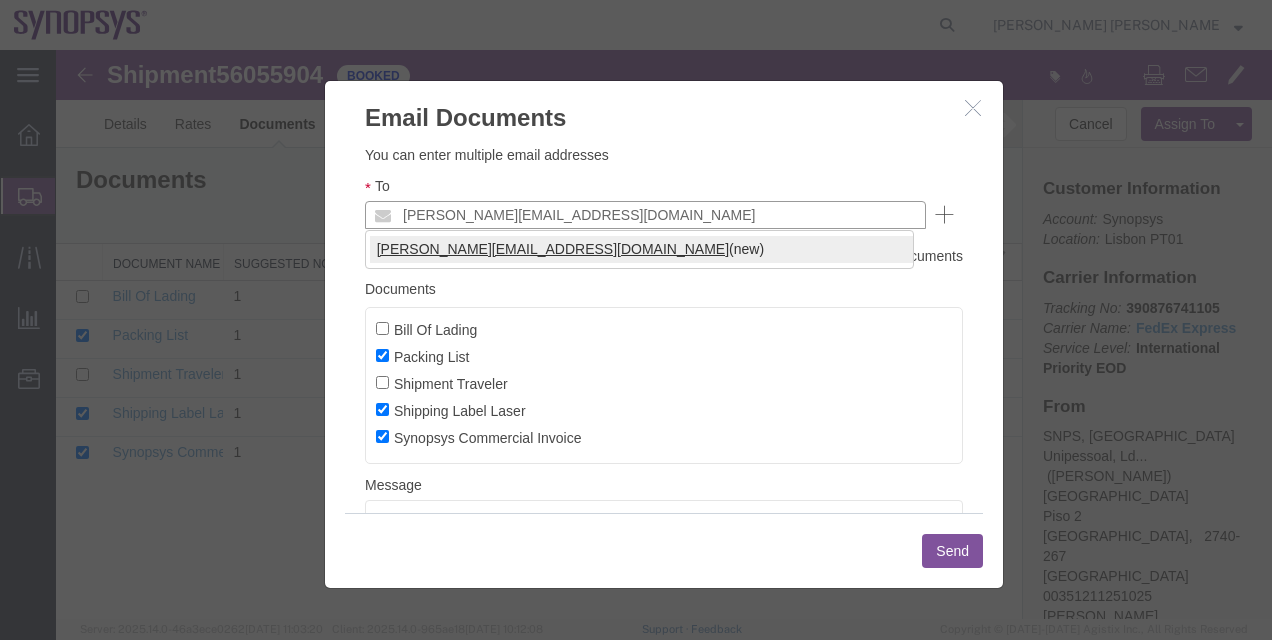 type on "garciaf@synopsys.com" 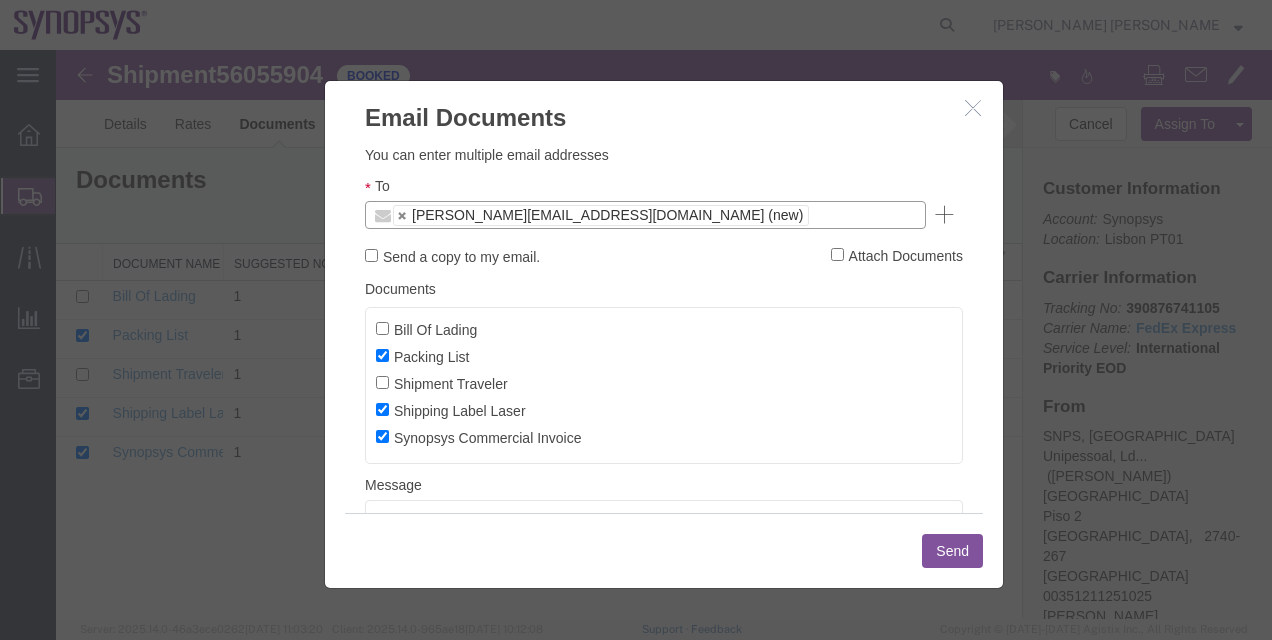 click on "Send a copy to my email." at bounding box center (452, 256) 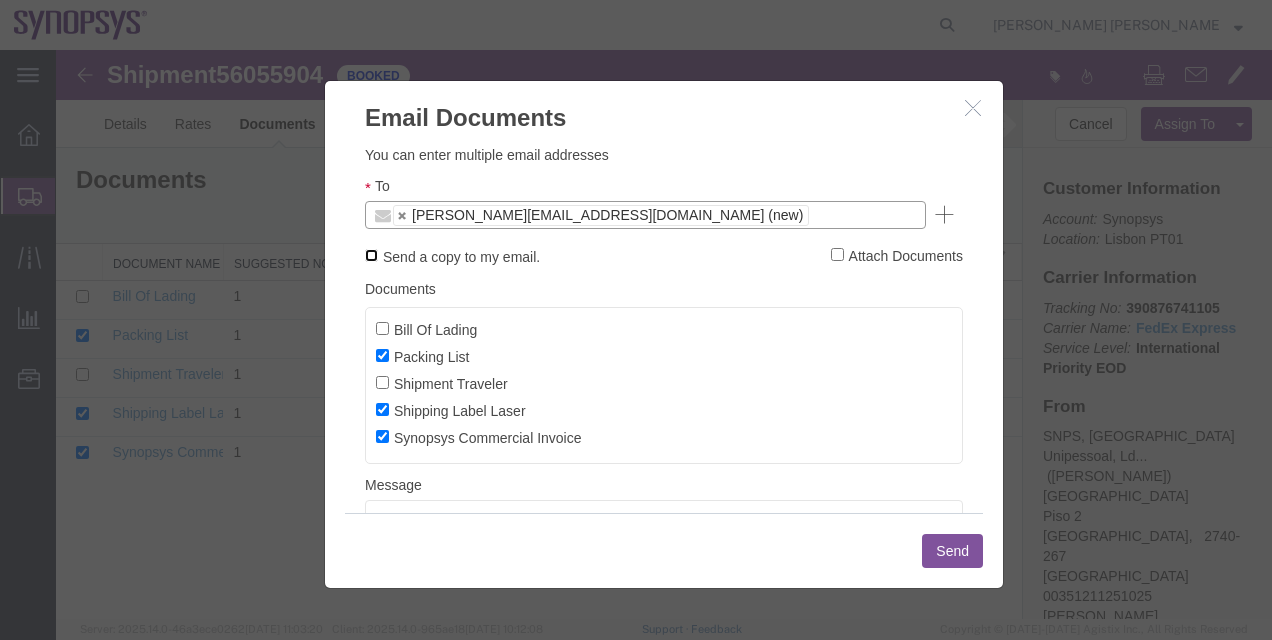 click on "Send a copy to my email." at bounding box center [371, 255] 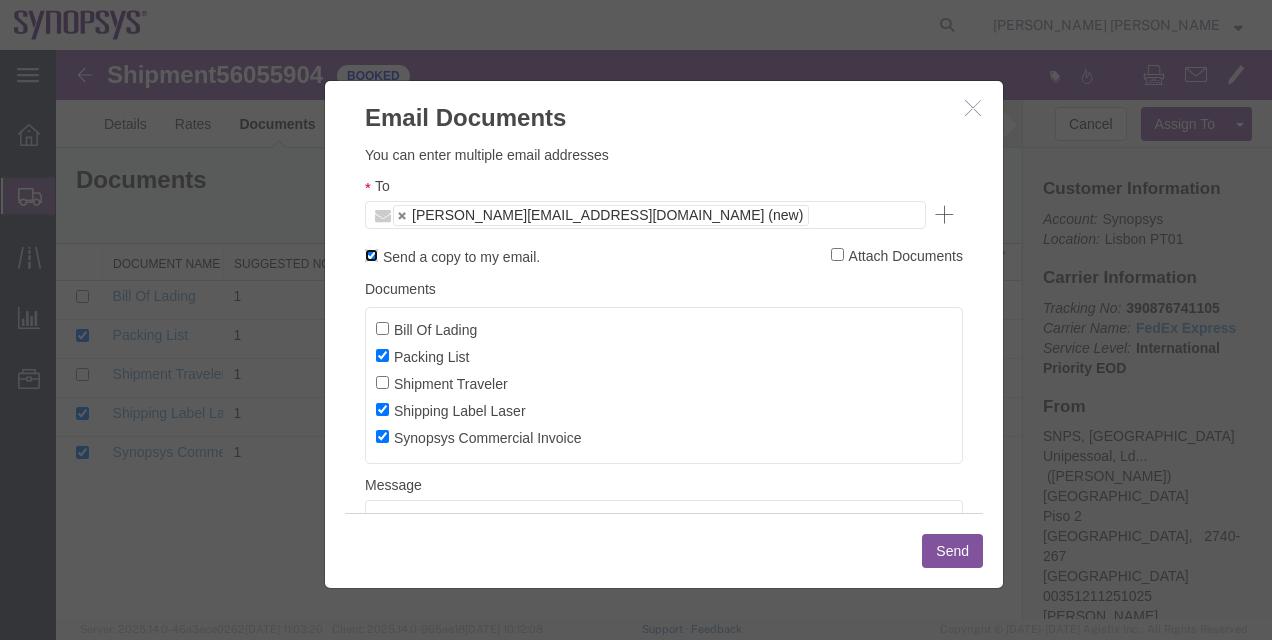 scroll, scrollTop: 94, scrollLeft: 0, axis: vertical 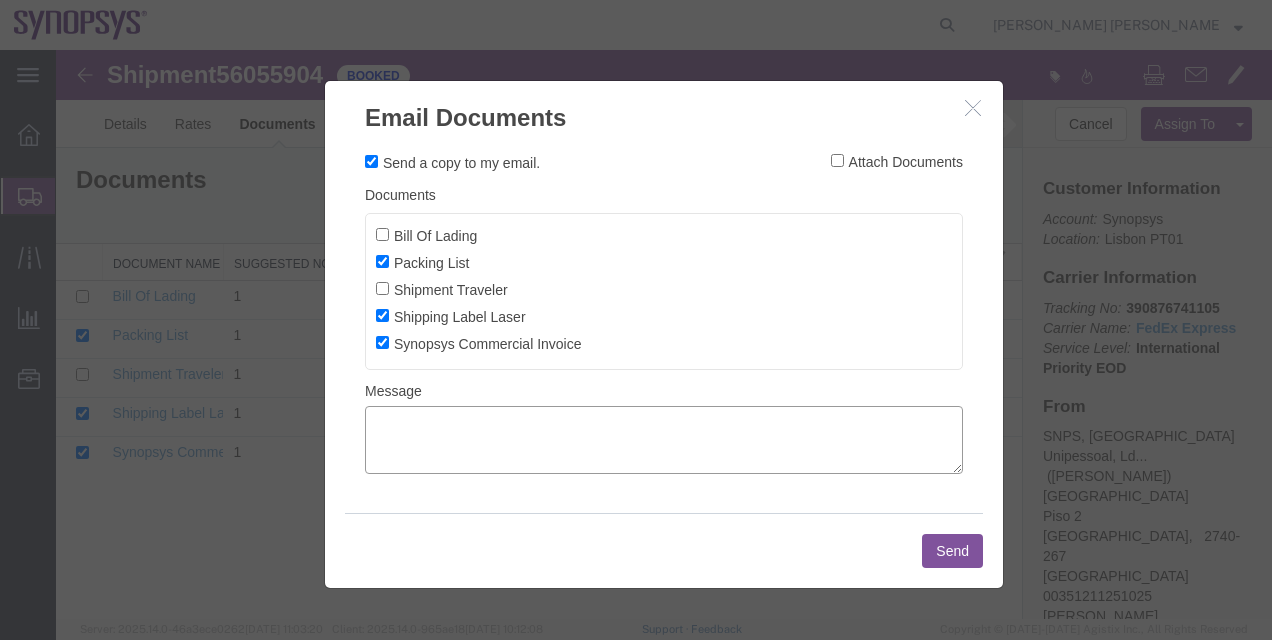 click at bounding box center [664, 440] 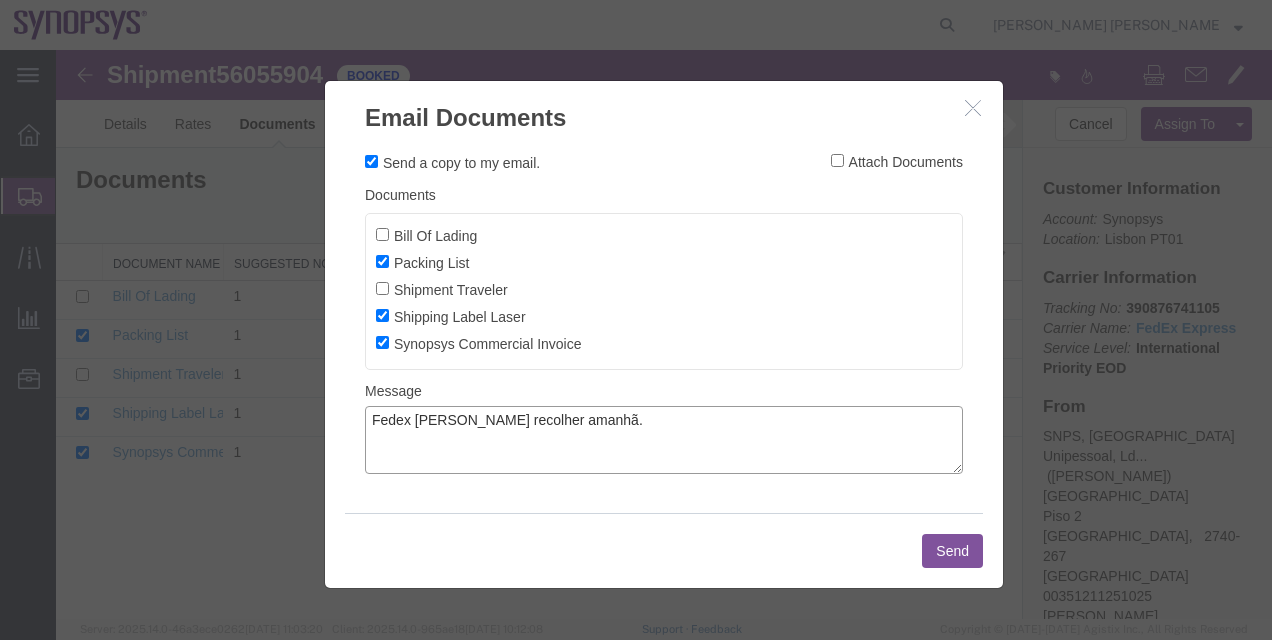 type on "Fedex irá recolher amanhã." 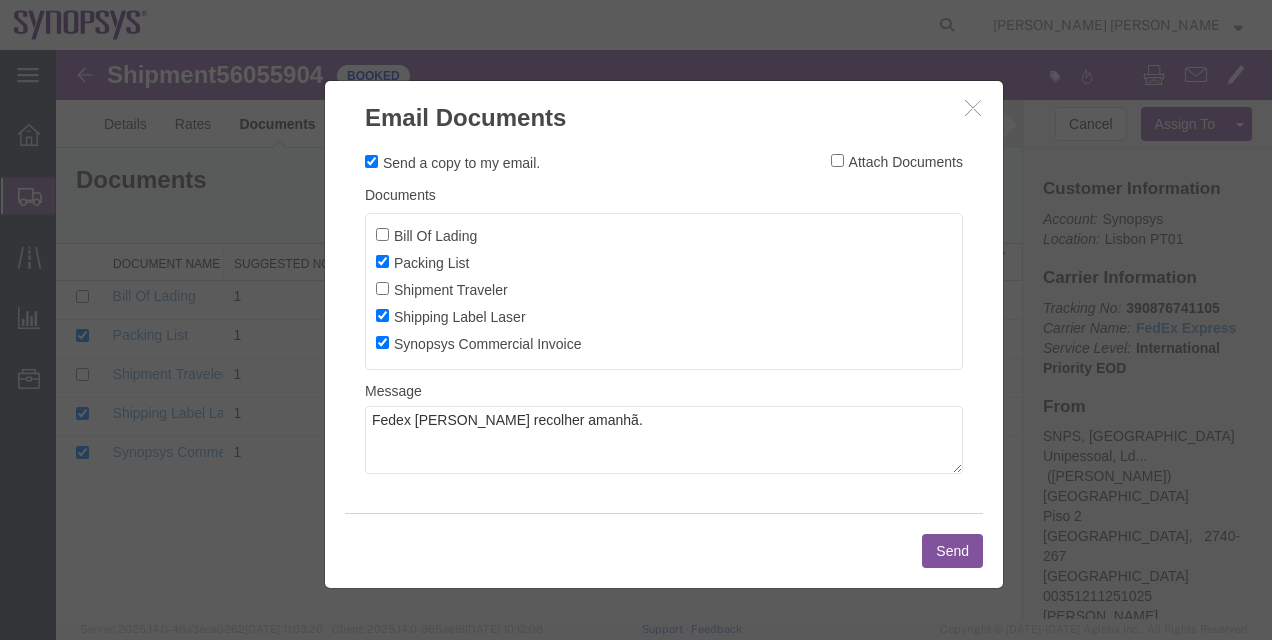 click on "Send" at bounding box center (952, 551) 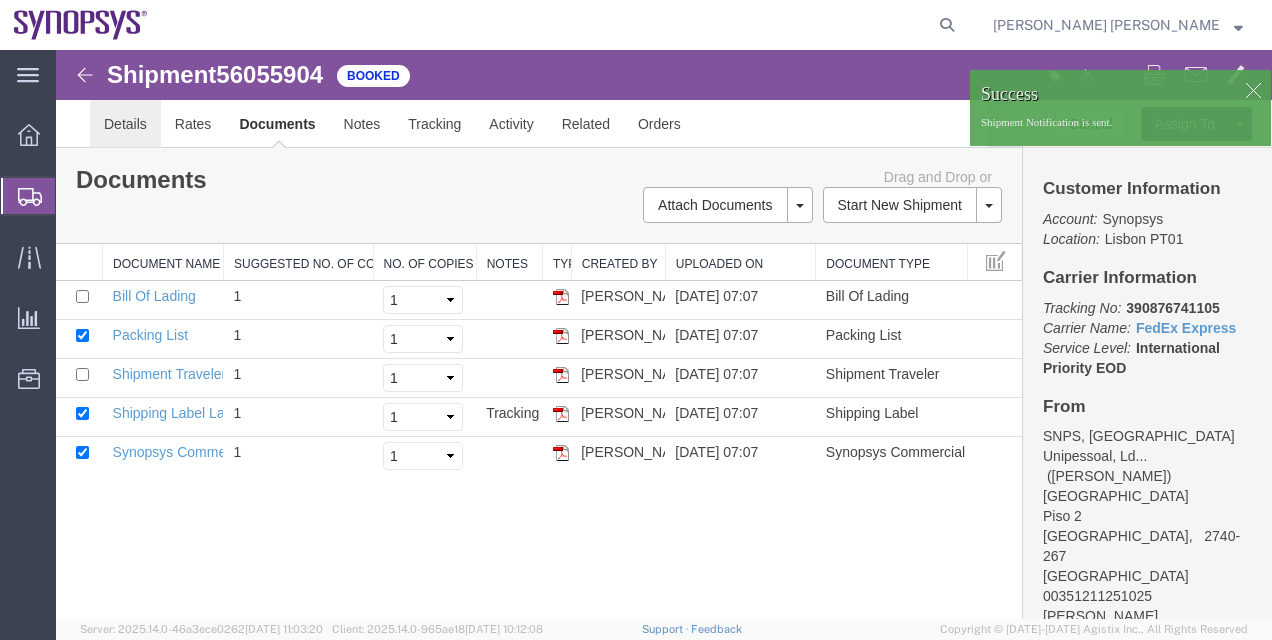 click on "Details" at bounding box center (125, 124) 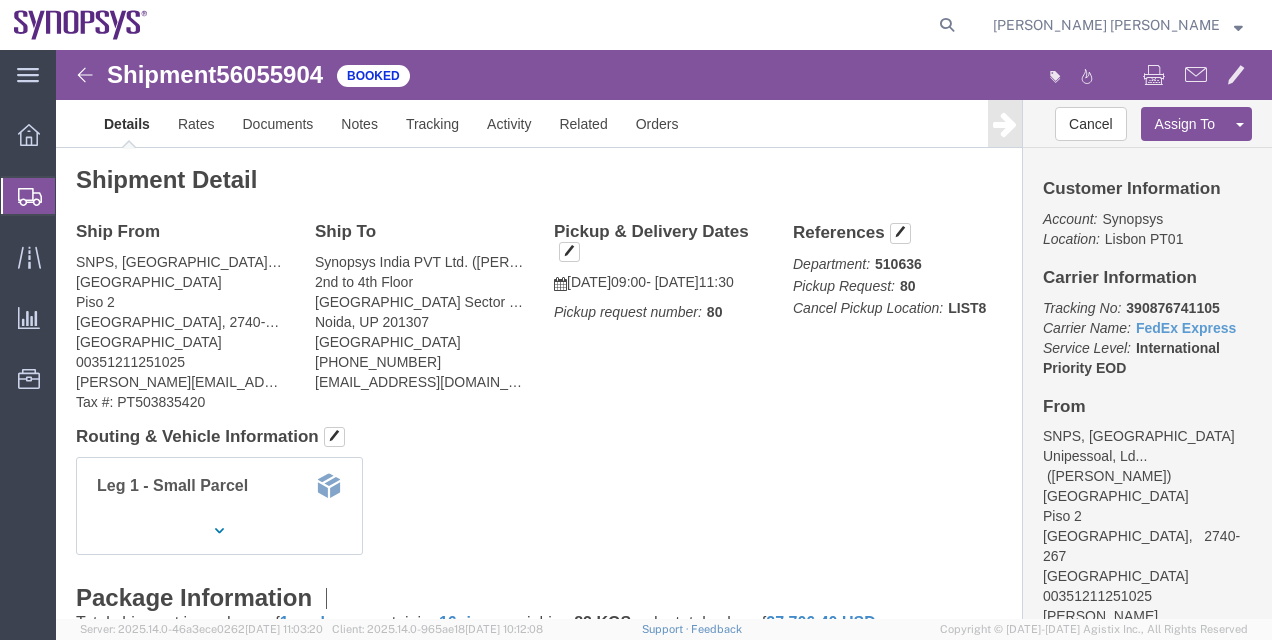 click on "Shipment Manager" 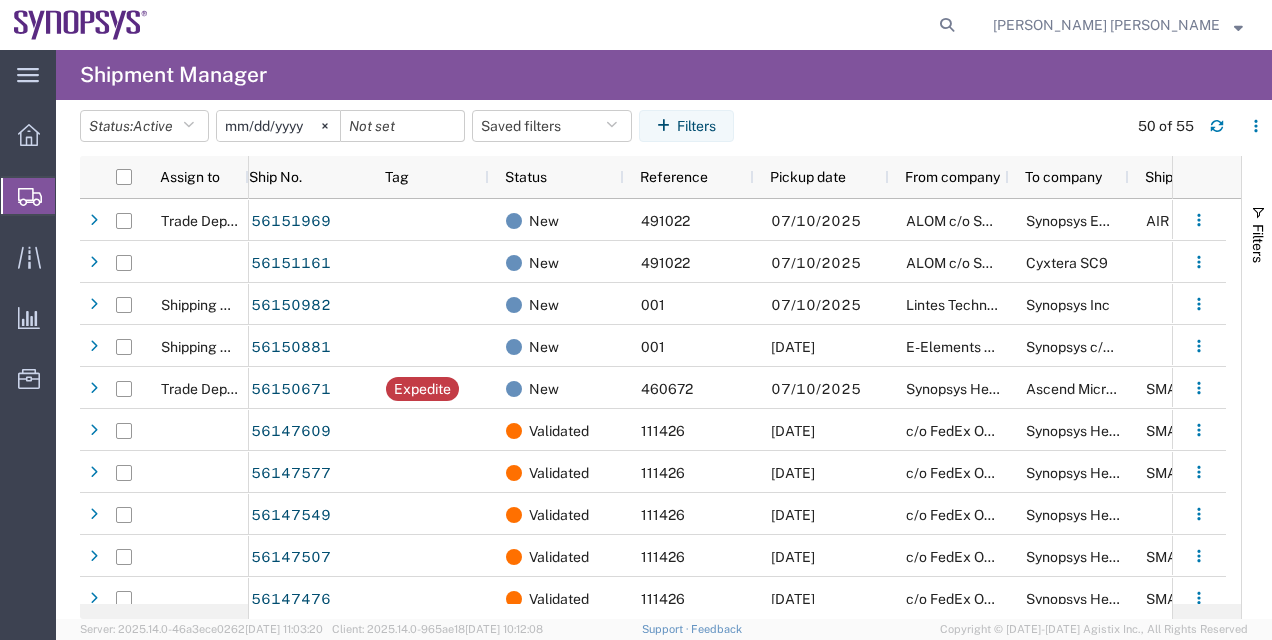 scroll, scrollTop: 215, scrollLeft: 0, axis: vertical 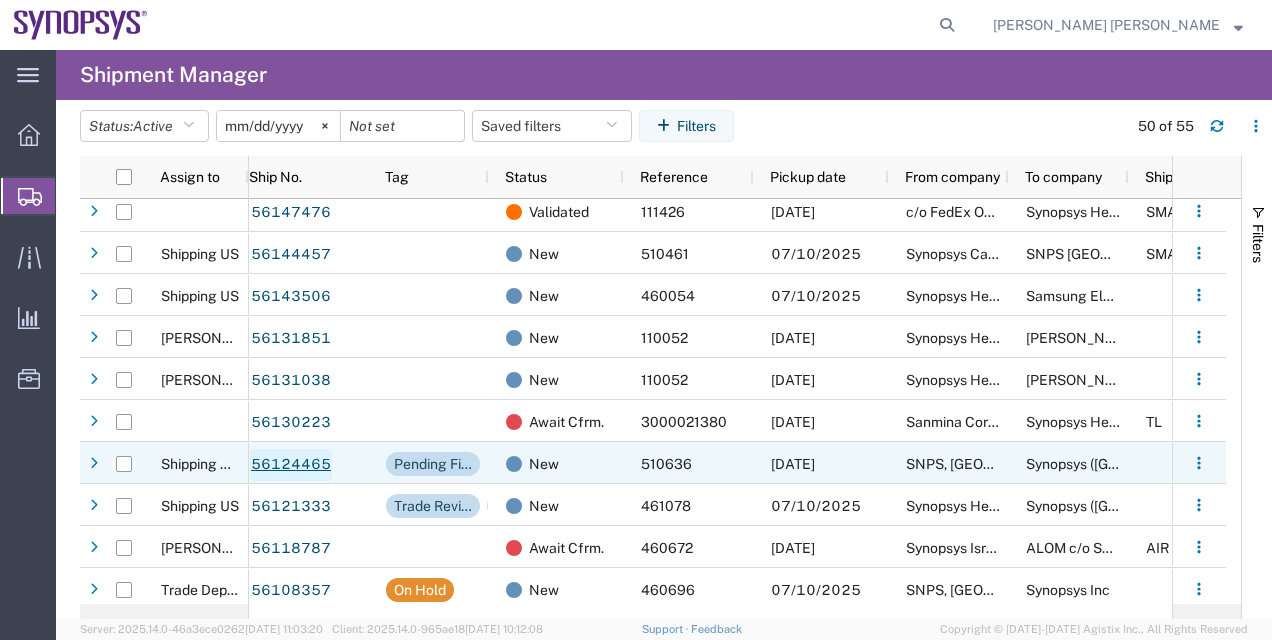 click on "56124465" 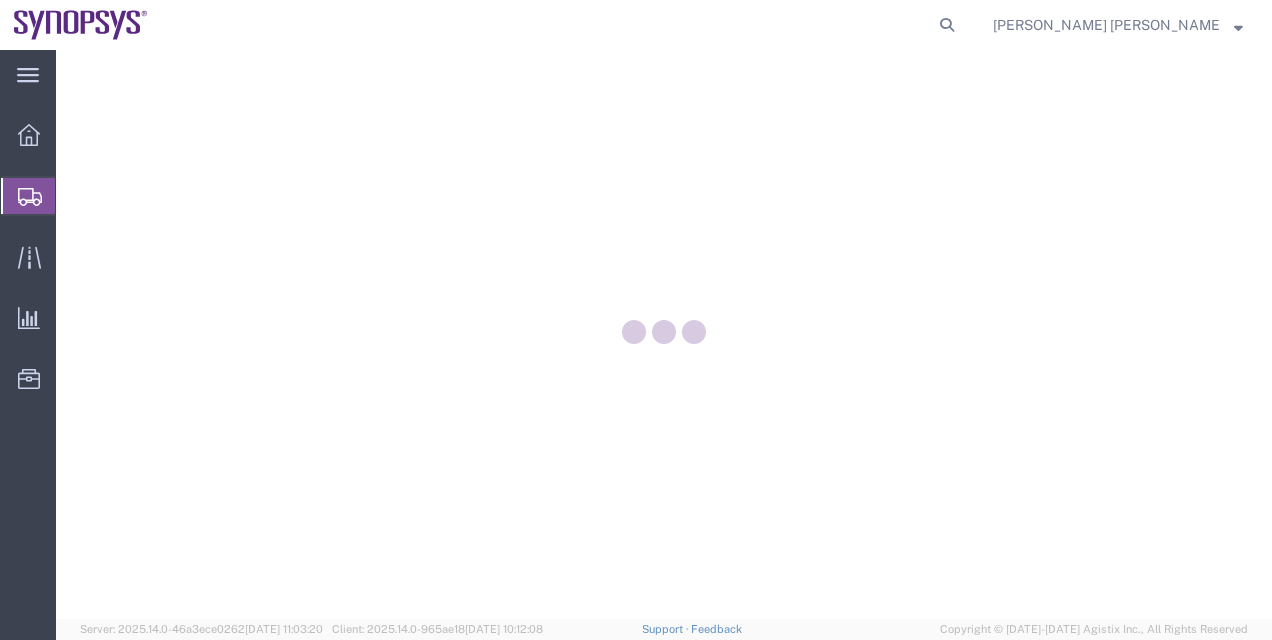 scroll, scrollTop: 0, scrollLeft: 0, axis: both 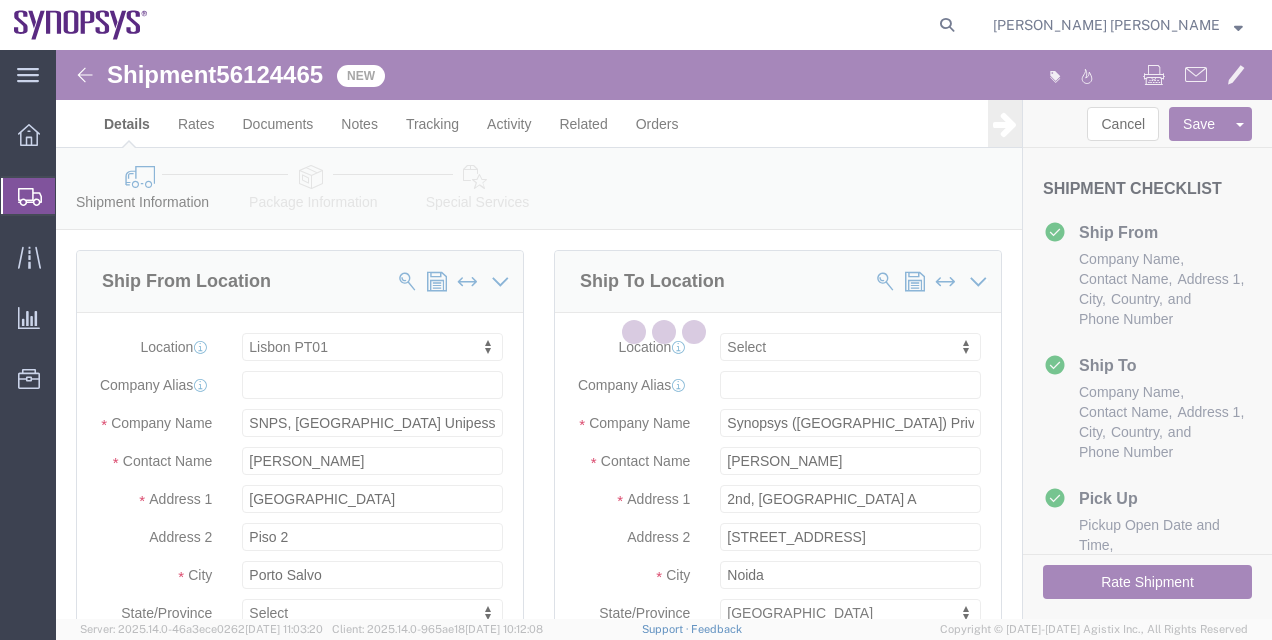 click 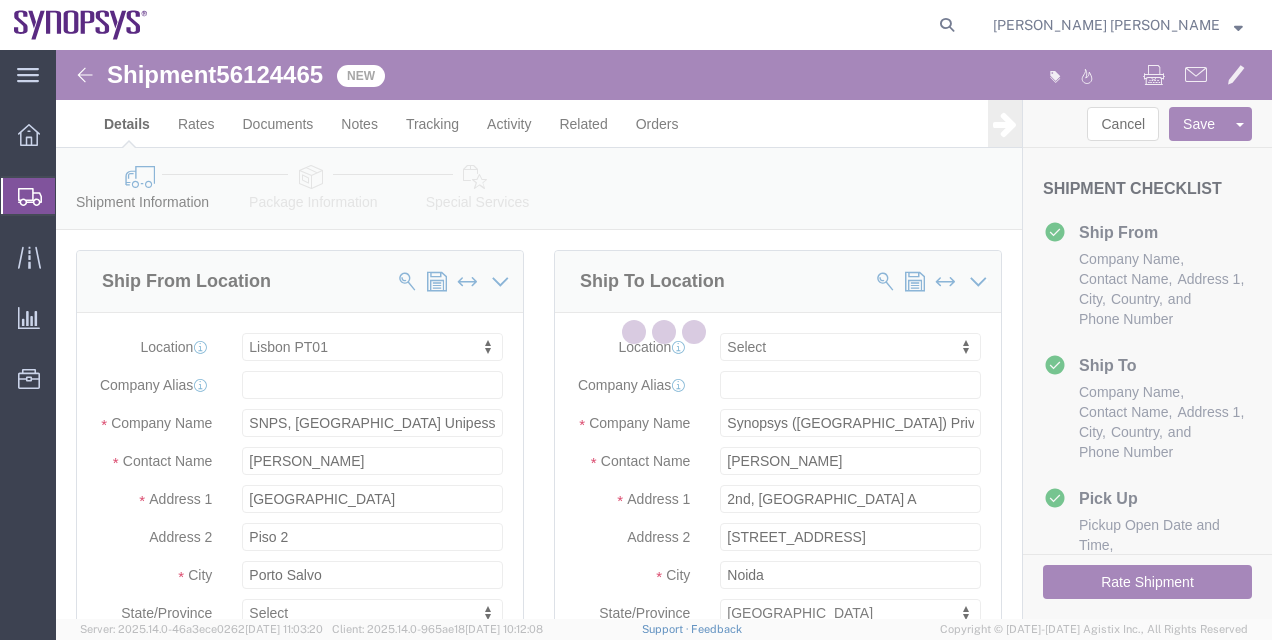 click 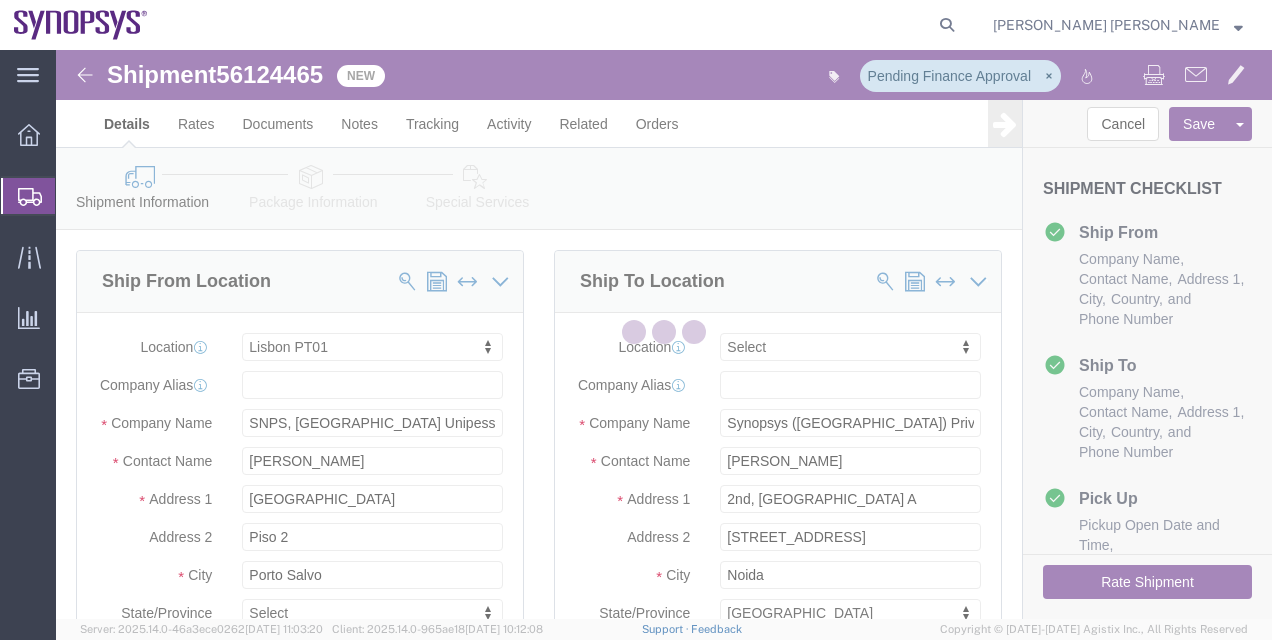 click 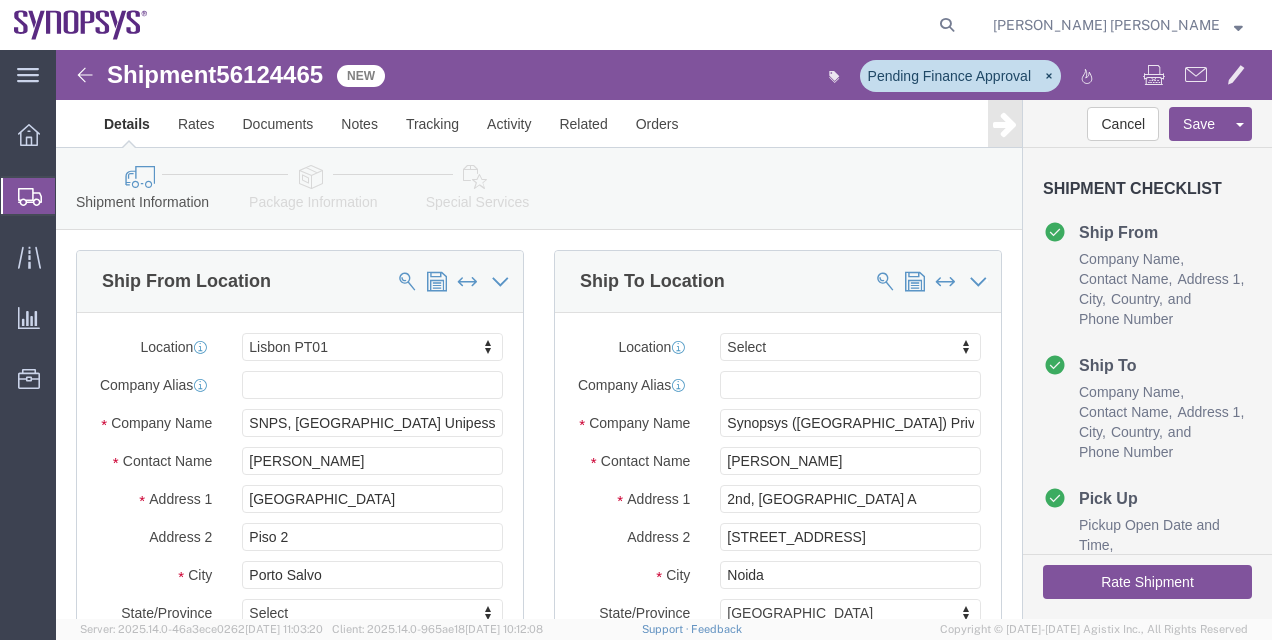 select on "63152" 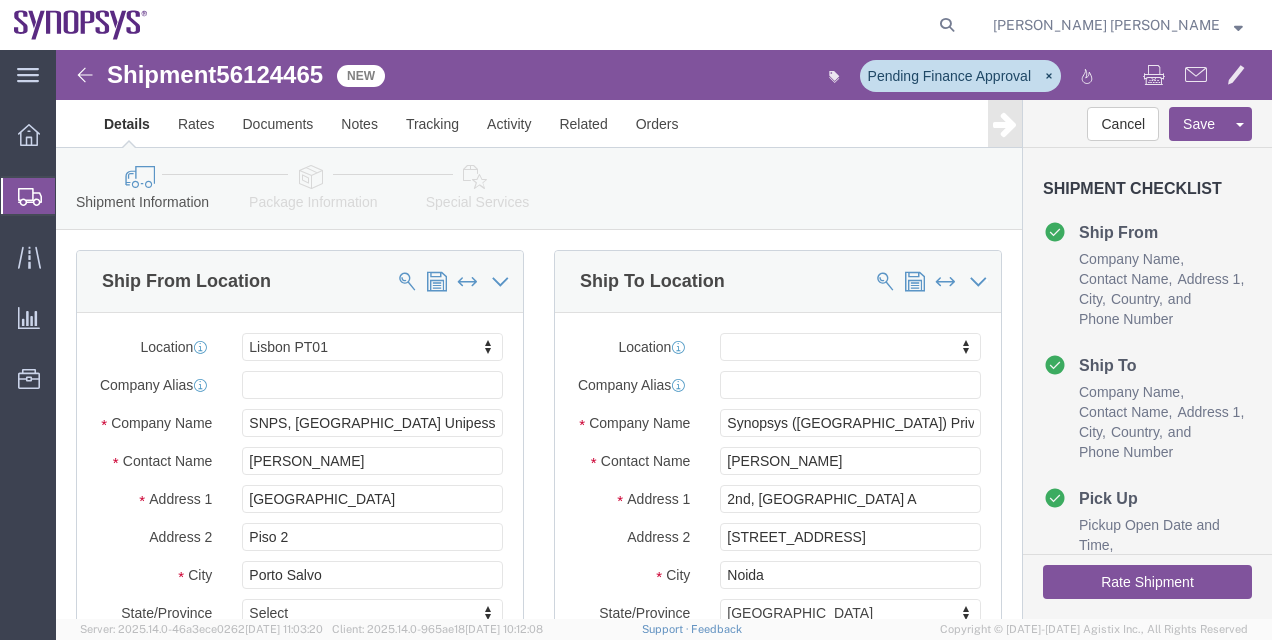 click on "56124465" 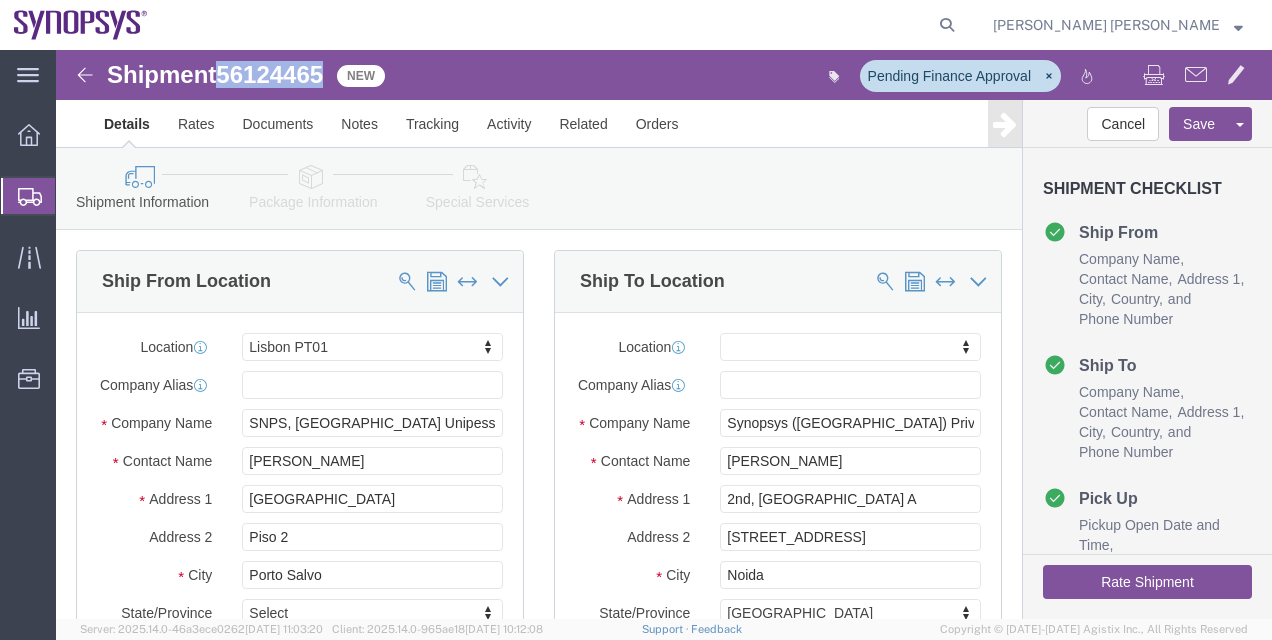 drag, startPoint x: 316, startPoint y: 78, endPoint x: 260, endPoint y: 28, distance: 75.073296 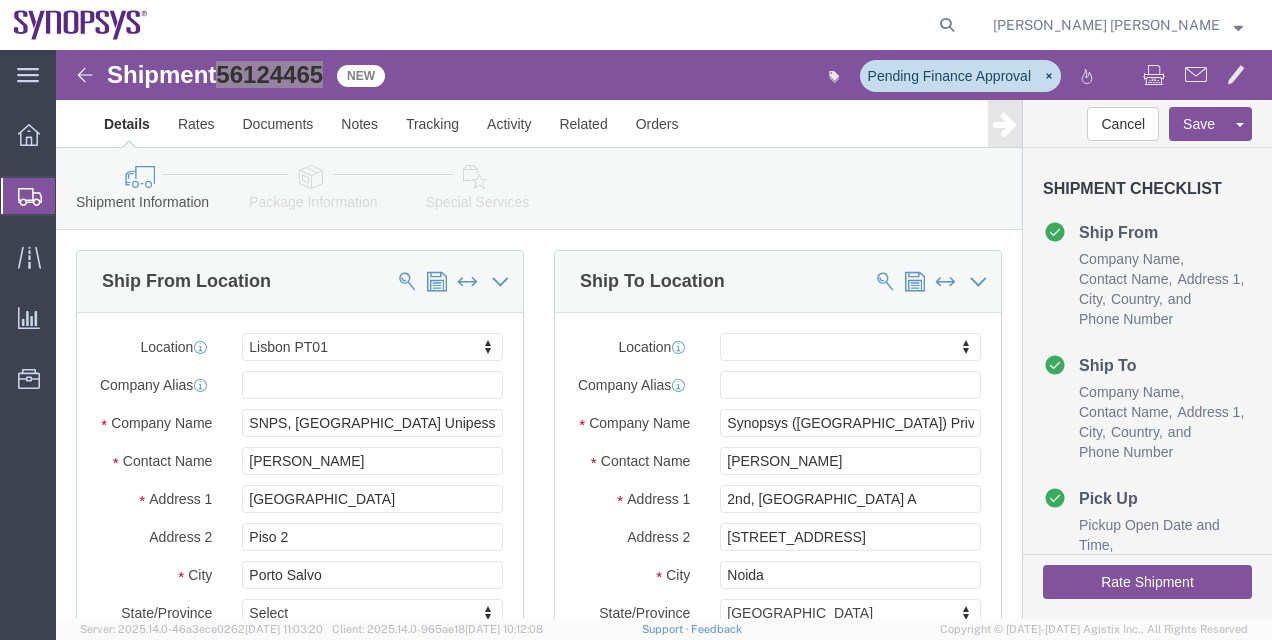 click on "Shipment Manager" 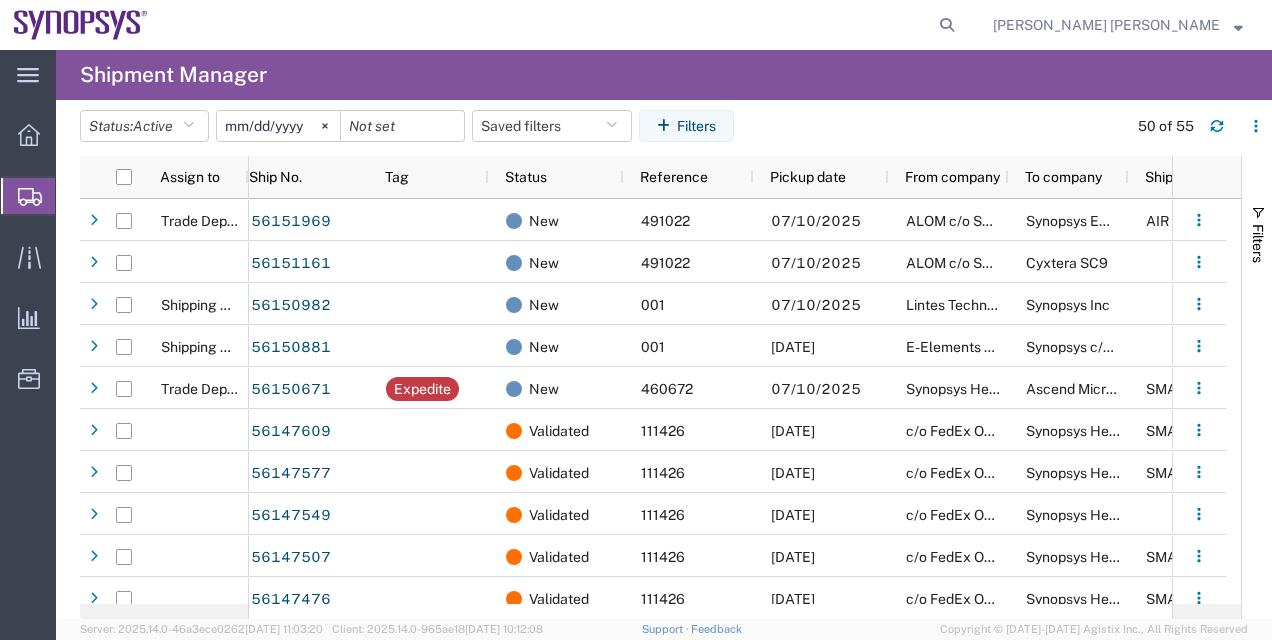 scroll, scrollTop: 172, scrollLeft: 0, axis: vertical 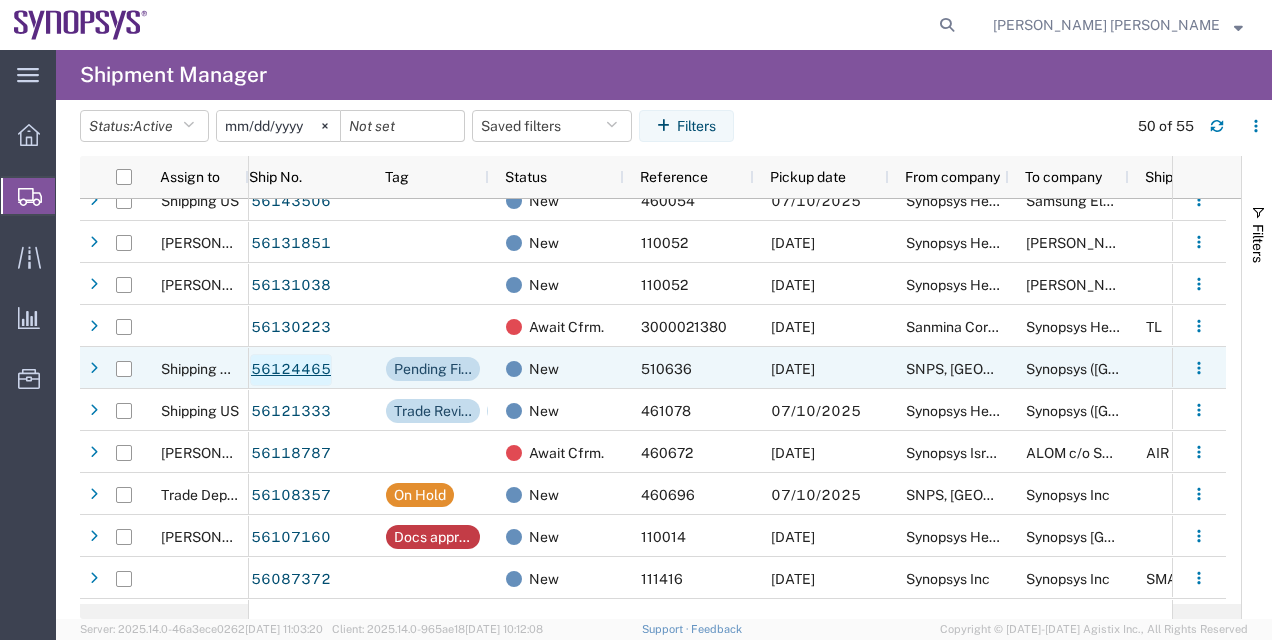 click on "56124465" 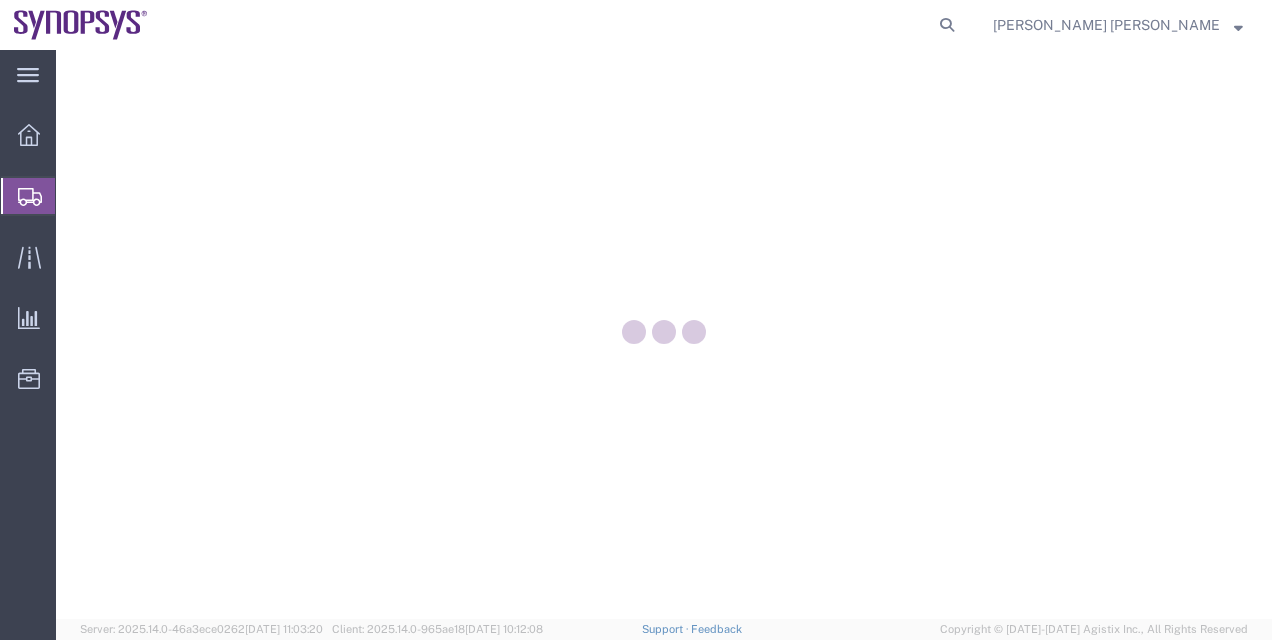 scroll, scrollTop: 0, scrollLeft: 0, axis: both 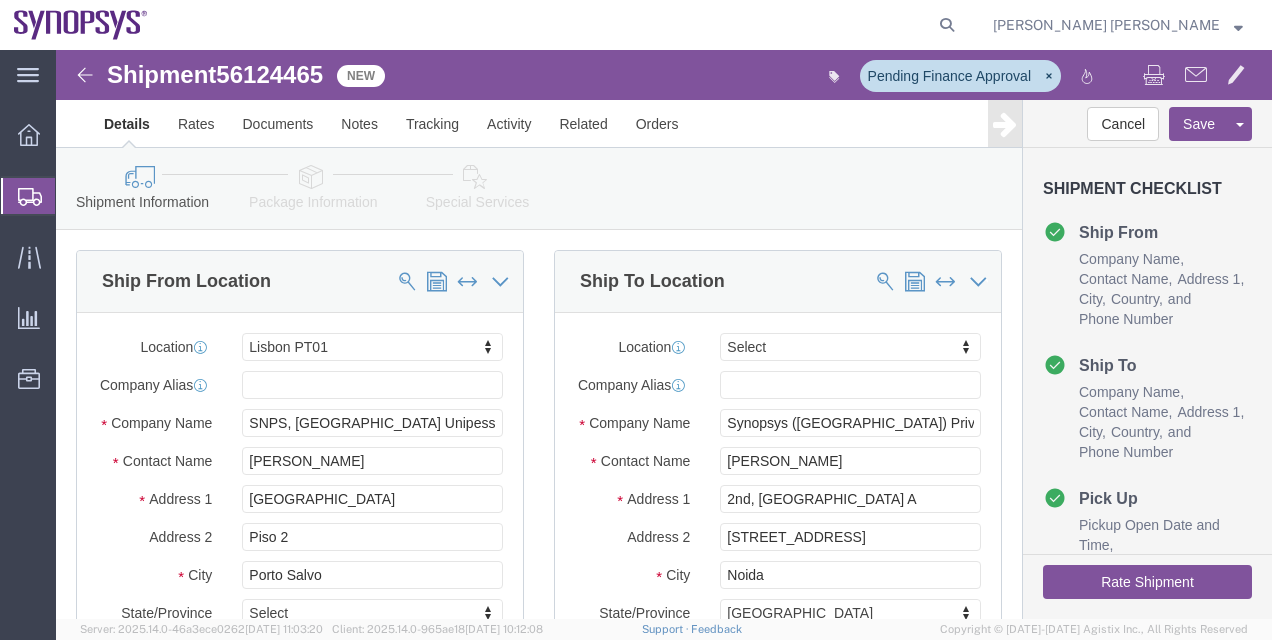 select on "63152" 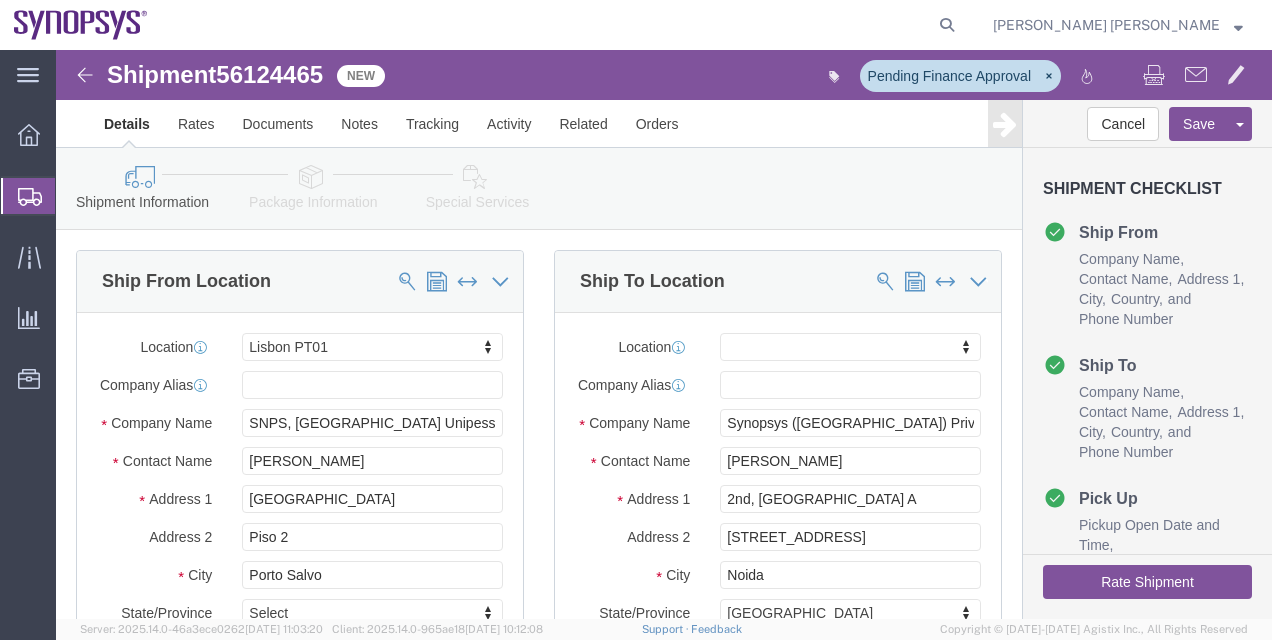 click on "Shipment Manager" 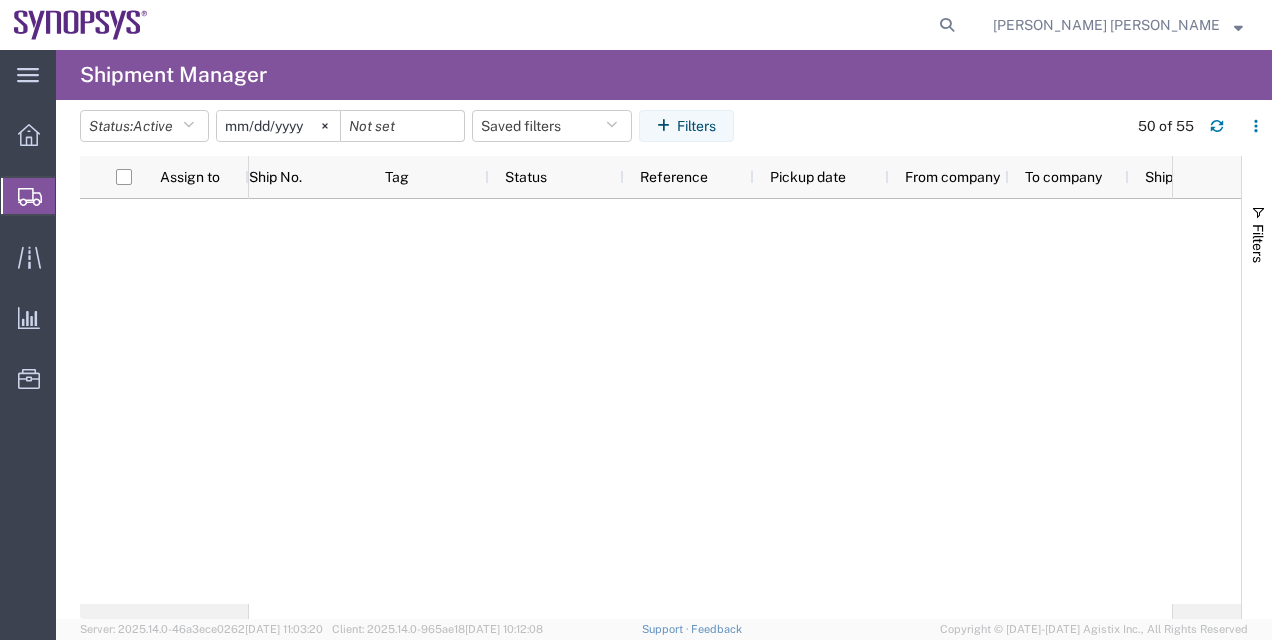 scroll, scrollTop: 1268, scrollLeft: 0, axis: vertical 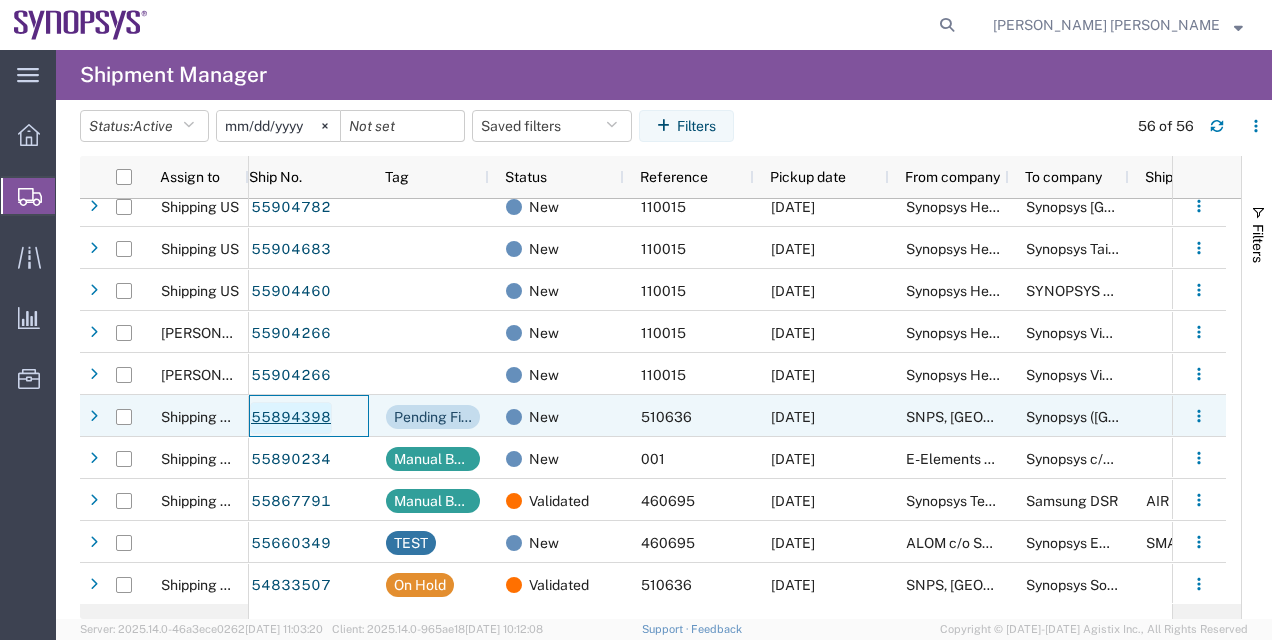 click on "55894398" 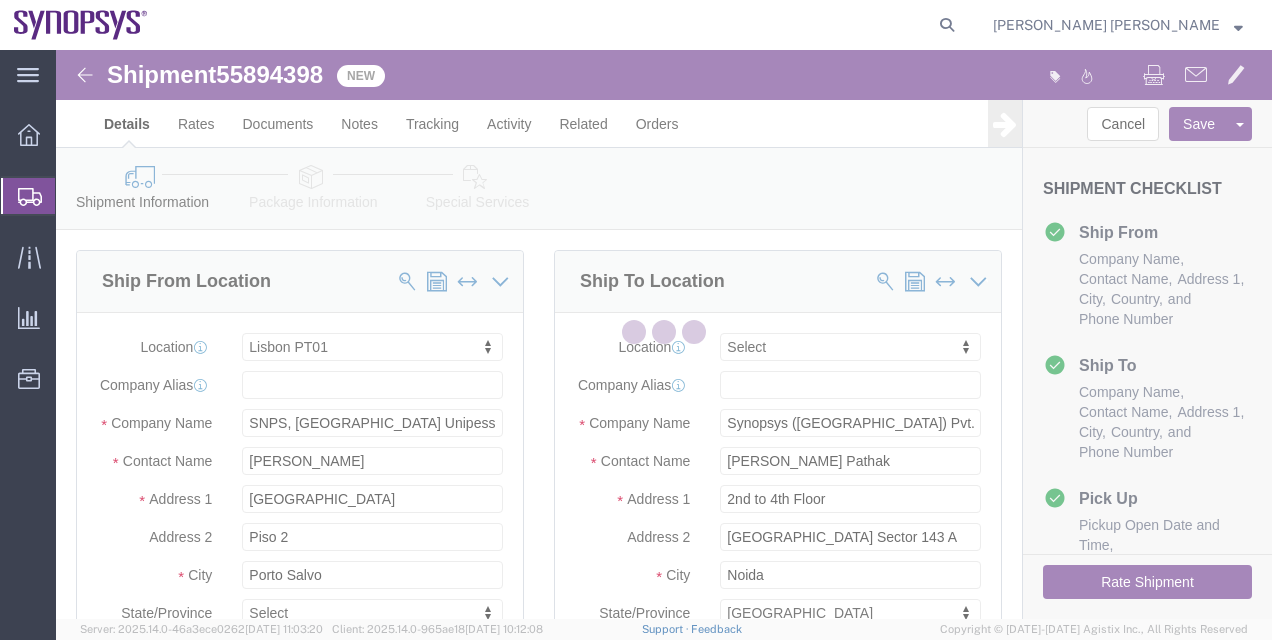 click 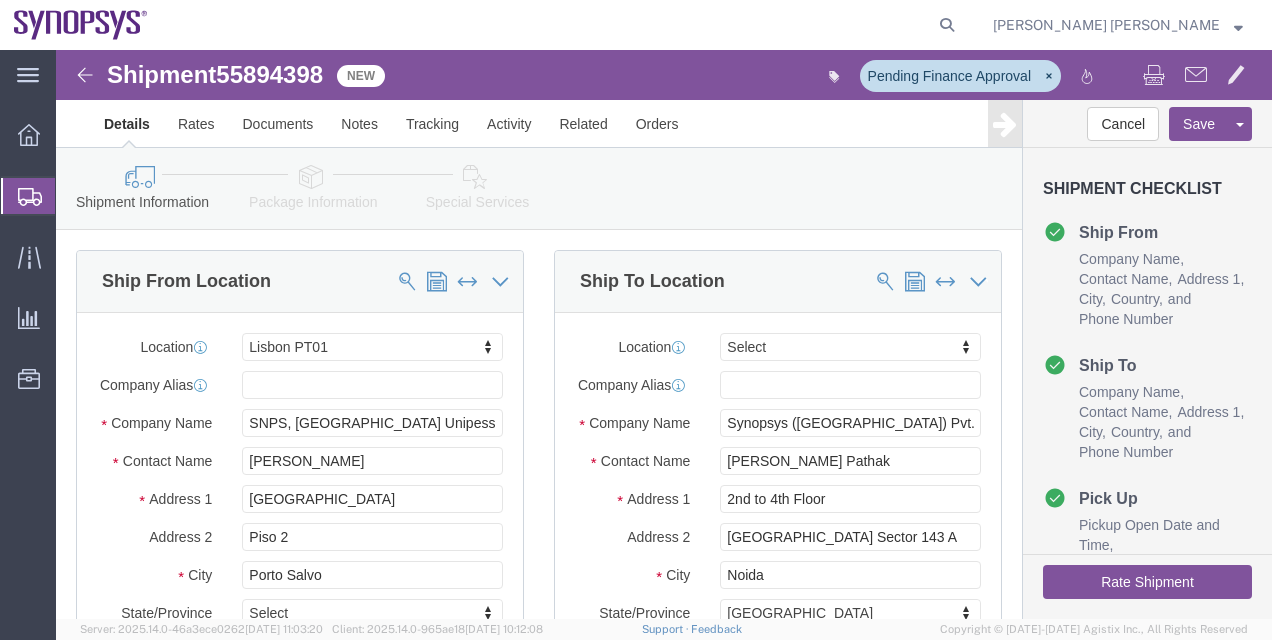 select on "63152" 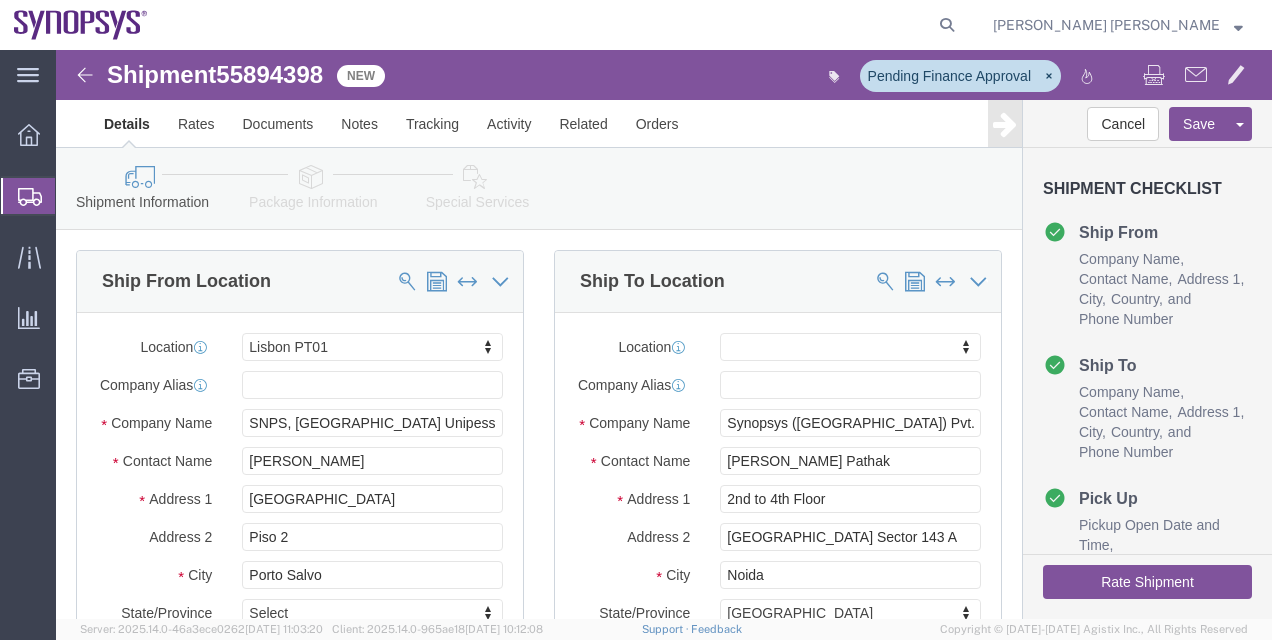 click on "55894398" 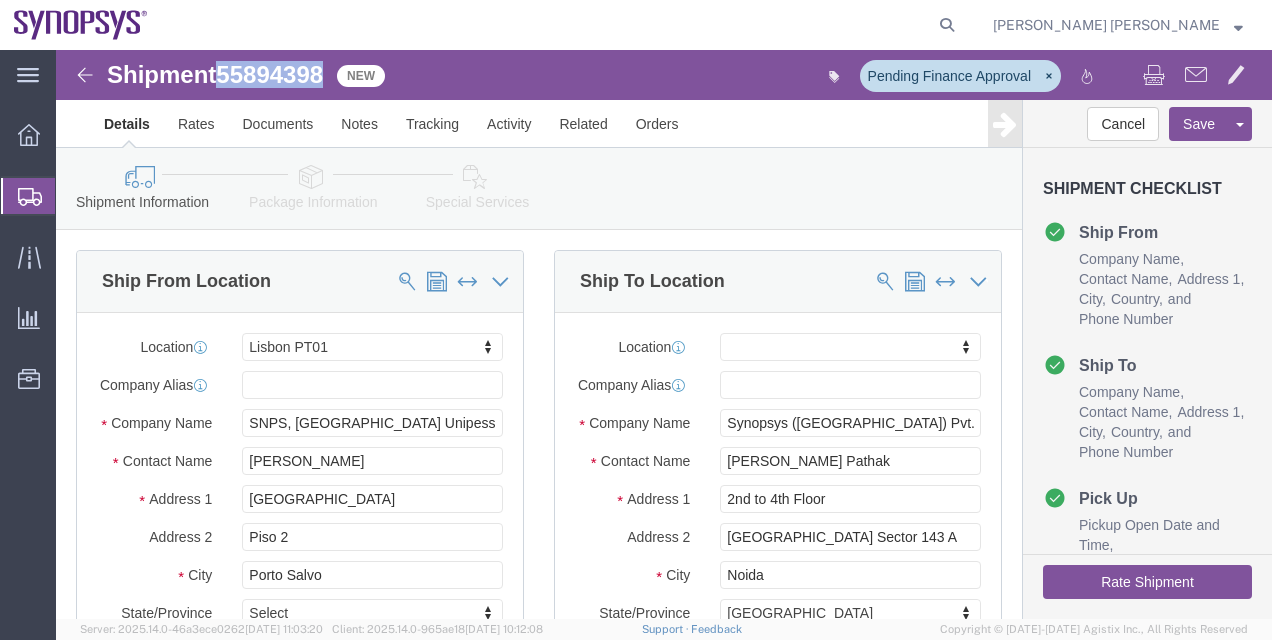 drag, startPoint x: 300, startPoint y: 72, endPoint x: 244, endPoint y: 22, distance: 75.073296 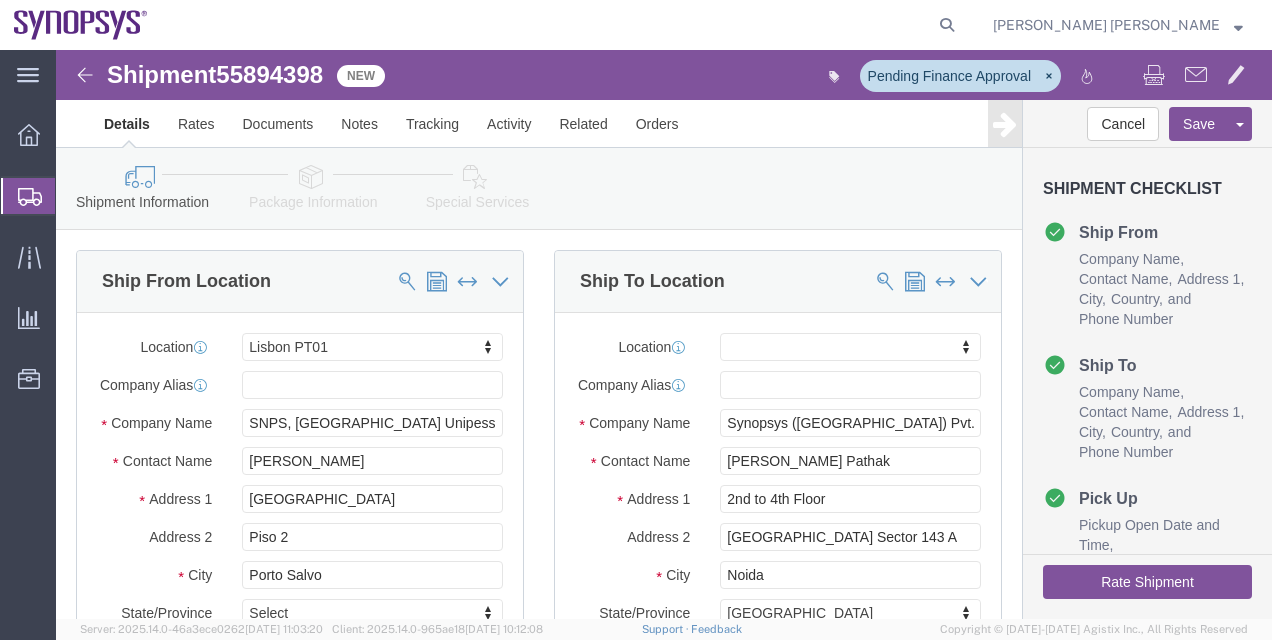 click on "Ship To Location Location                                          My Profile Location Aachen DE04 Agrate Brianza IT01 Aschheim DE02 Atlanta US60 Austin US26 Bangalore RMZ IN01 Bangalore RMZ IN02 Bangalore RMZ IN08 Bangalore RMZ IN25 Bangalore RMZ IN33 Bangalore RMZ IN37 Bangalore RMZ IN47 Bangalore SIG IN32 Bangalore SIG IN7D Beijing CN30 Belfast GB78 Bellevue US28 Berlin DE16 Berlin DE20 Berlin DE21 Berlin DE22 Bhubaneswar IN68 Bloomington US6J Boulder US1F Boulder US1P Boxborough US8W Bristol GB35 Bucharest RO03 Burlington US1A Burnaby CA Burnaby CA18 Calgary CA11 Cluj-Napoca RO02 Colombo LK01 Colombo LK02 Colorado Springs US1H Copenhagen DK01 Da Nang VN03 Da Nang VN06 Dublin IE02 EG01 Edinburgh GB32 Eindhoven NL20 Enschede NL03 Erfurt DE06 Espoo FI01 Exeter GB29 GB34 Bristol Gdansk PL01 Gilbert US1J Glasgow GB28 Gyumri AM10 Haifa IL61 Hanoi VN09 Hatfield GB21 Headquarters USSV Herndon US6L Hillsboro US03 Ho Chi Minh City VN04 Ho Chi Minh City VN07 Ho Chi Minh City VN08 Hong Kong HK02 Hsinchu TW04 Noida" 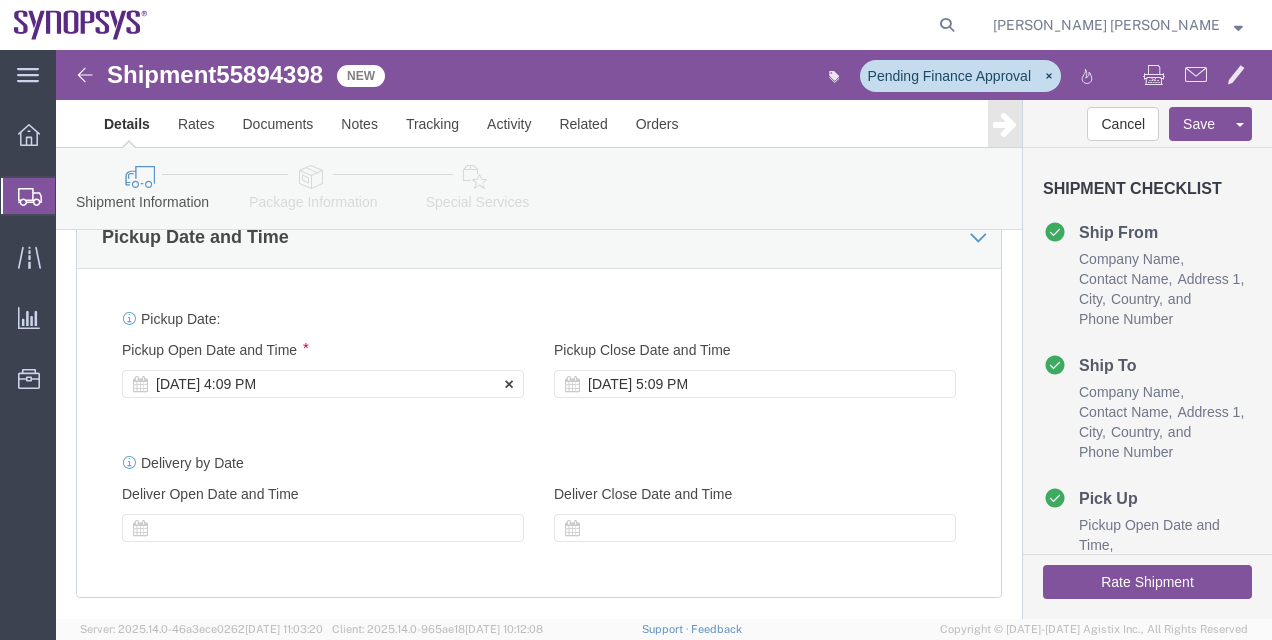 click on "Jul 10 2025 4:09 PM" 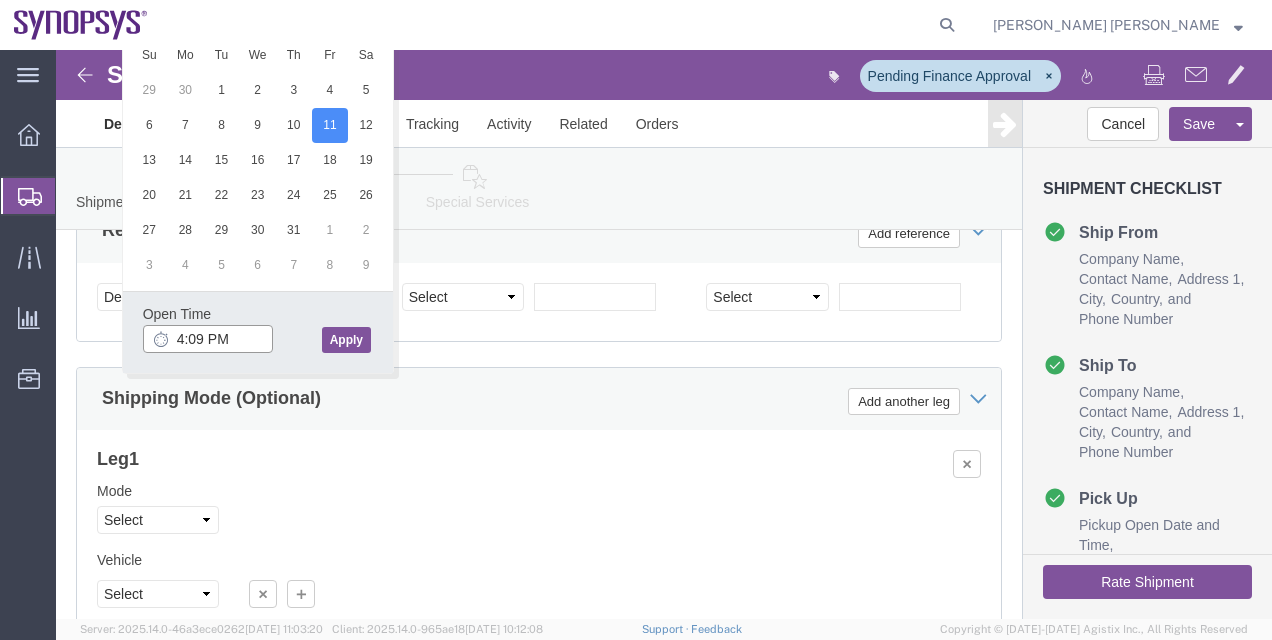 click on "4:09 PM" 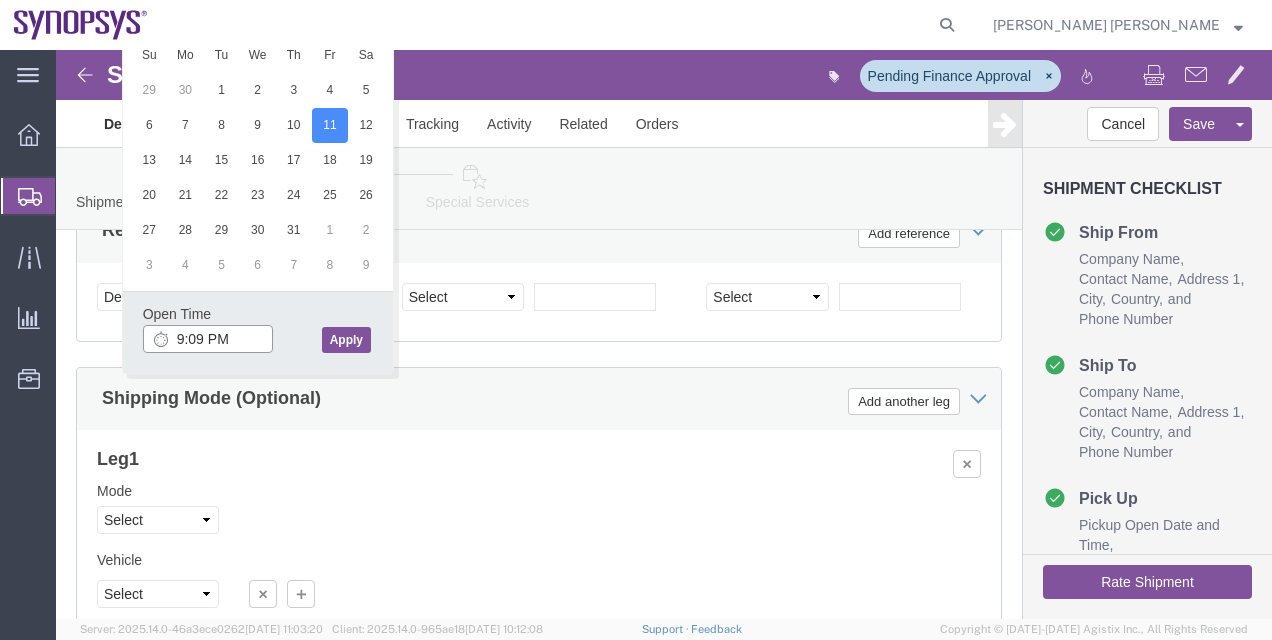 click on "9:09 PM" 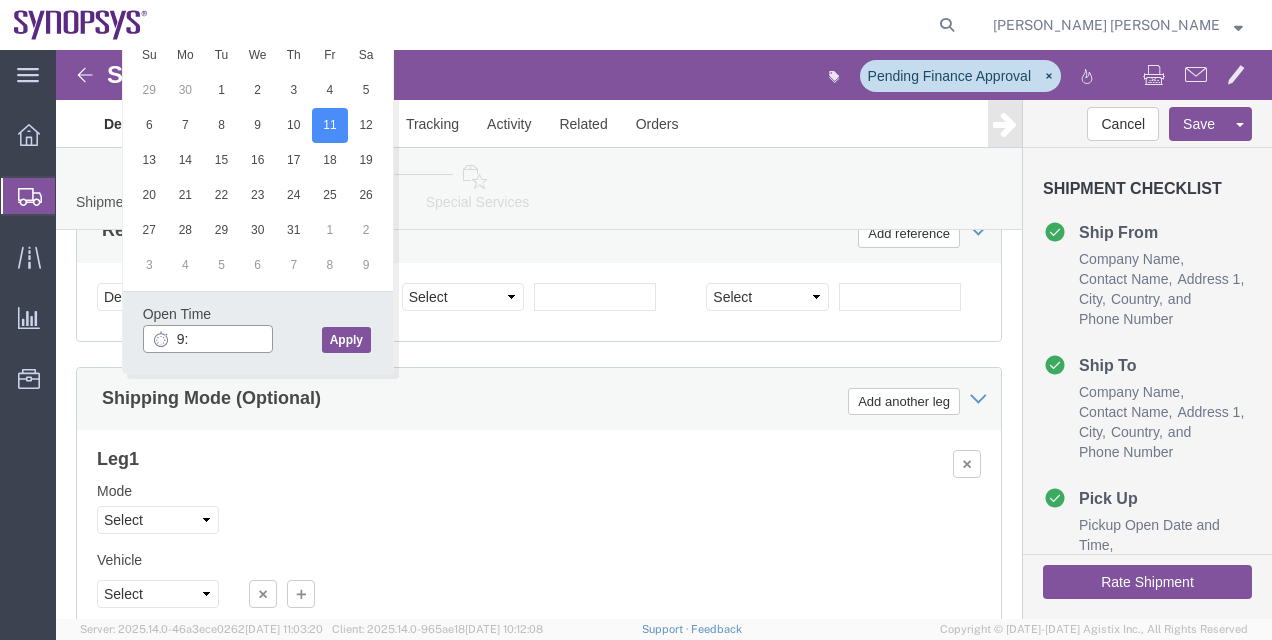 type on "9" 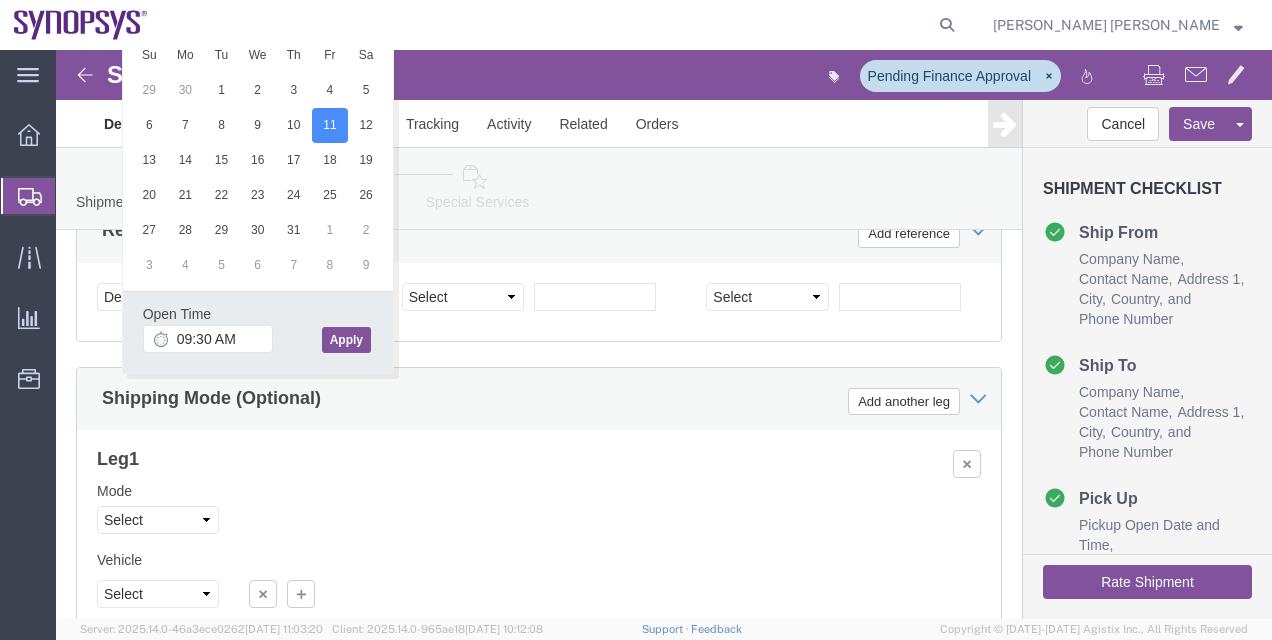 type on "9:30 AM" 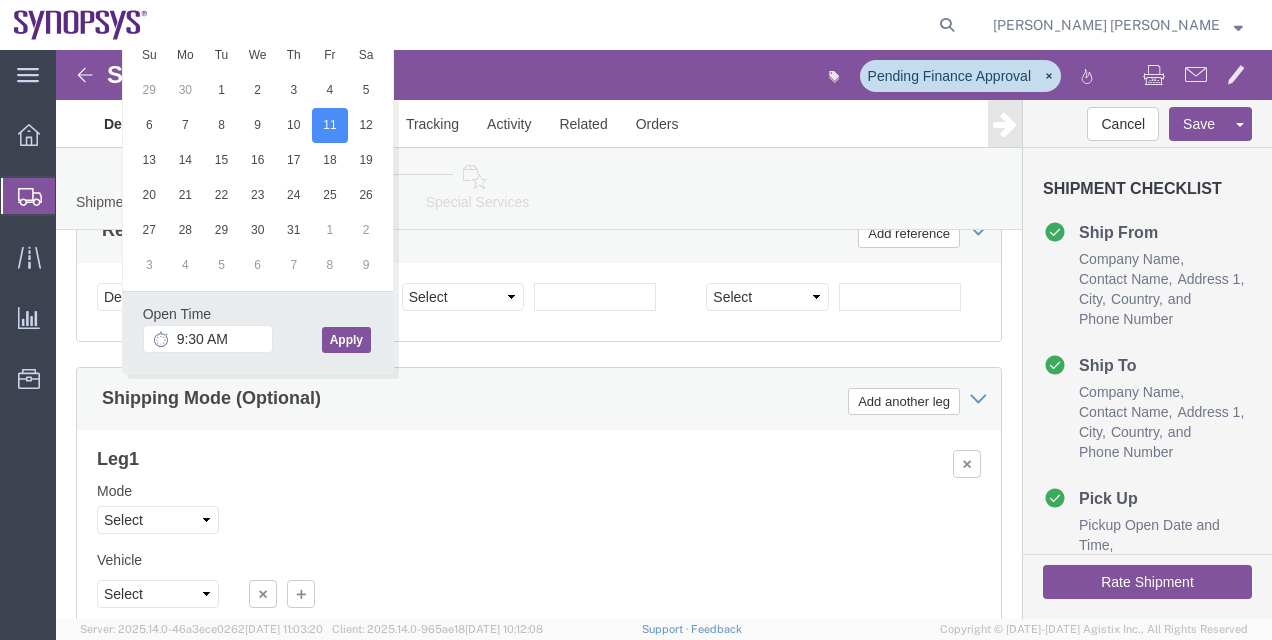 click on "Apply" 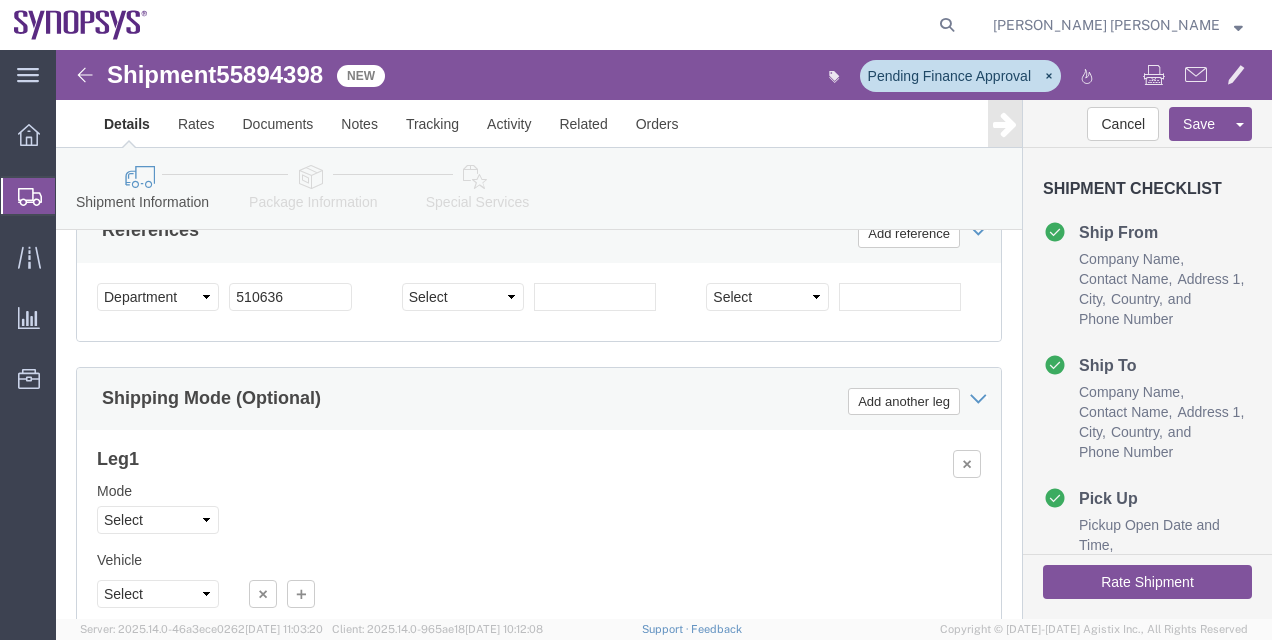 click on "Shipping Mode (Optional)
Add another leg" 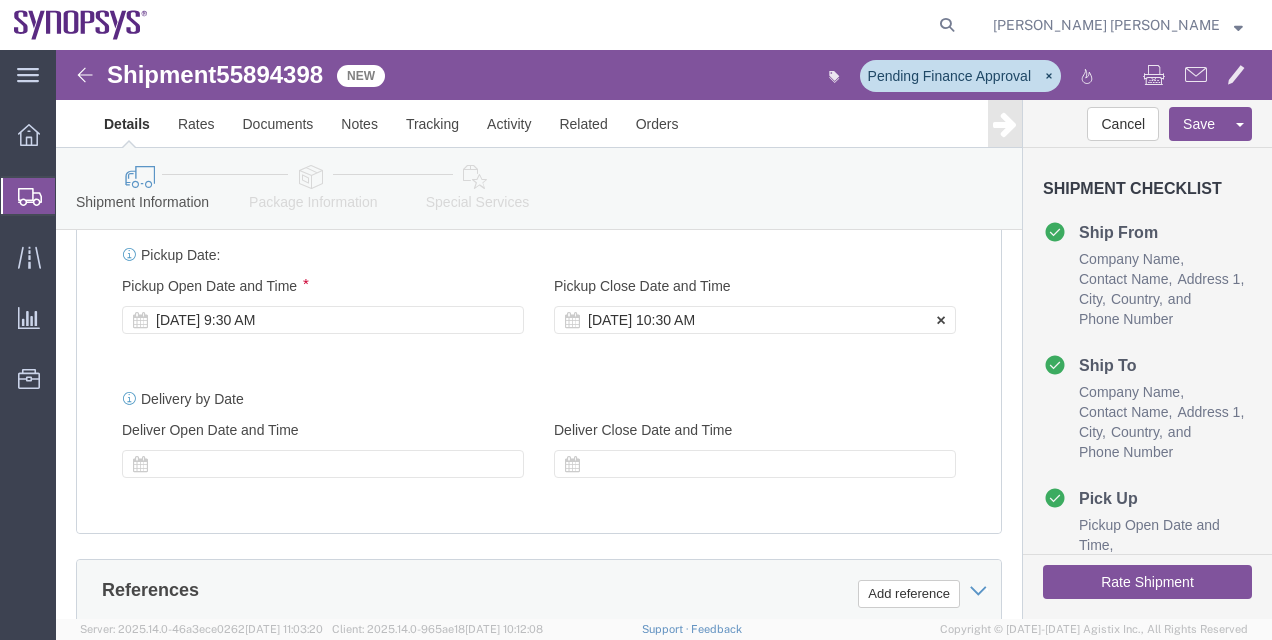 click on "Jul 11 2025 10:30 AM" 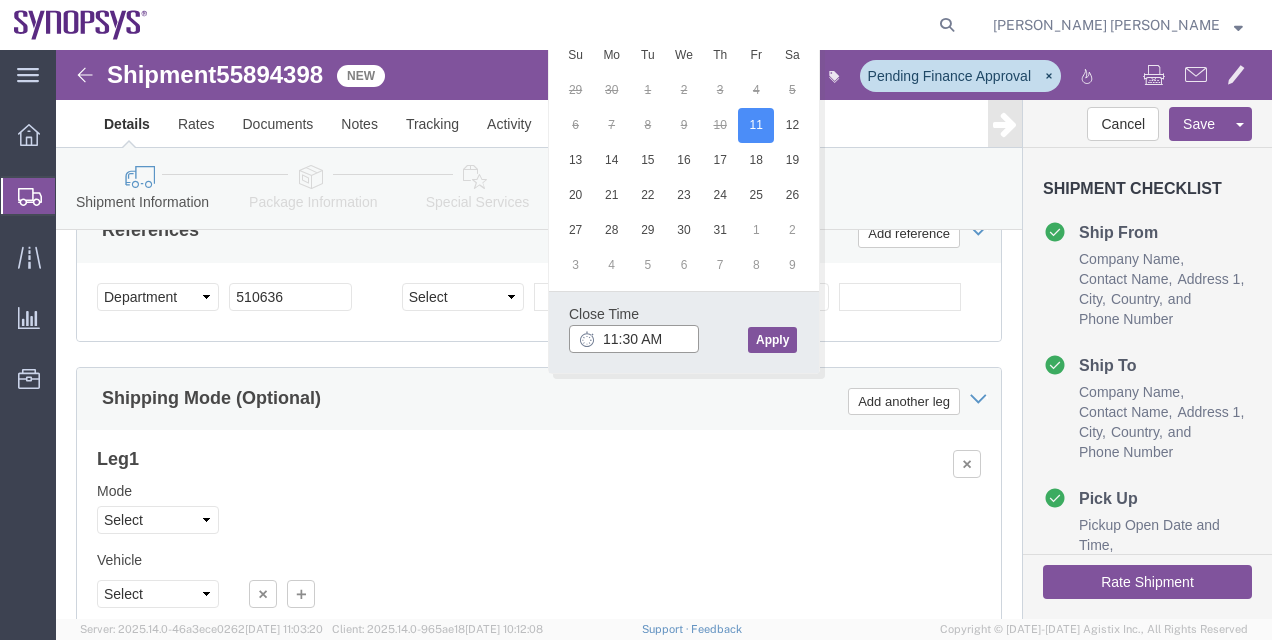 type on "11:30 AM" 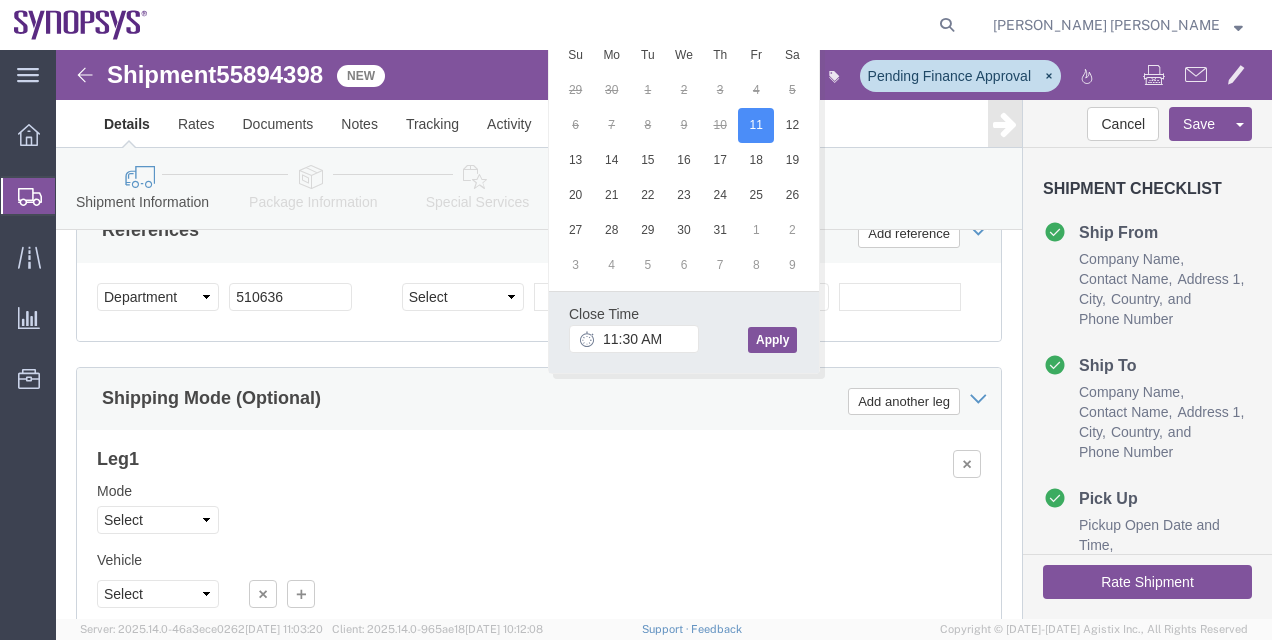 click on "Apply" 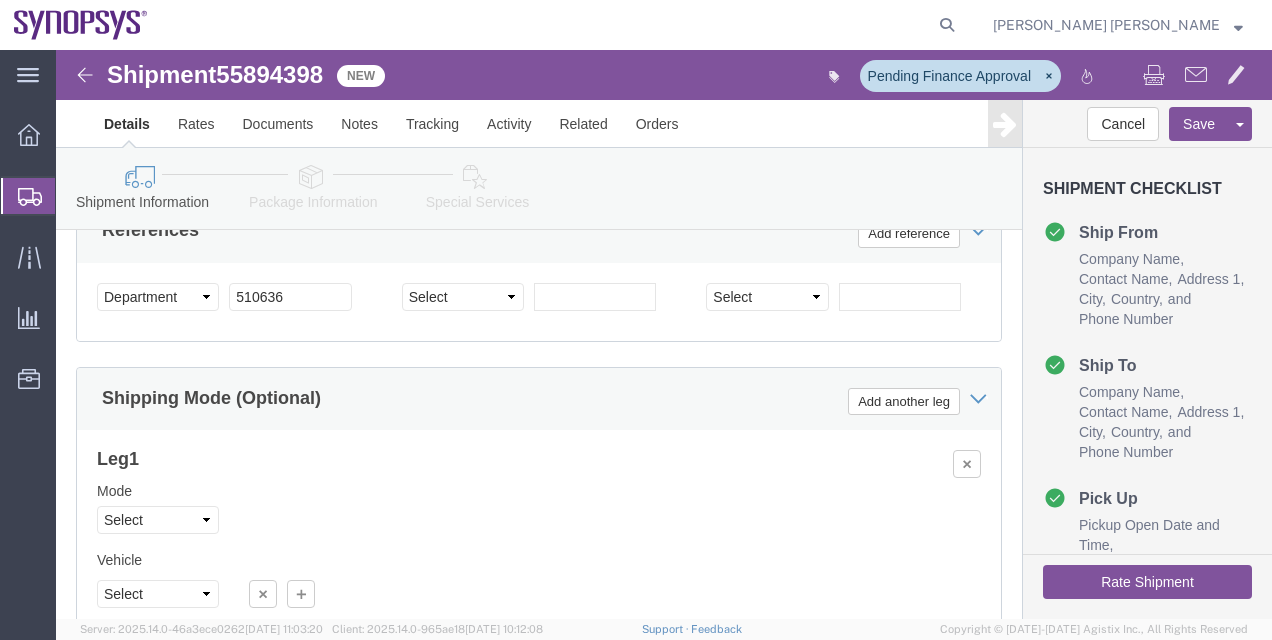 click on "Shipping Mode (Optional)
Add another leg" 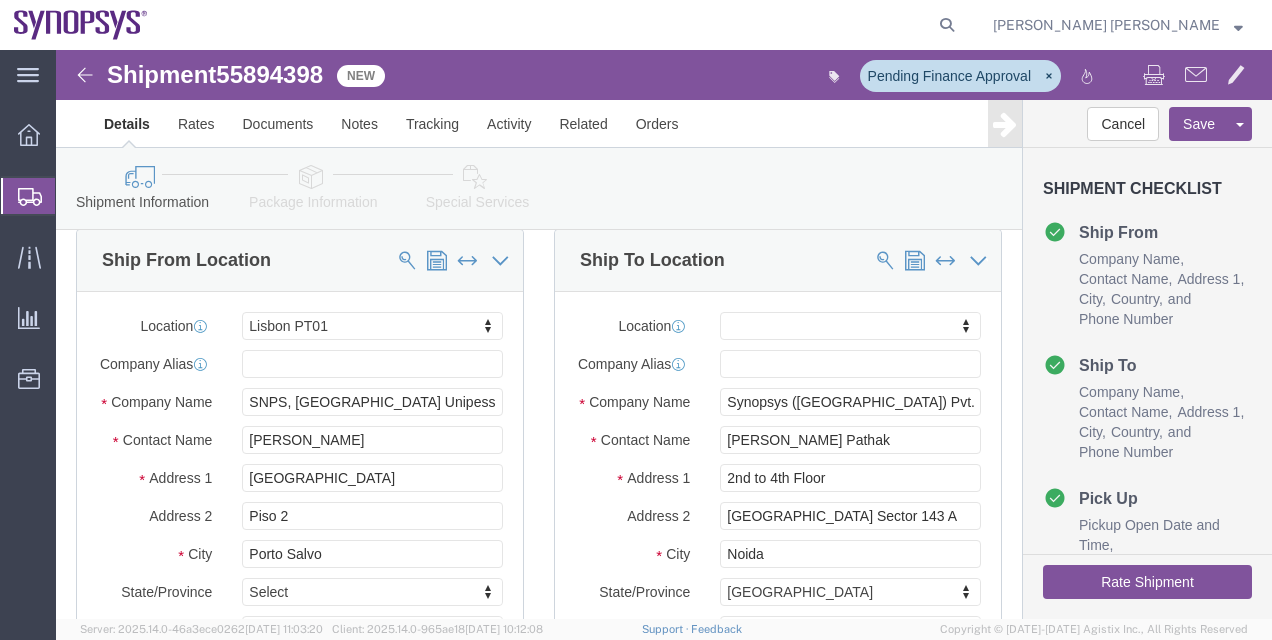 scroll, scrollTop: 0, scrollLeft: 0, axis: both 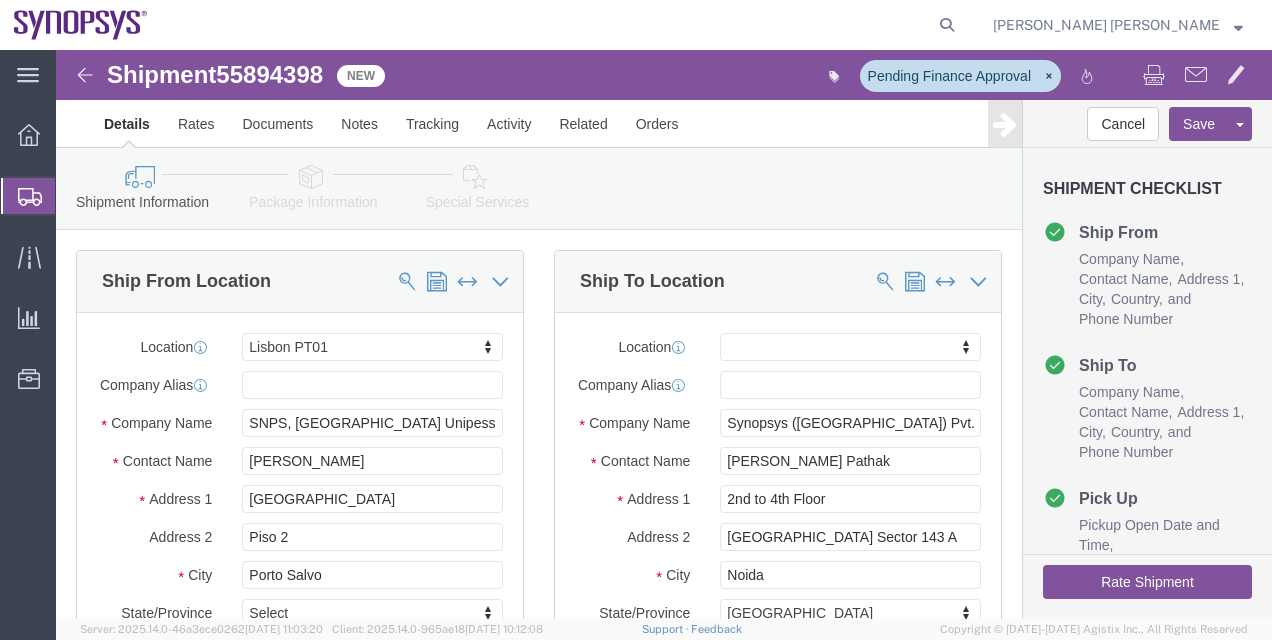 click 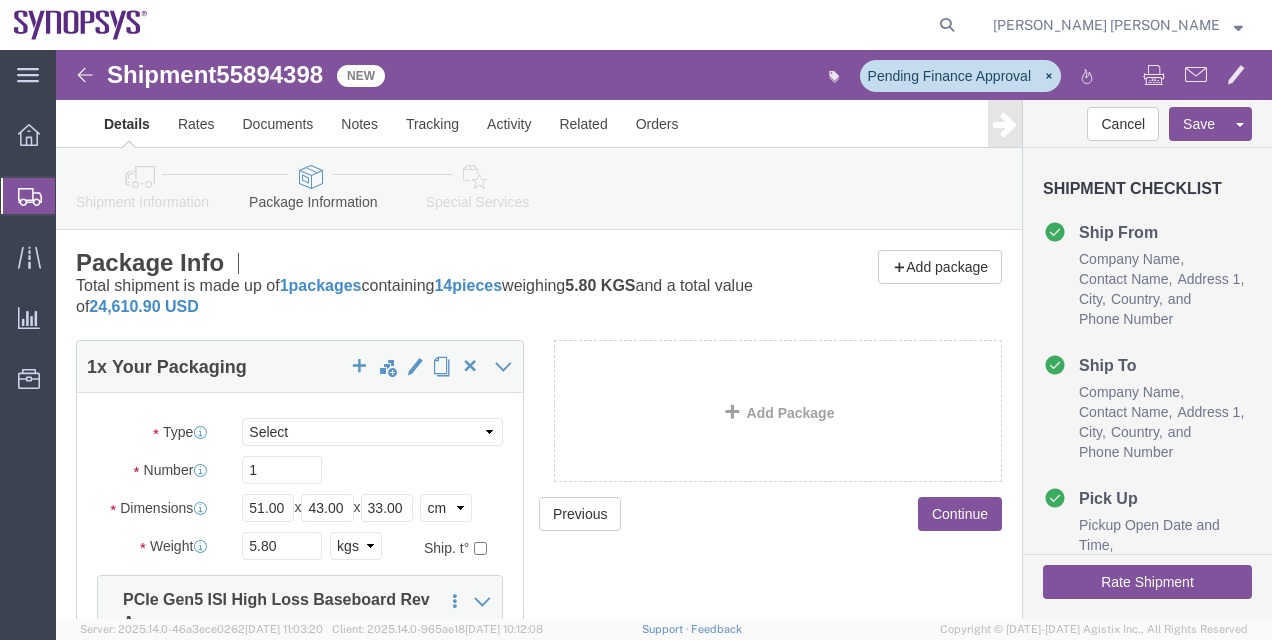 click 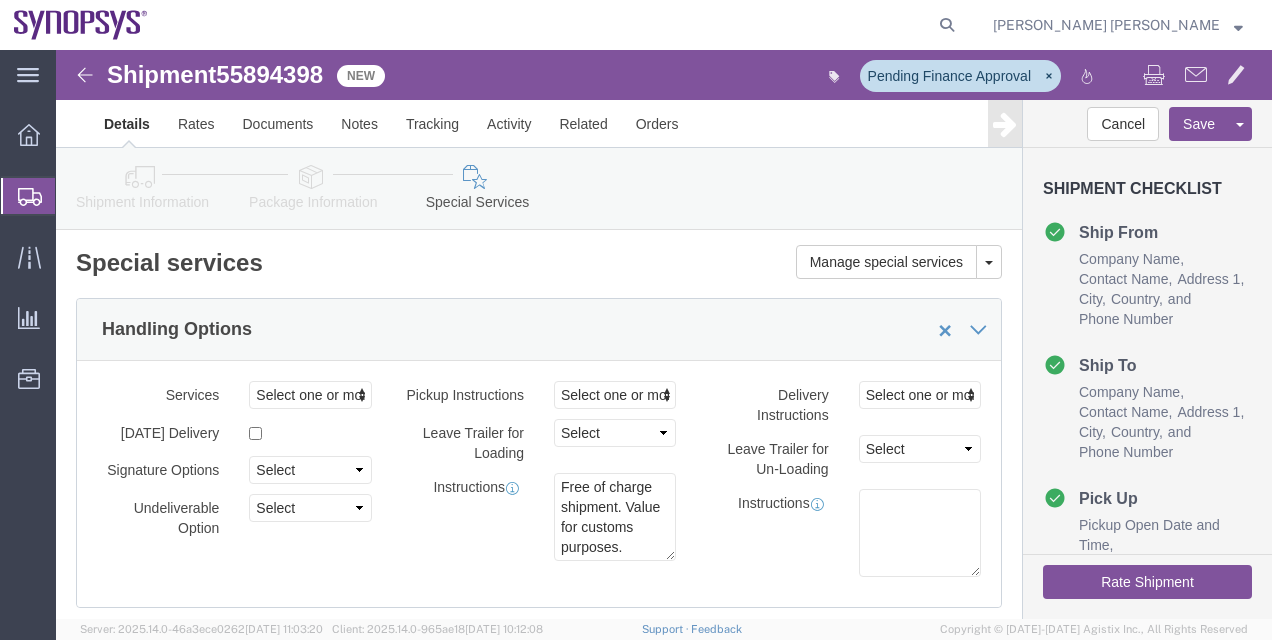 click on "Rate Shipment" 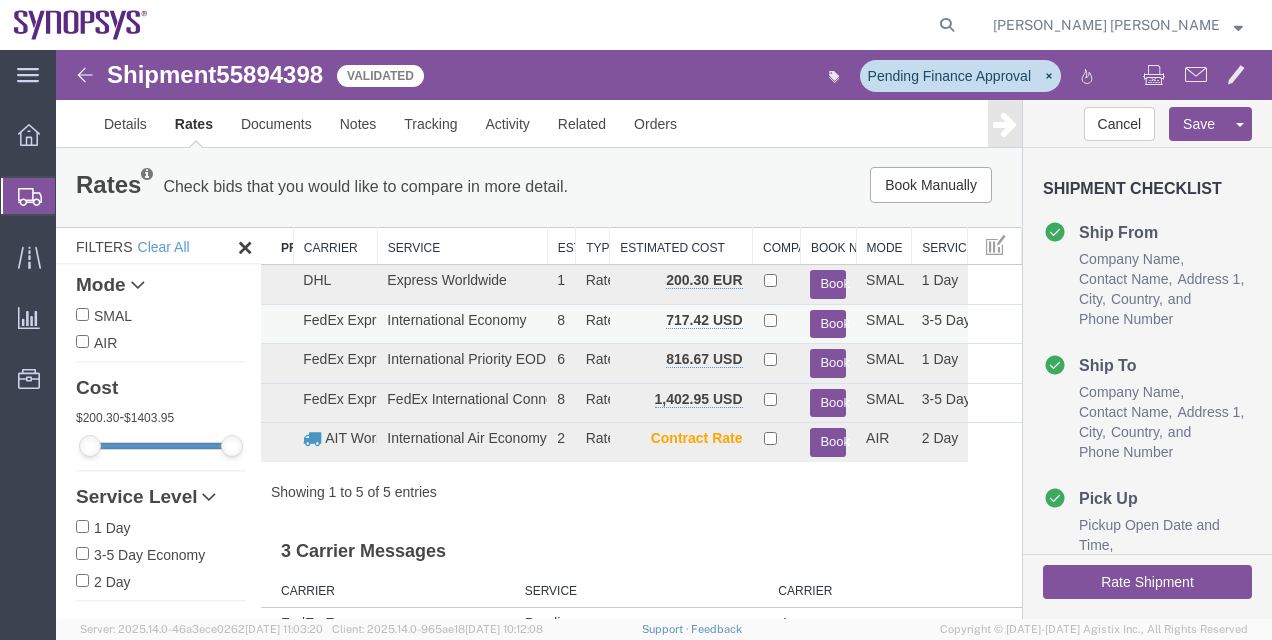 click on "Book" at bounding box center [828, 324] 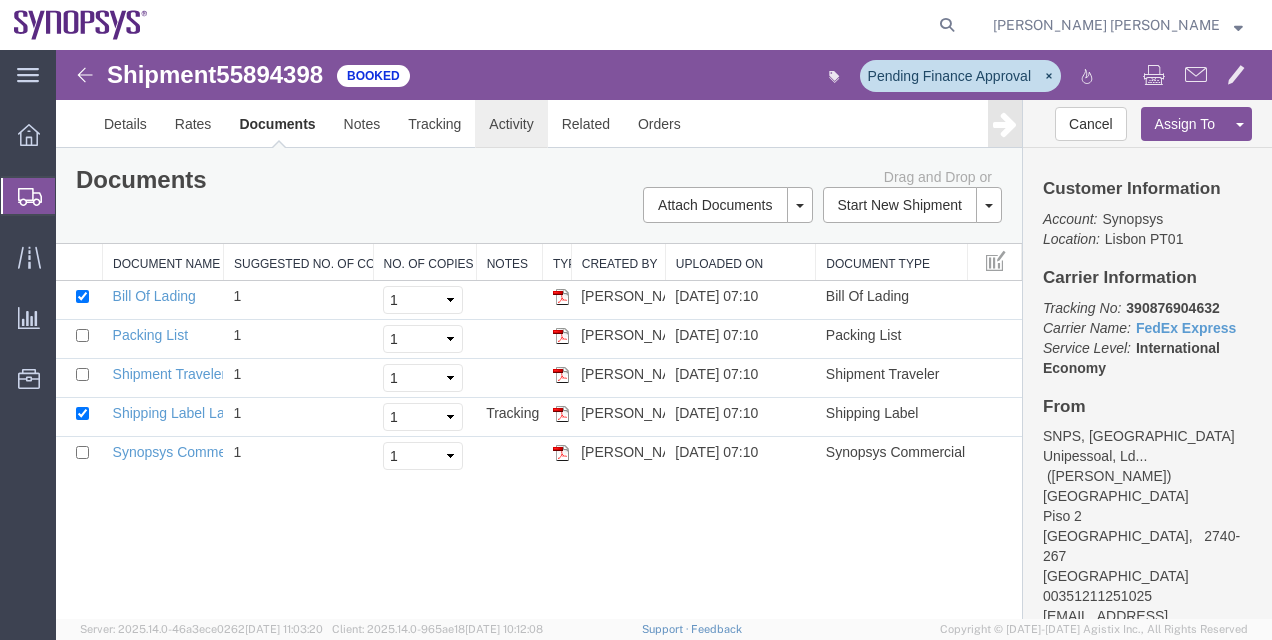 click on "Activity" at bounding box center (511, 124) 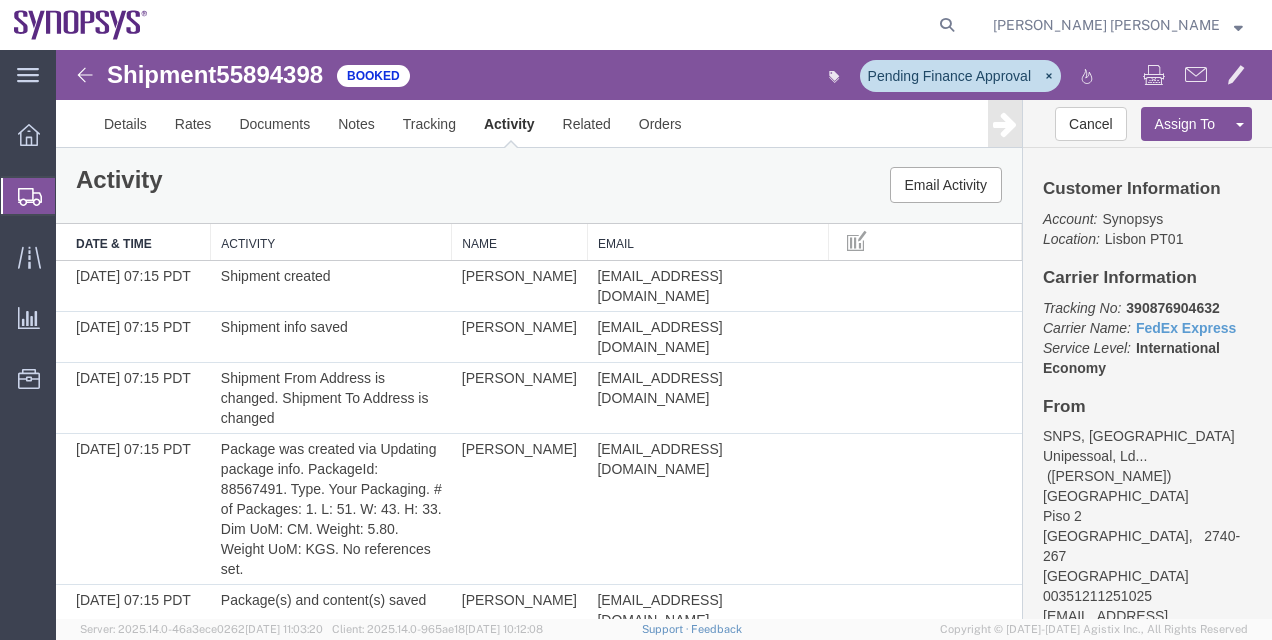 scroll, scrollTop: 416, scrollLeft: 0, axis: vertical 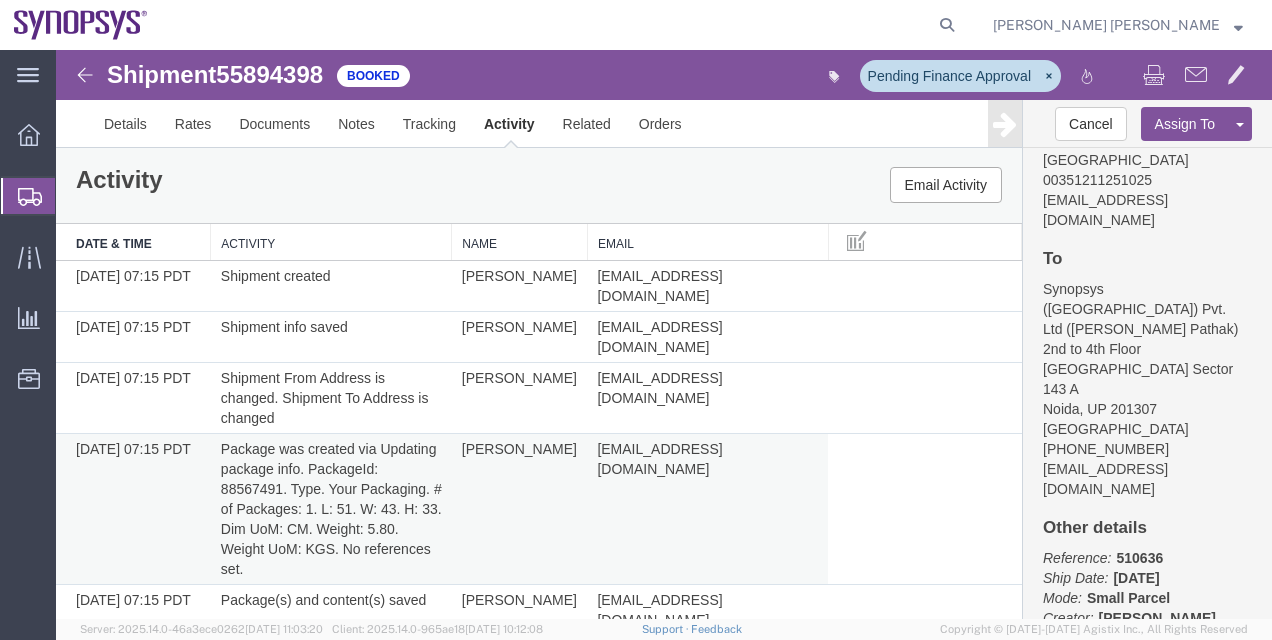 click at bounding box center (924, 509) 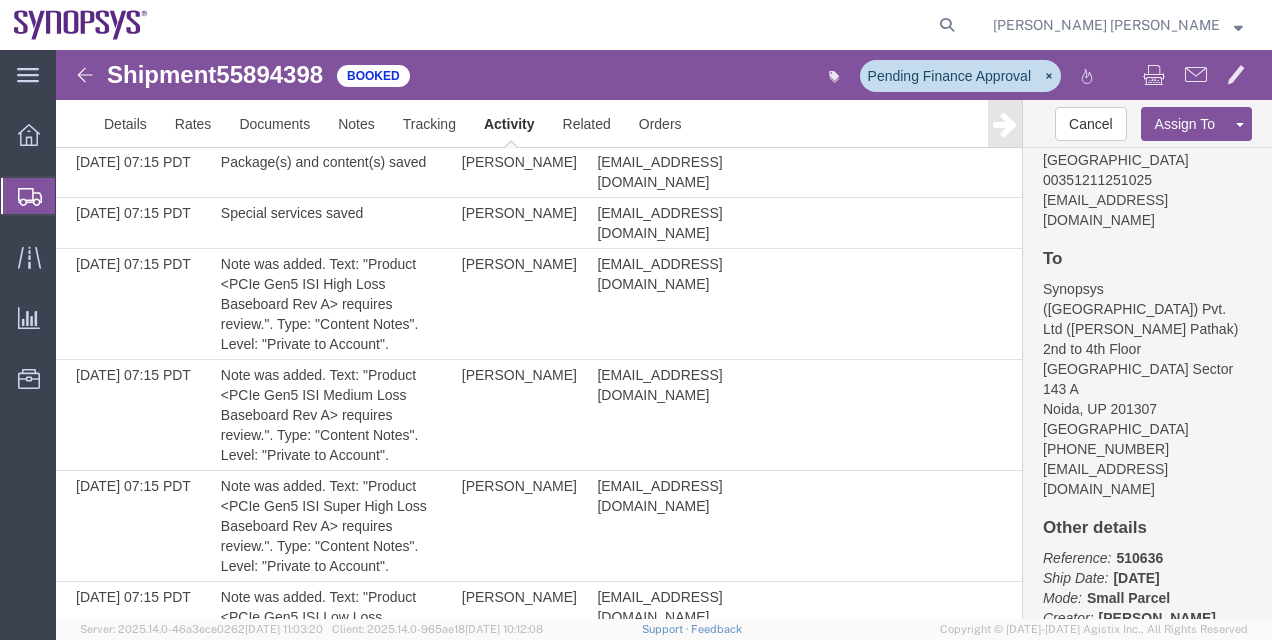 scroll, scrollTop: 440, scrollLeft: 0, axis: vertical 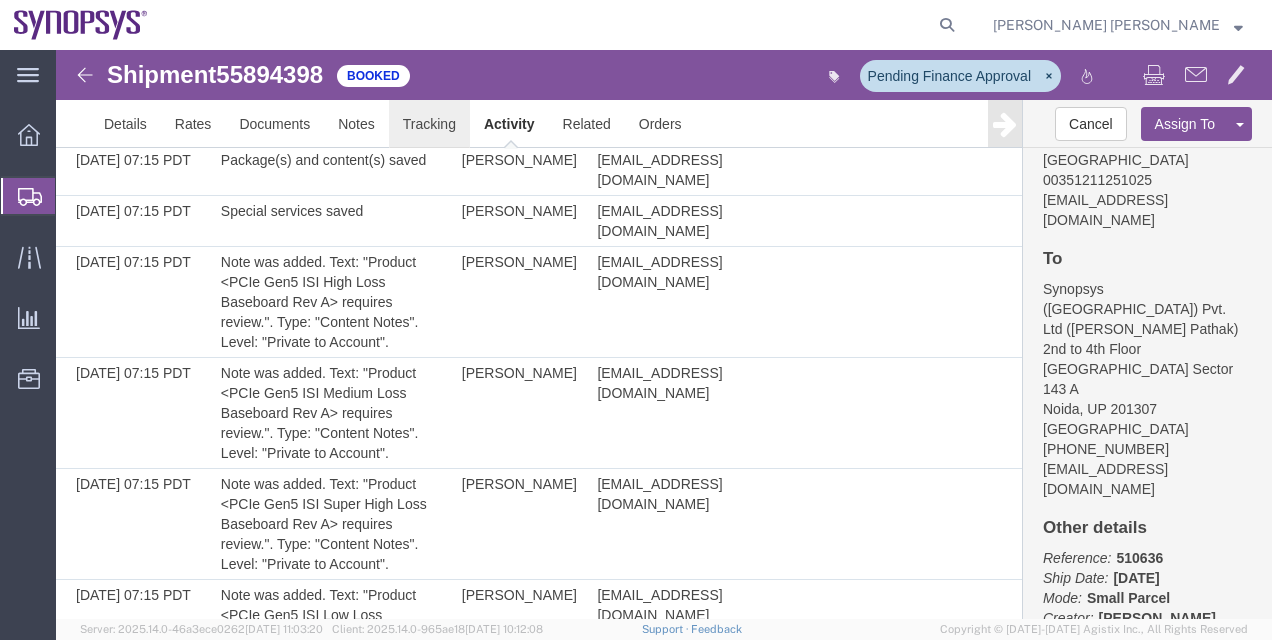 click on "Tracking" at bounding box center (429, 124) 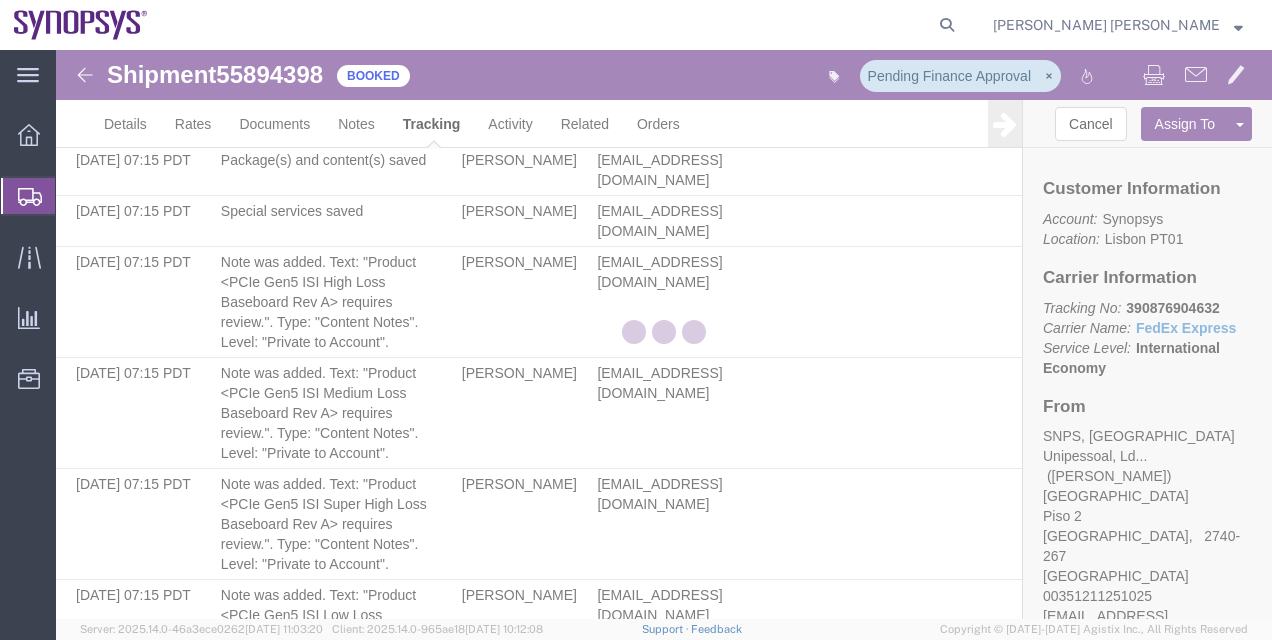 scroll, scrollTop: 0, scrollLeft: 0, axis: both 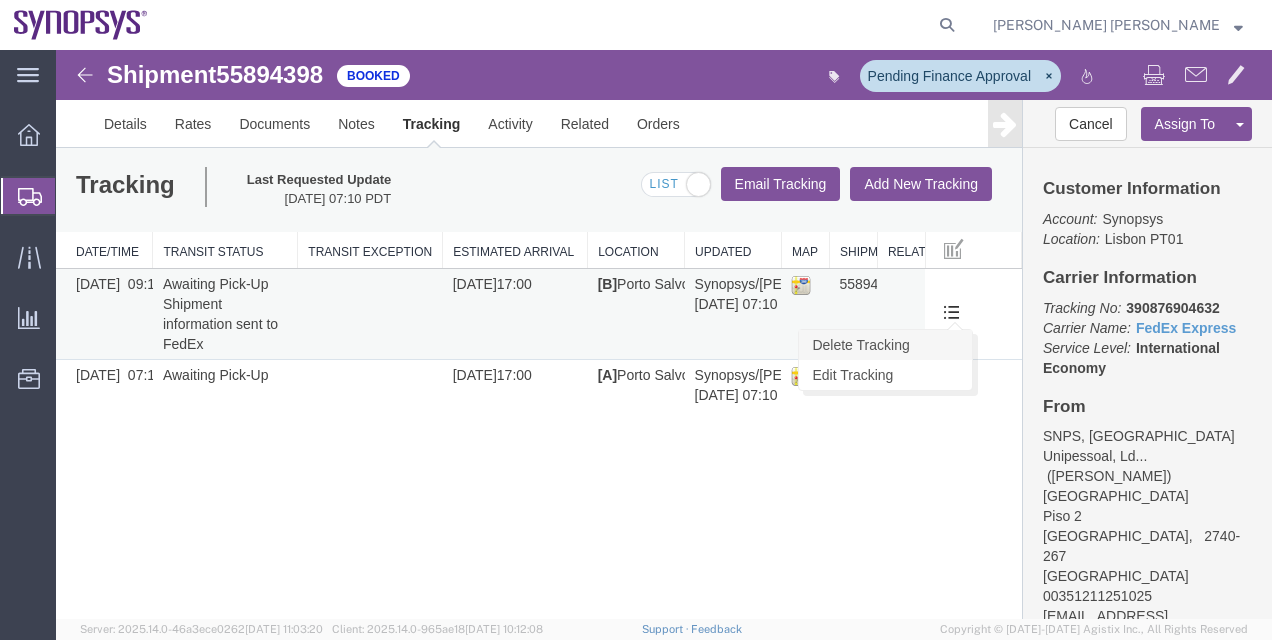 click on "Delete Tracking" at bounding box center (885, 345) 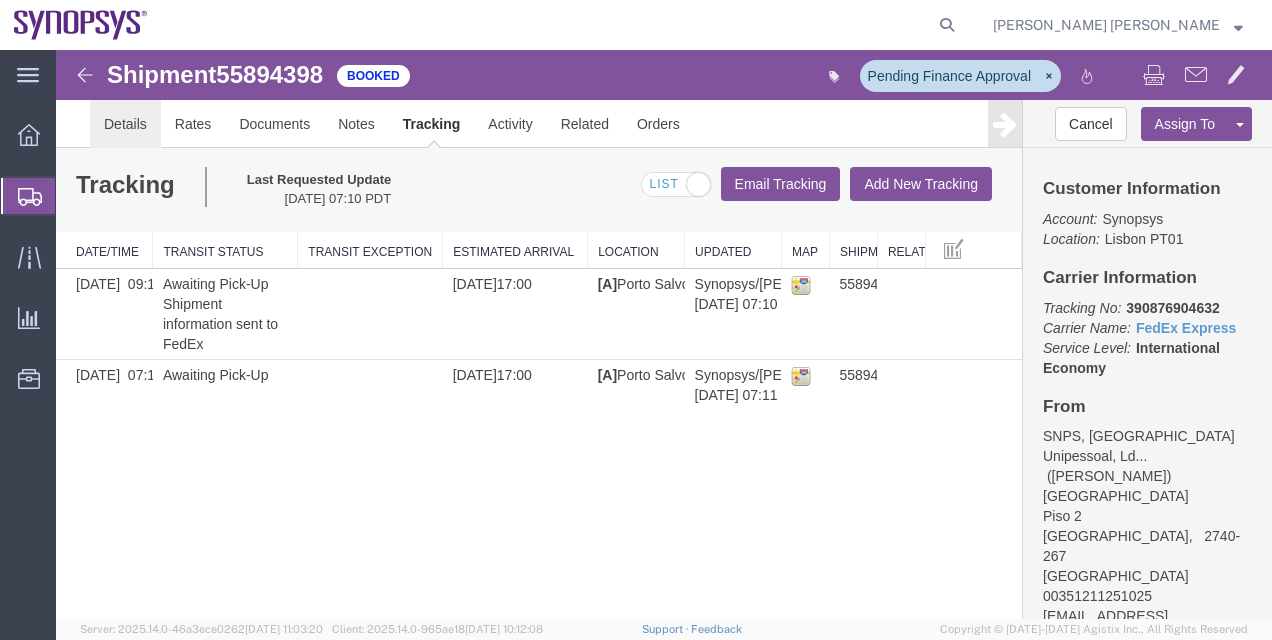 click on "Details" at bounding box center (125, 124) 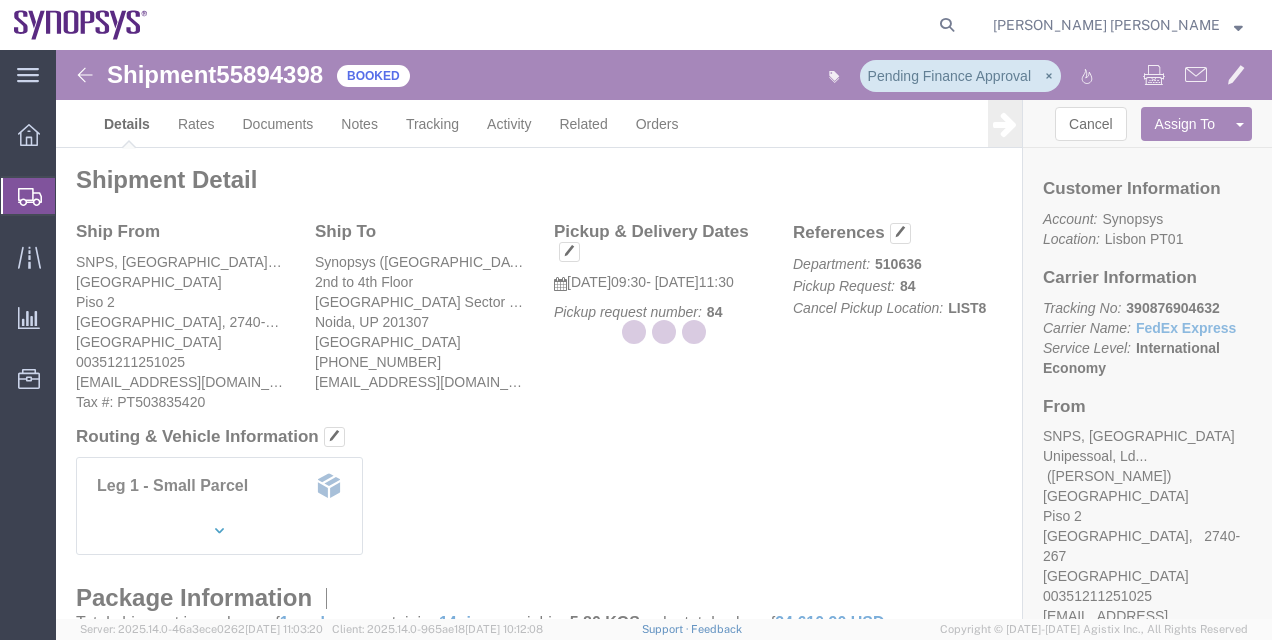 click 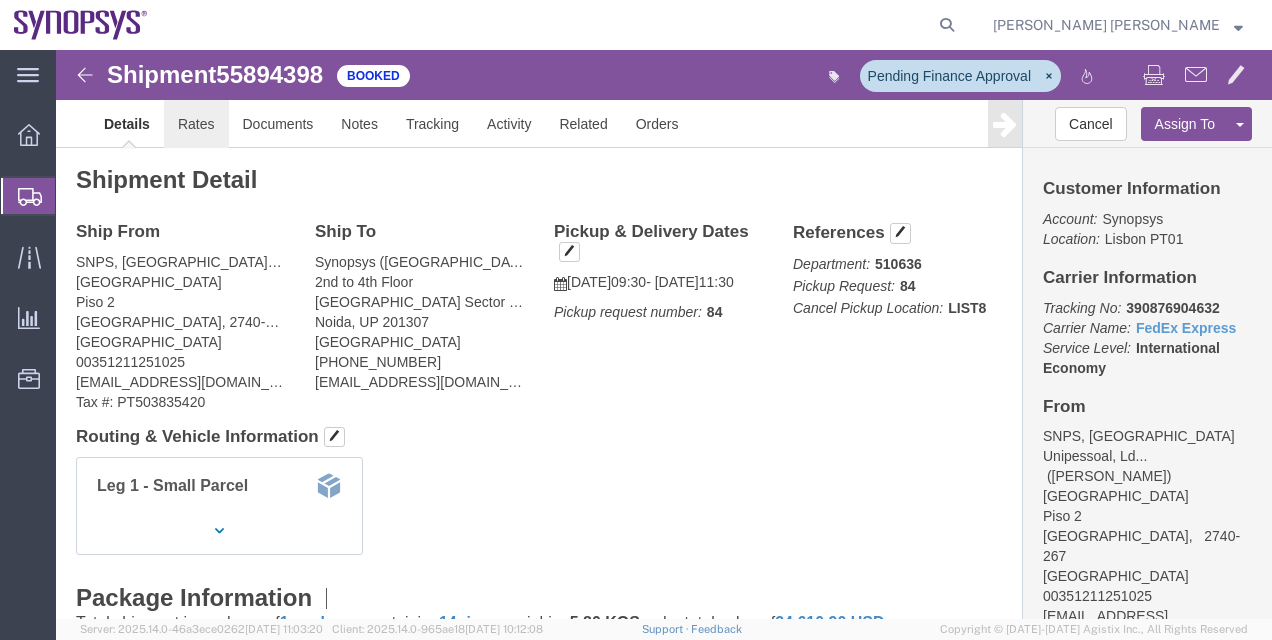 click on "Rates" 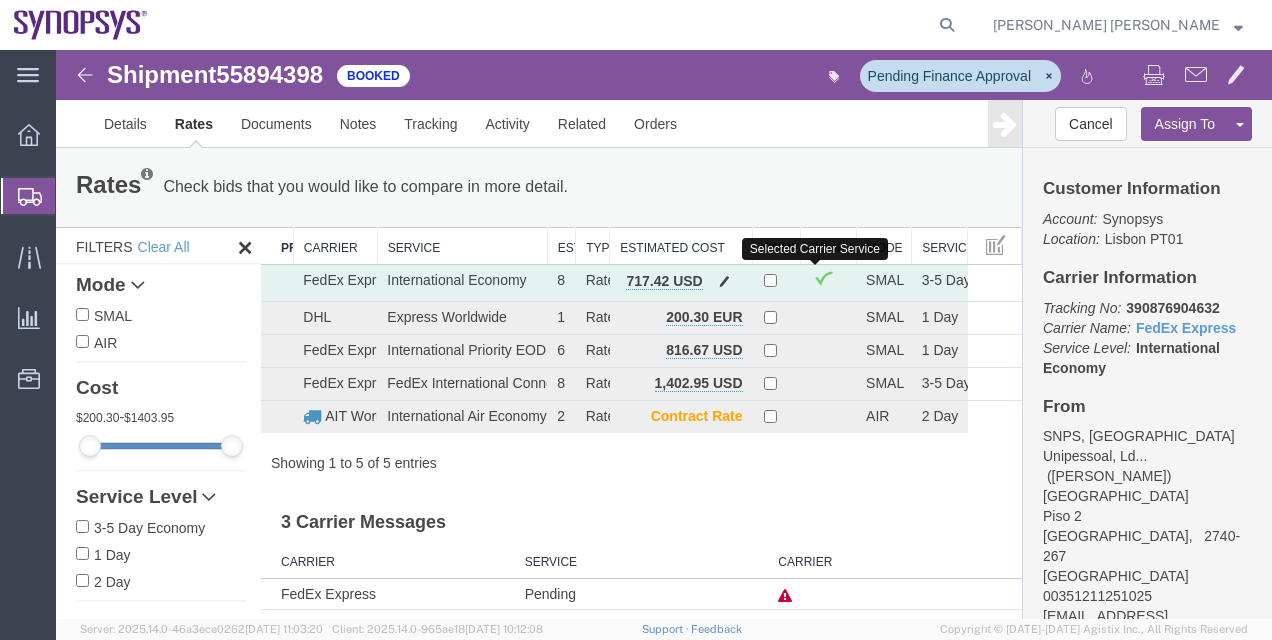 click at bounding box center (824, 277) 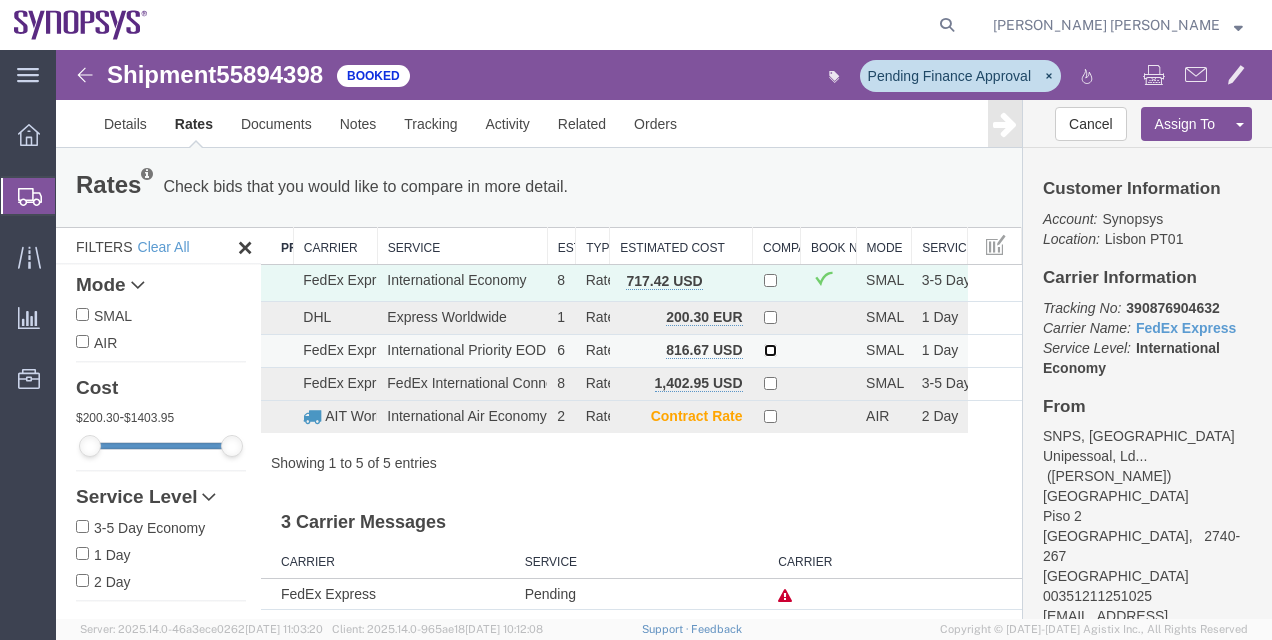 click at bounding box center [770, 350] 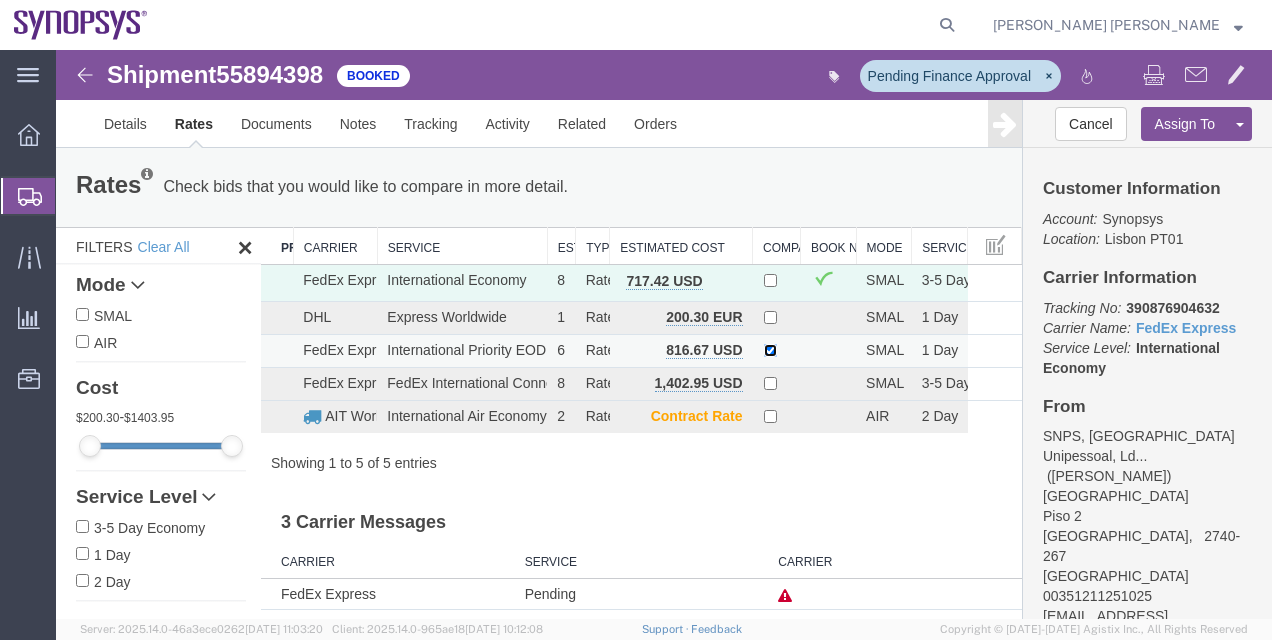 click at bounding box center (770, 350) 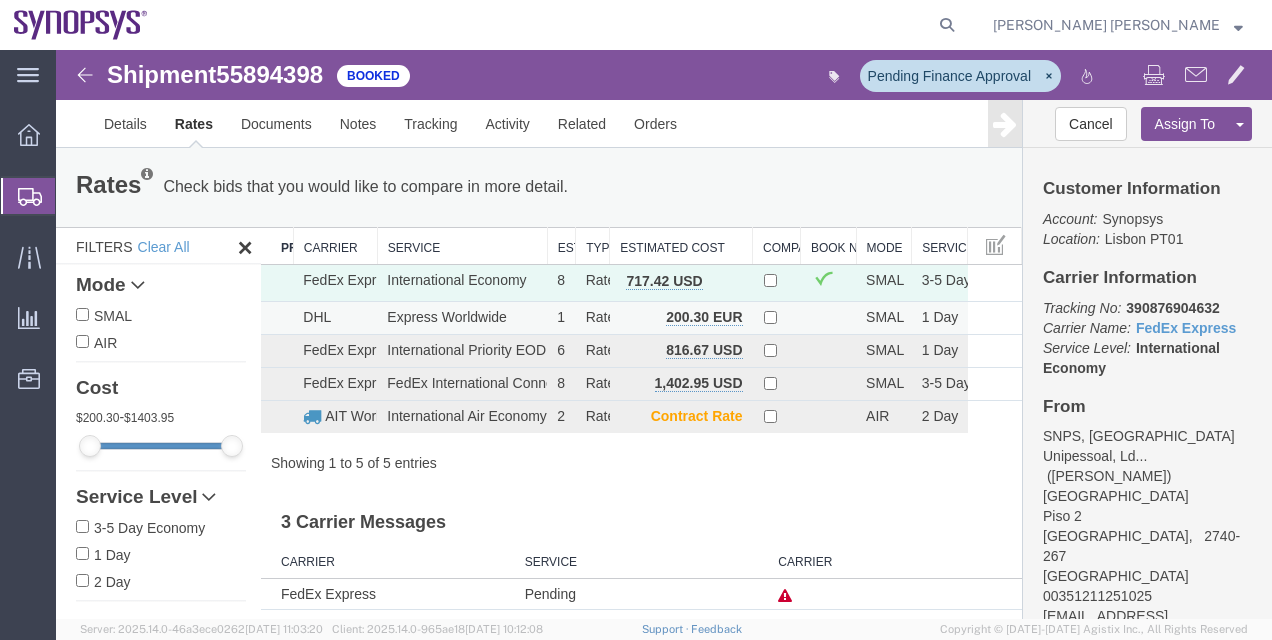 click on "Express Worldwide" at bounding box center (462, 317) 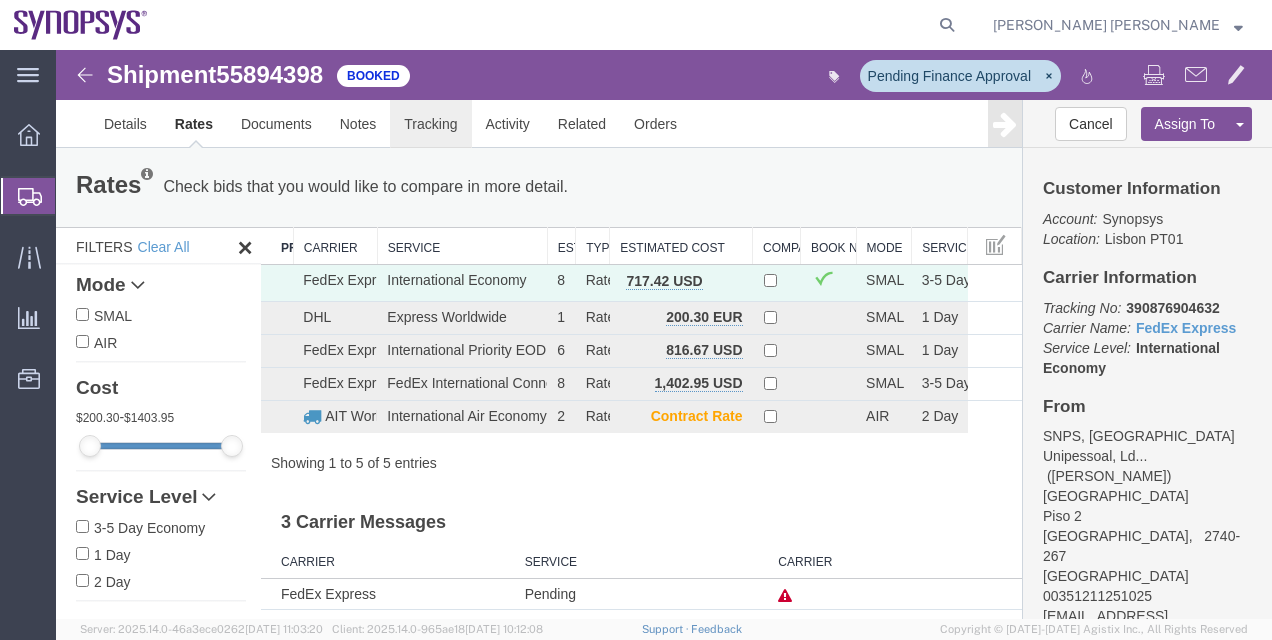 click on "Tracking" at bounding box center (430, 124) 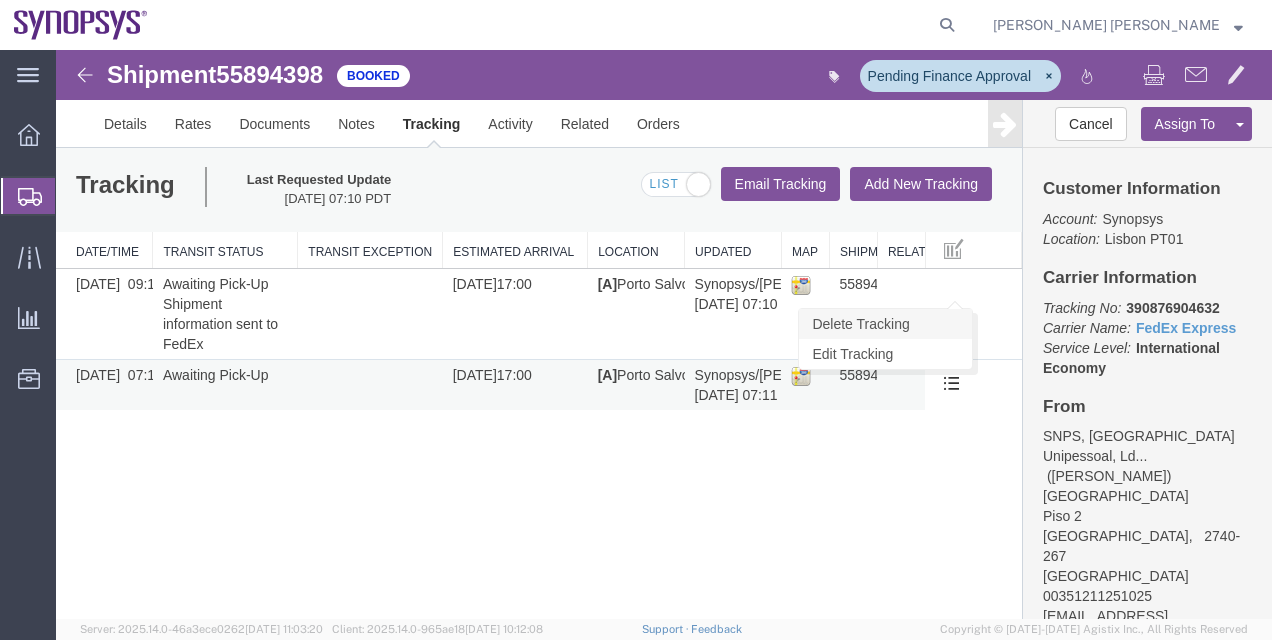 click on "Delete Tracking" at bounding box center (885, 324) 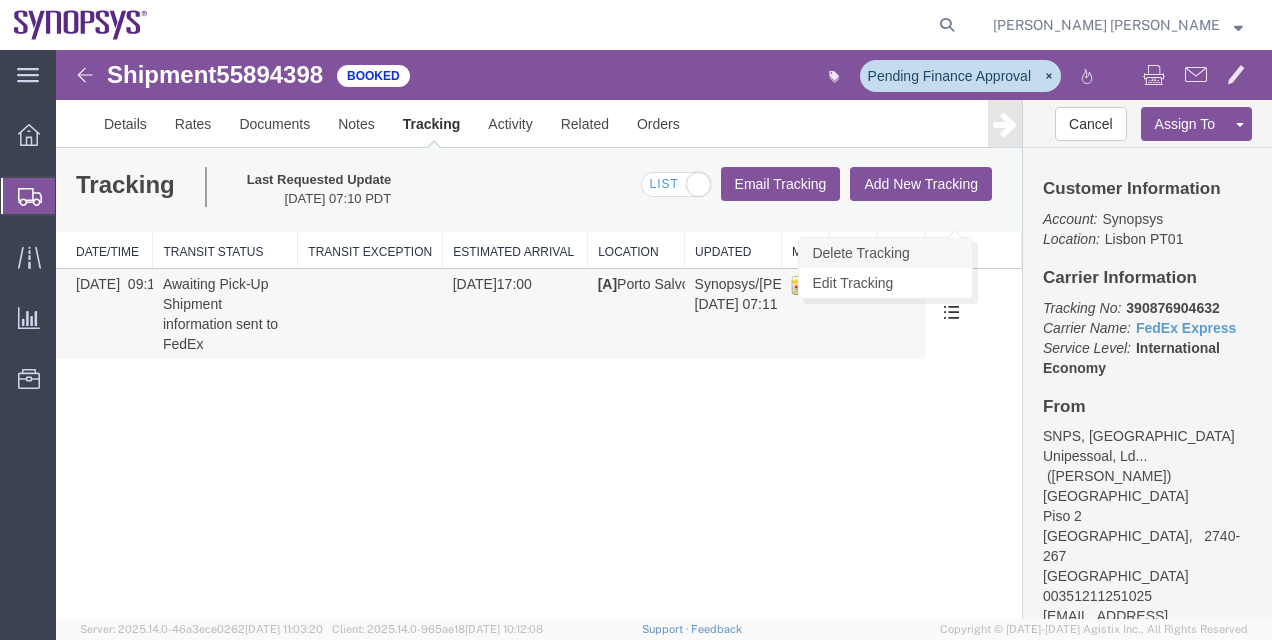 click on "Delete Tracking" at bounding box center (885, 253) 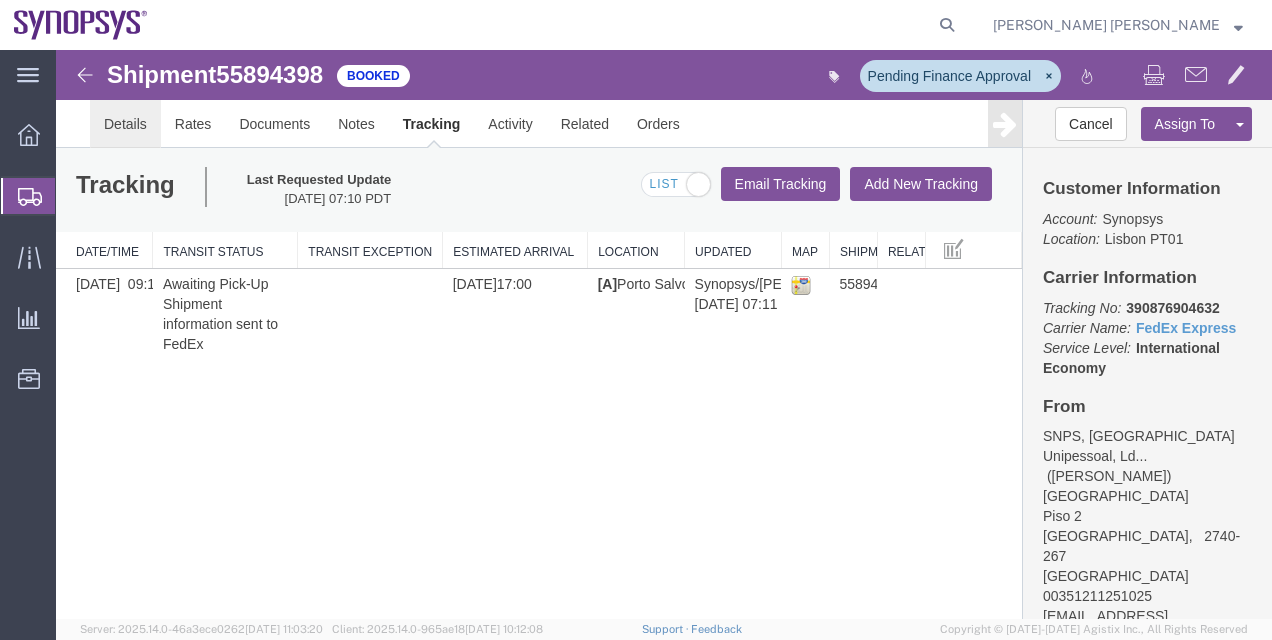 click on "Details" at bounding box center (125, 124) 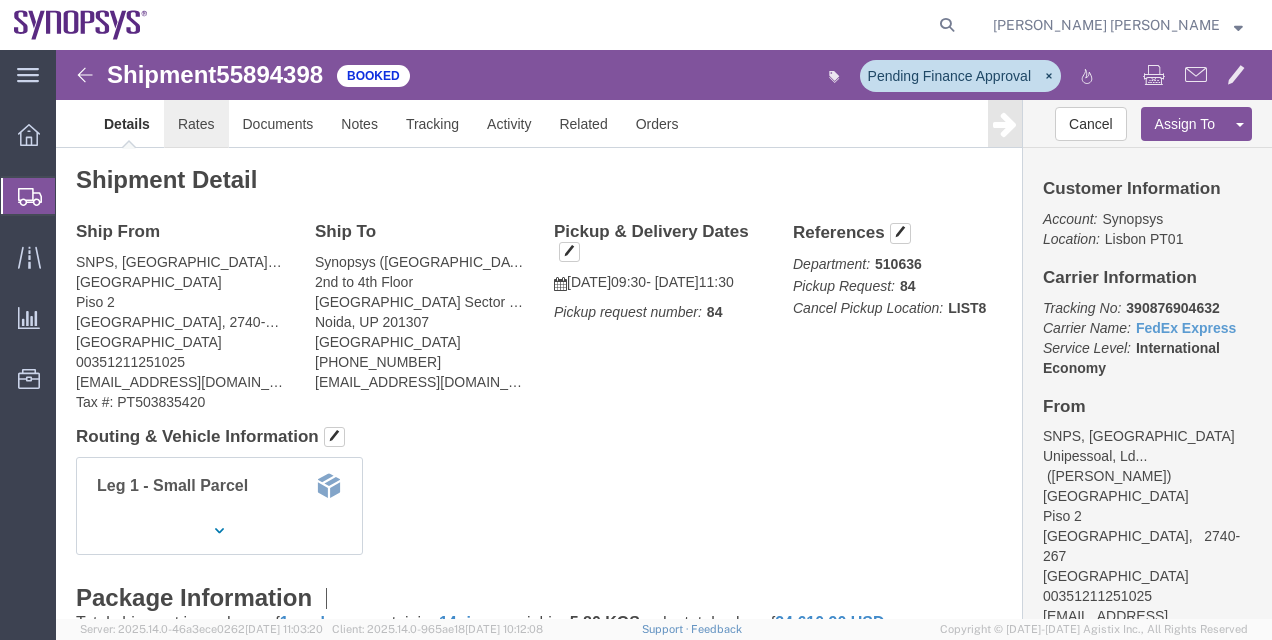 click on "Rates" 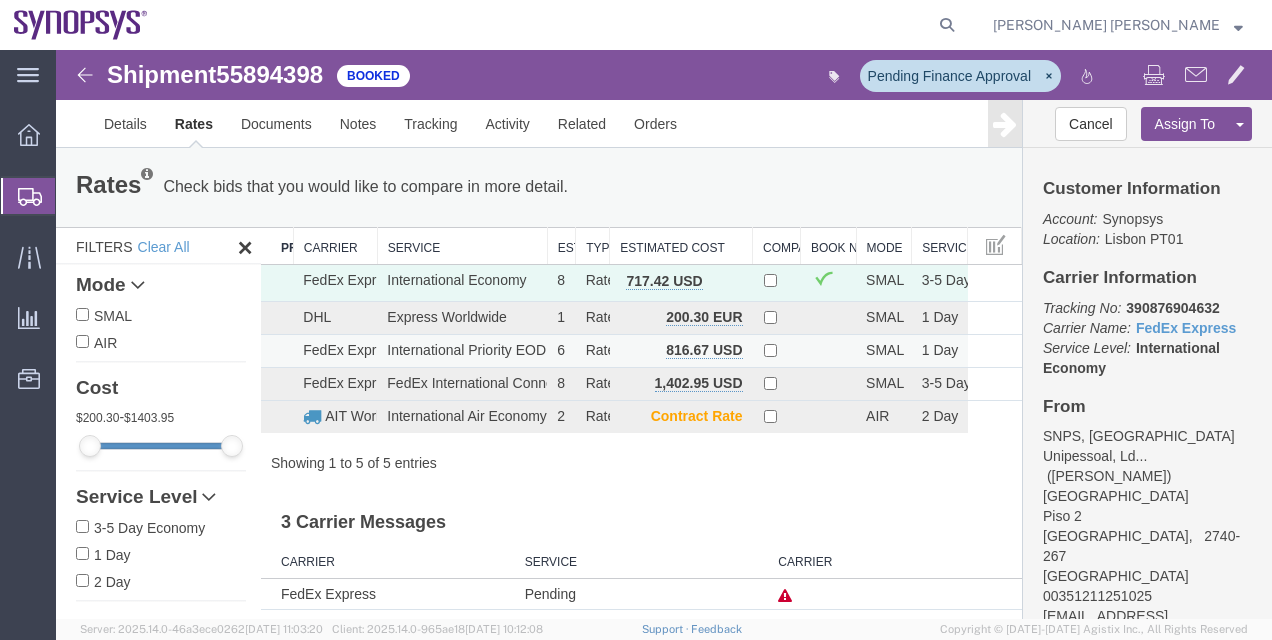 click on "International Priority EOD" at bounding box center (462, 350) 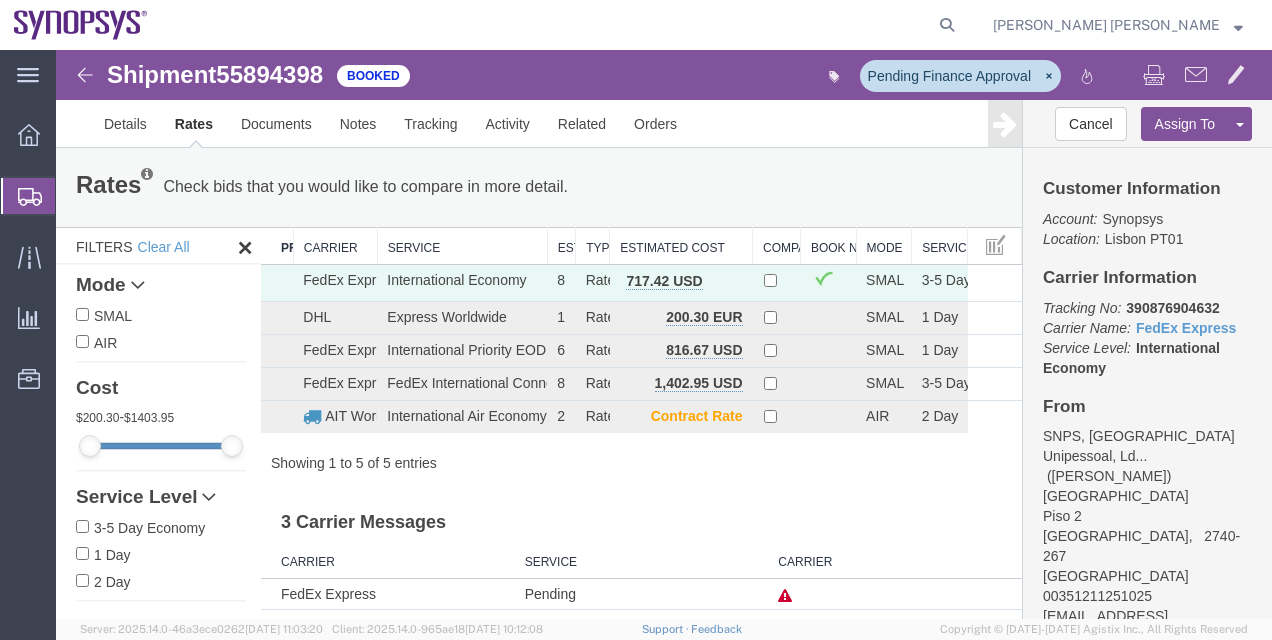click on "3
Carrier Messages" at bounding box center (641, 515) 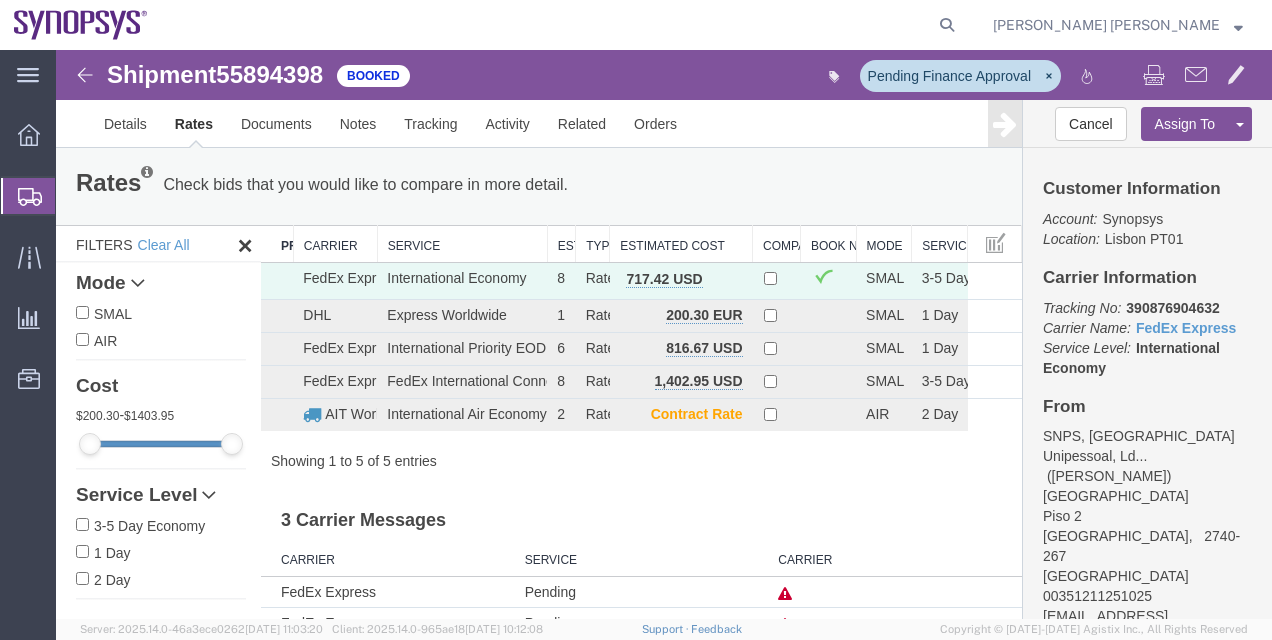 scroll, scrollTop: 0, scrollLeft: 0, axis: both 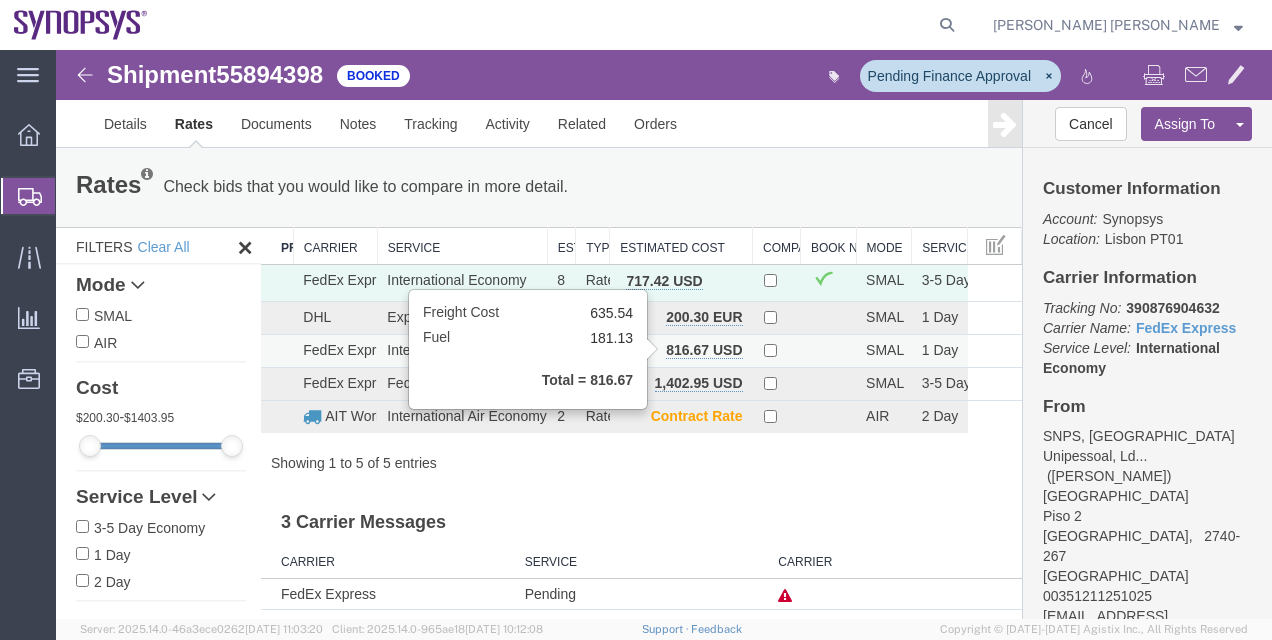click on "816.67 USD" at bounding box center [704, 350] 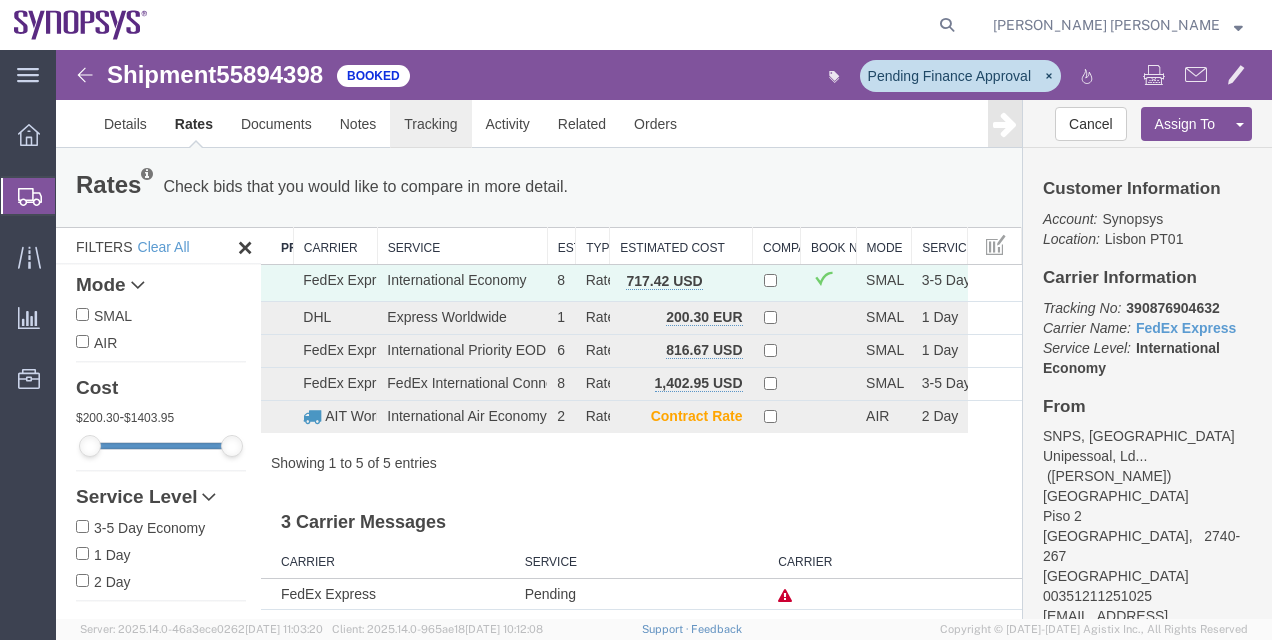click on "Tracking" at bounding box center [430, 124] 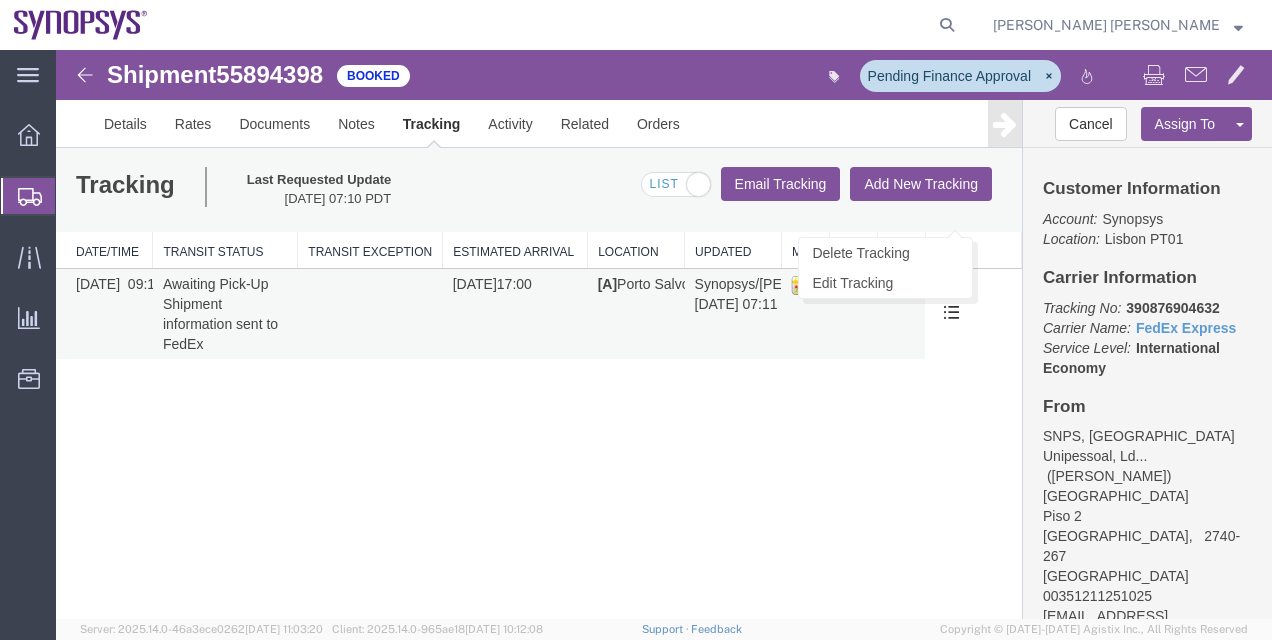 click at bounding box center [951, 311] 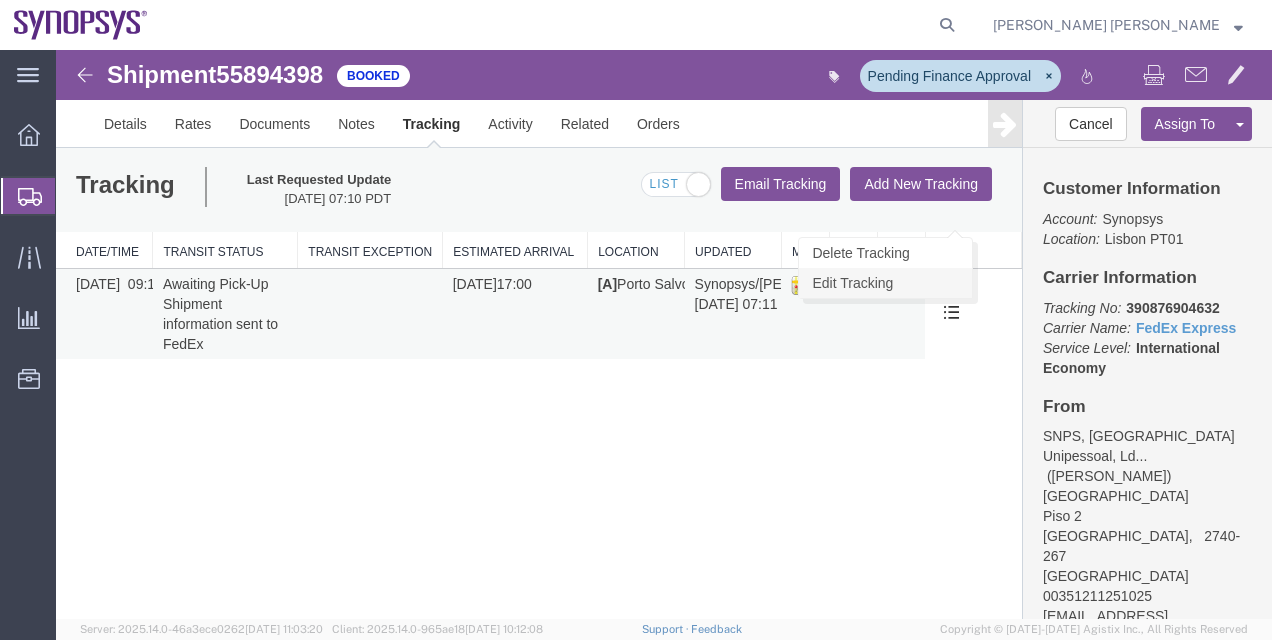 click on "Edit Tracking" at bounding box center [885, 283] 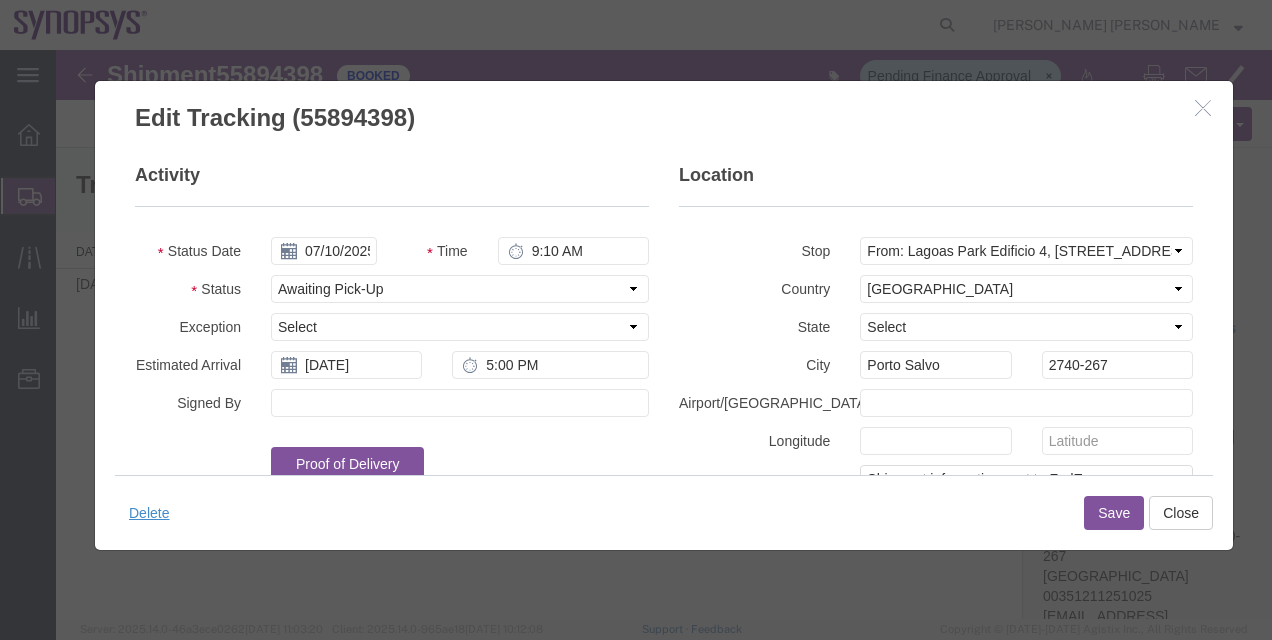 scroll, scrollTop: 0, scrollLeft: 0, axis: both 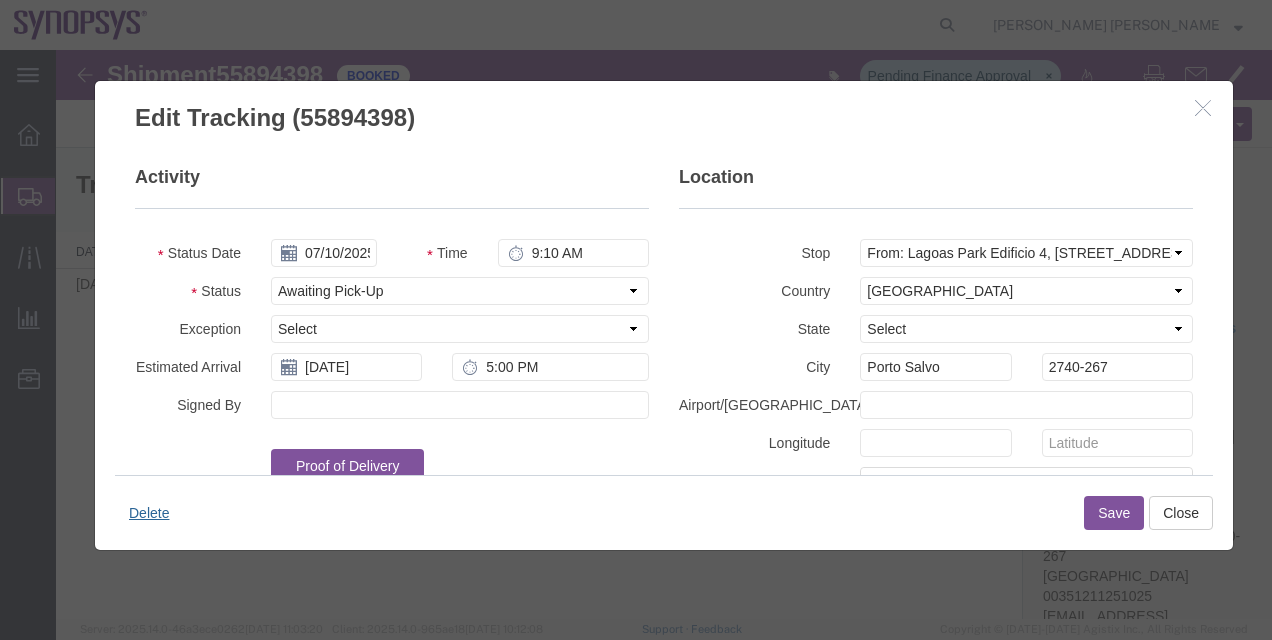 click on "Delete" at bounding box center [149, 513] 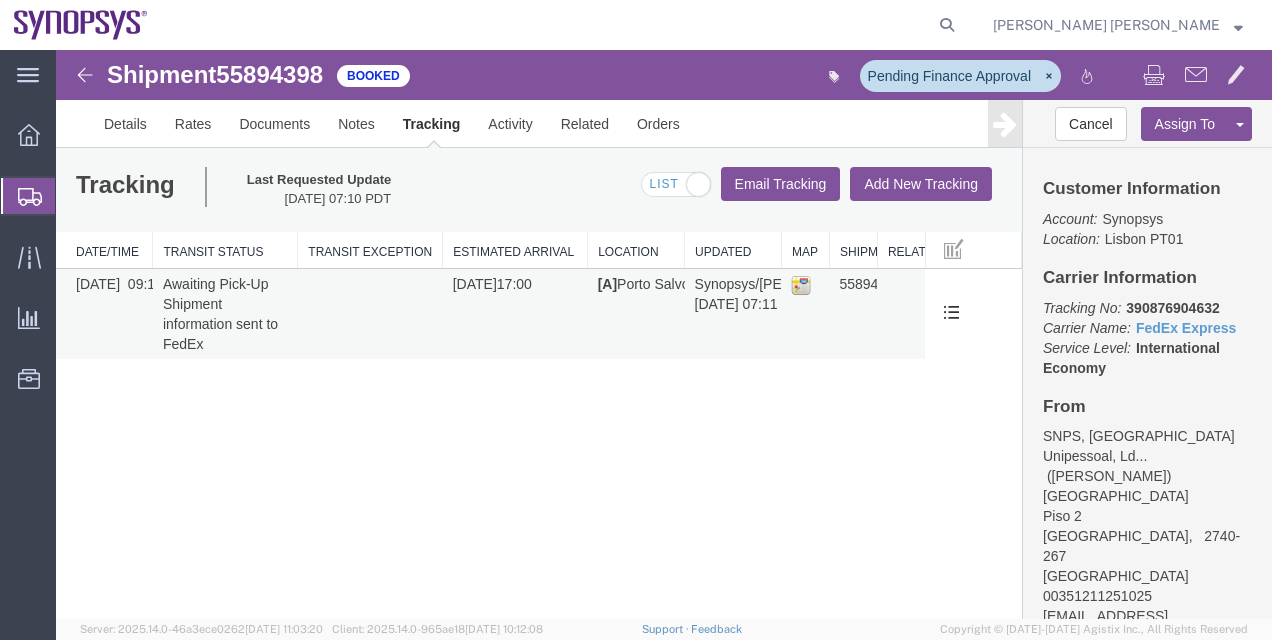 click at bounding box center (370, 314) 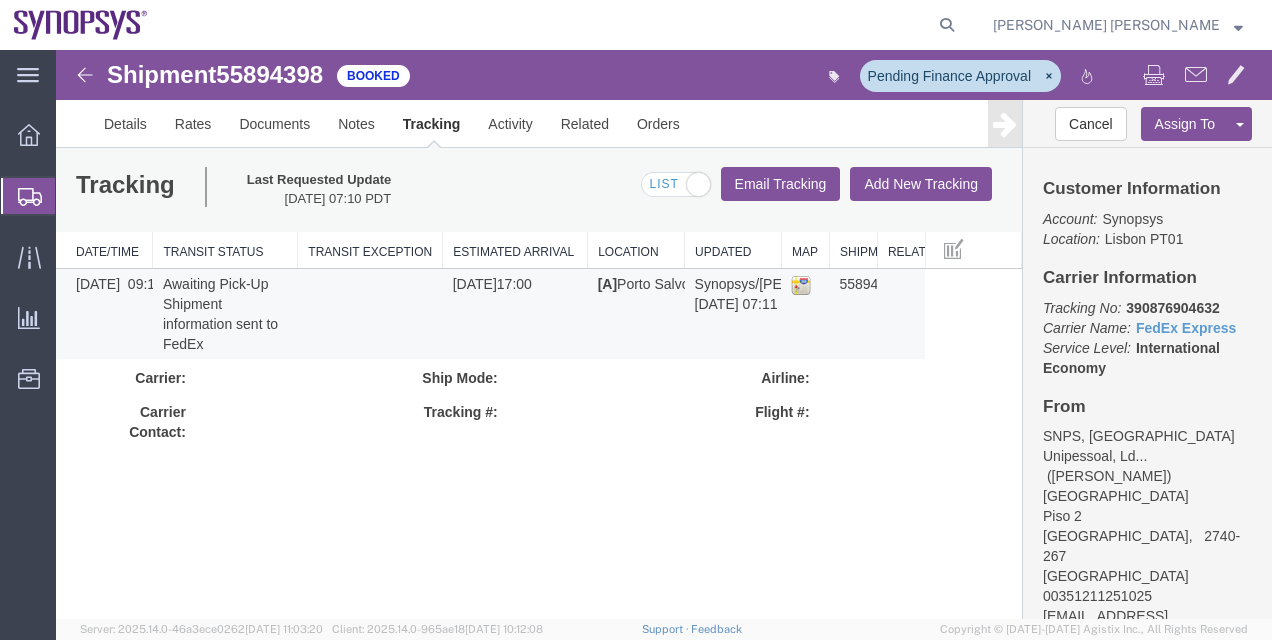 click on "Tracking
Last Requested Update 07/10/2025 07:10 PDT Email Tracking Add New Tracking Tracking Map" at bounding box center [539, 189] 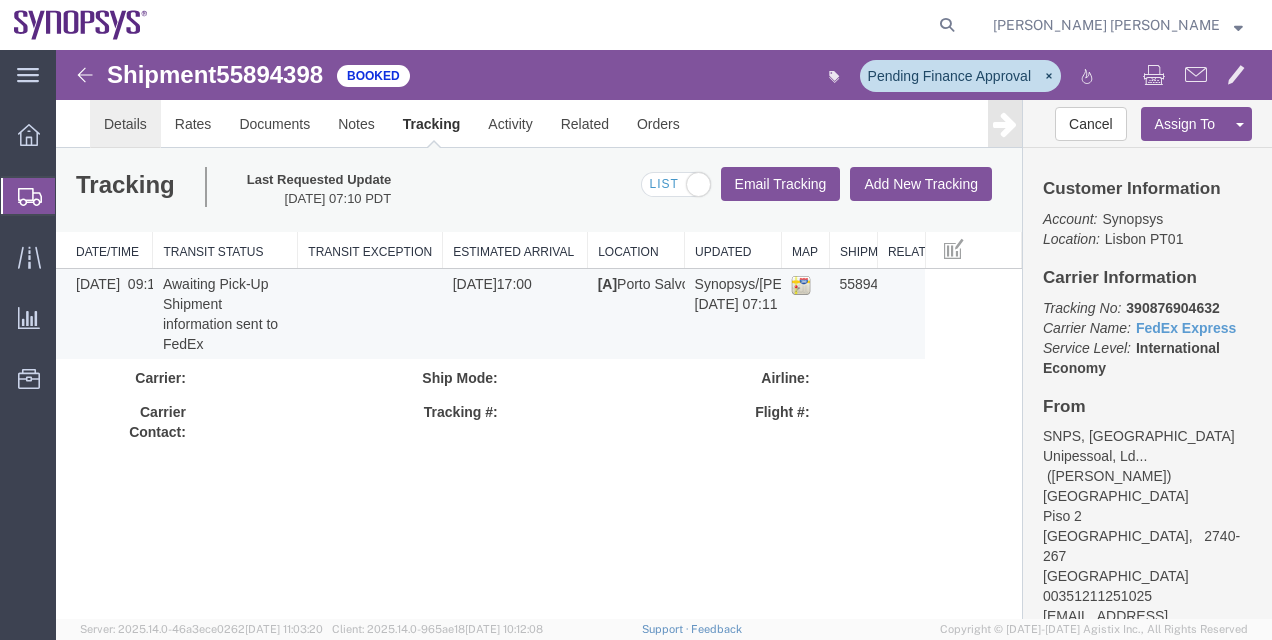 click on "Details" at bounding box center [125, 124] 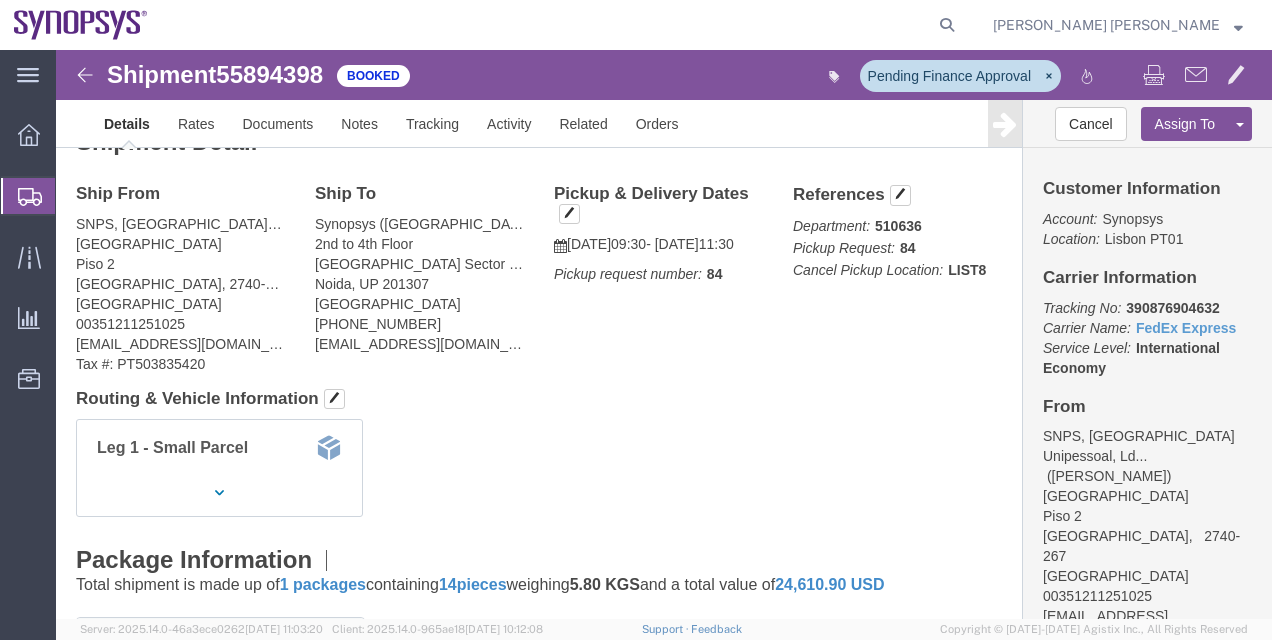 scroll, scrollTop: 40, scrollLeft: 0, axis: vertical 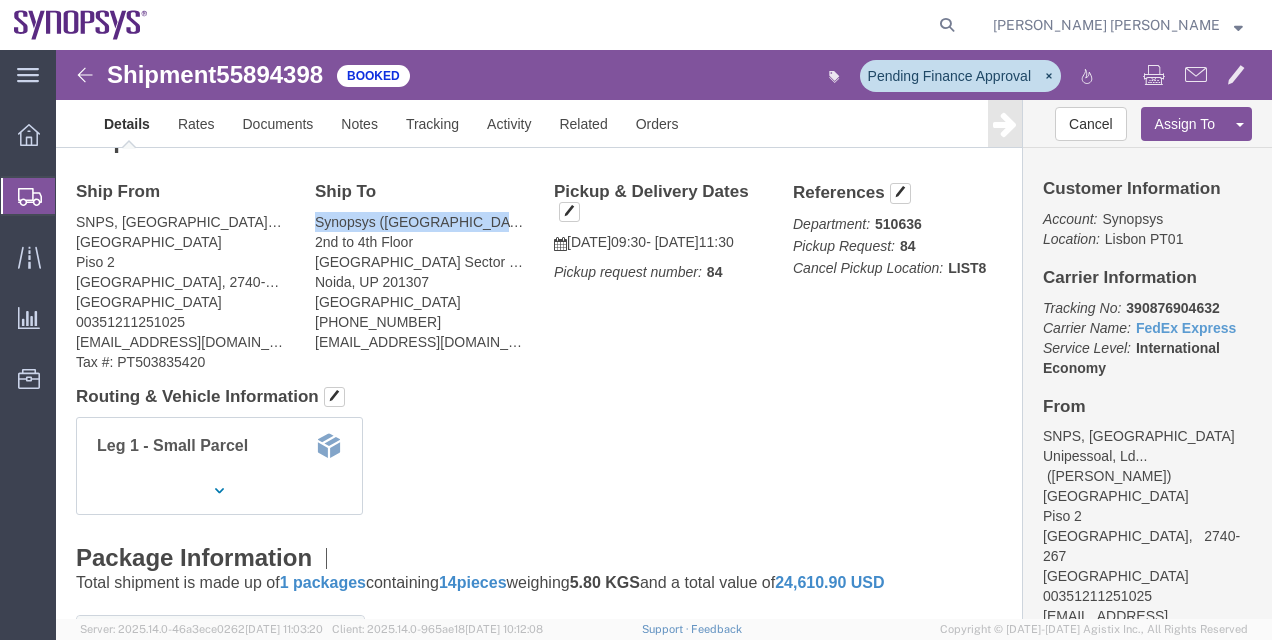 drag, startPoint x: 257, startPoint y: 171, endPoint x: 413, endPoint y: 175, distance: 156.05127 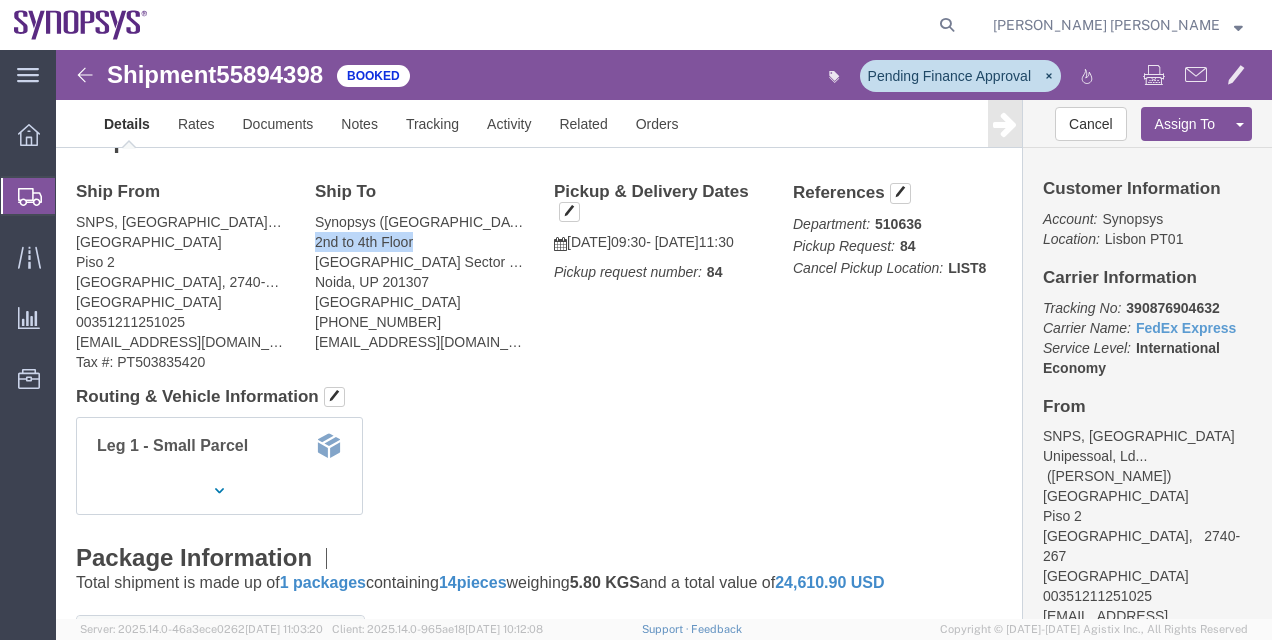 drag, startPoint x: 254, startPoint y: 192, endPoint x: 352, endPoint y: 193, distance: 98.005104 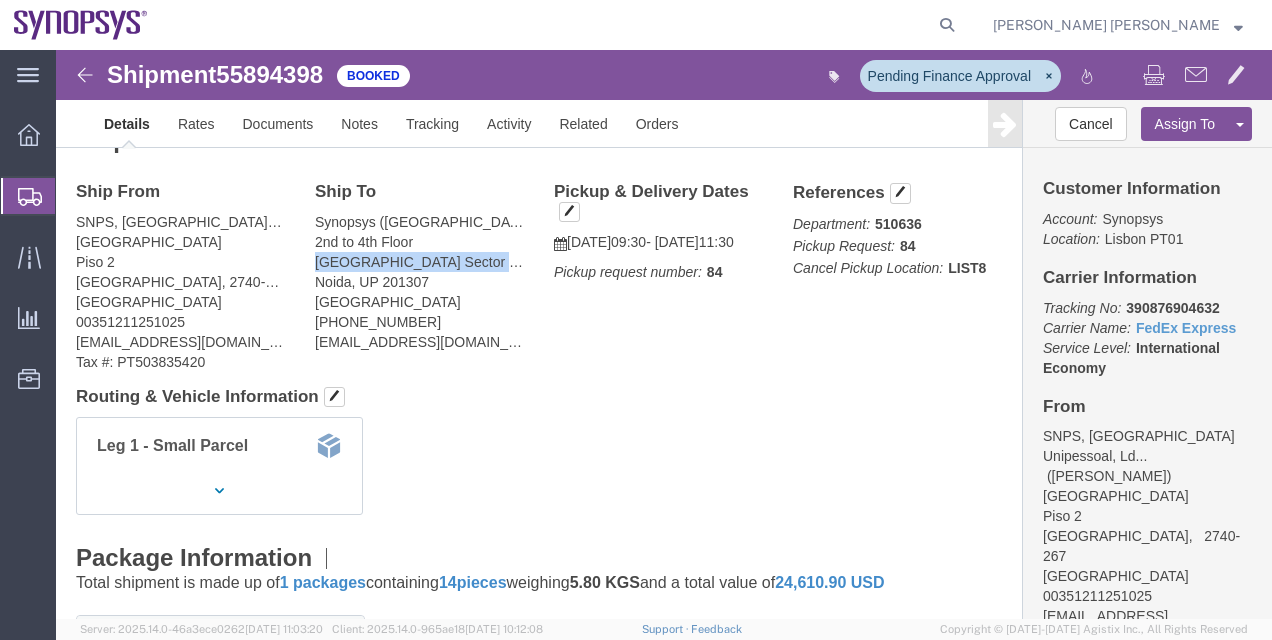 drag, startPoint x: 257, startPoint y: 217, endPoint x: 434, endPoint y: 215, distance: 177.01129 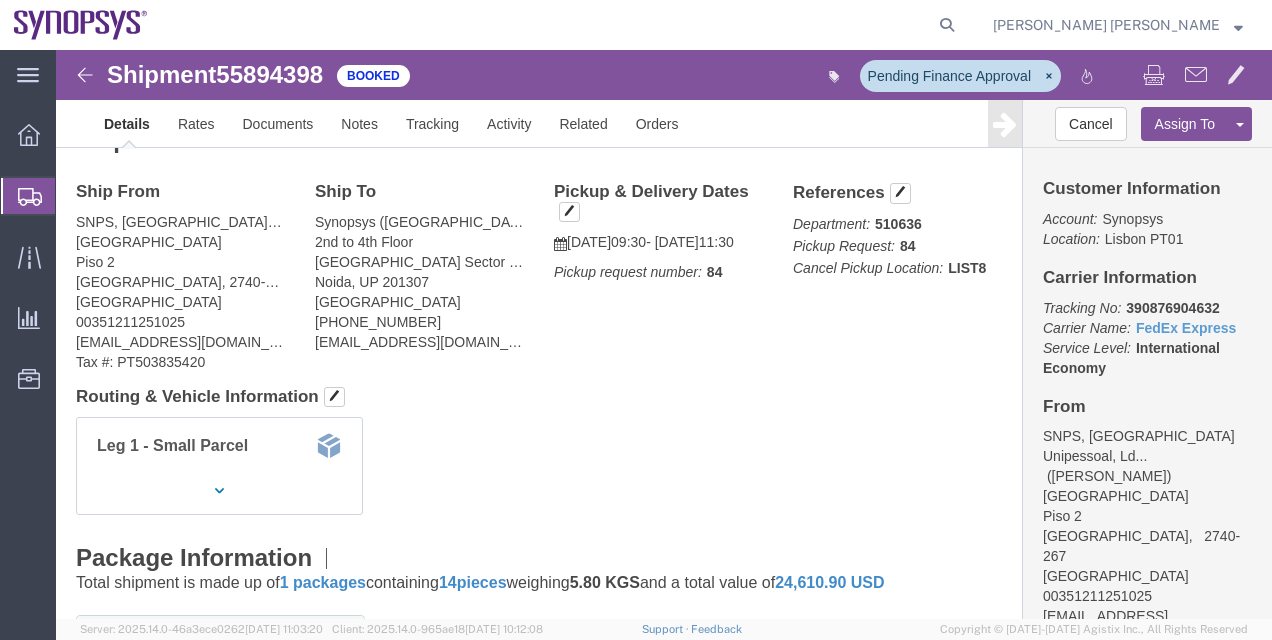click on "Synopsys (India) Pvt. Ltd (Amit Kumat Pathak) 2nd to 4th Floor DLF Tech Park Sector 143 A Noida, UP 201307 India +919873710680 pathaka@synopsys.com" 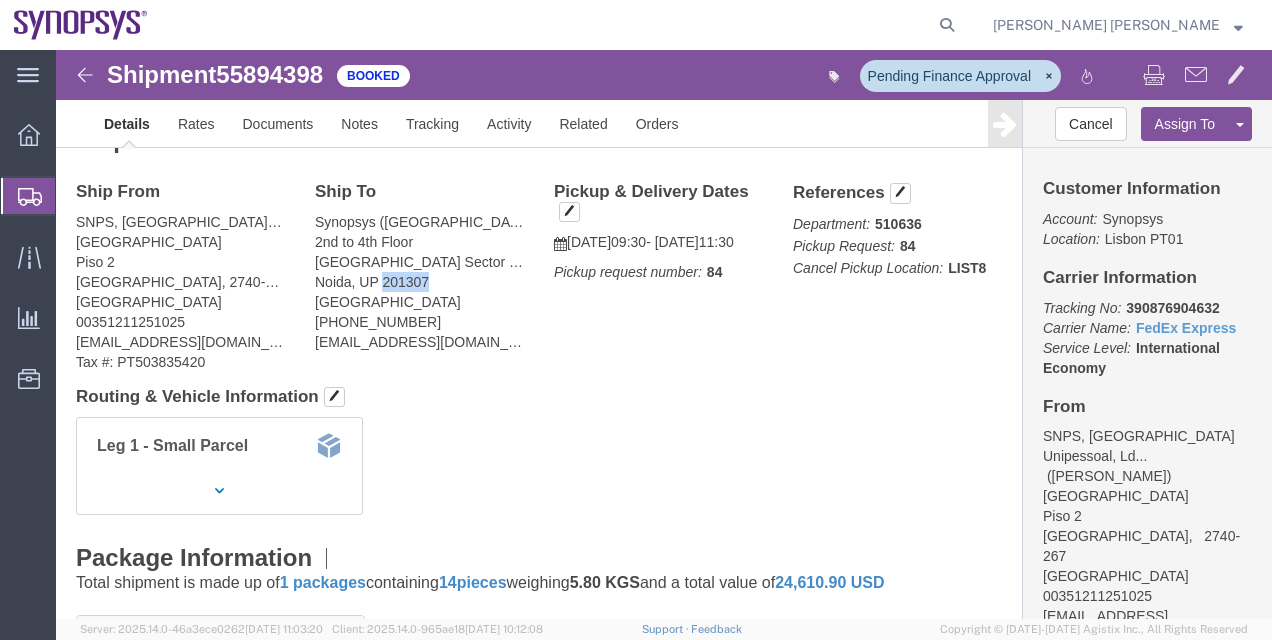 copy on "201307" 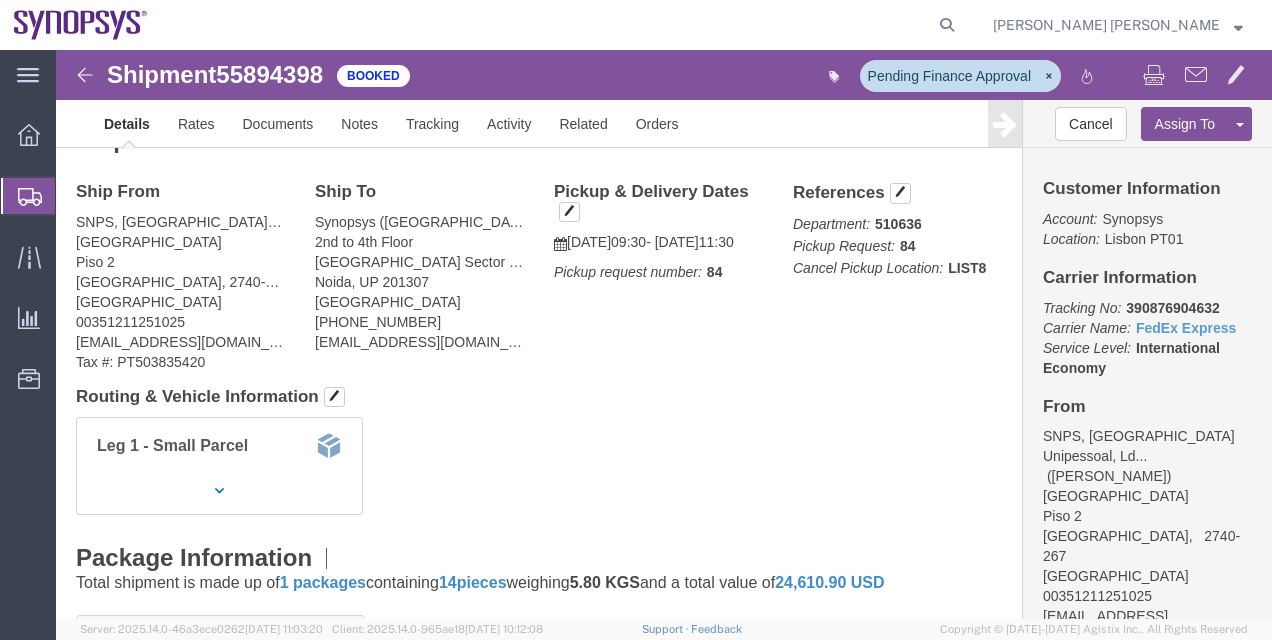 click on "Synopsys (India) Pvt. Ltd (Amit Kumat Pathak) 2nd to 4th Floor DLF Tech Park Sector 143 A Noida, UP 201307 India +919873710680 pathaka@synopsys.com" 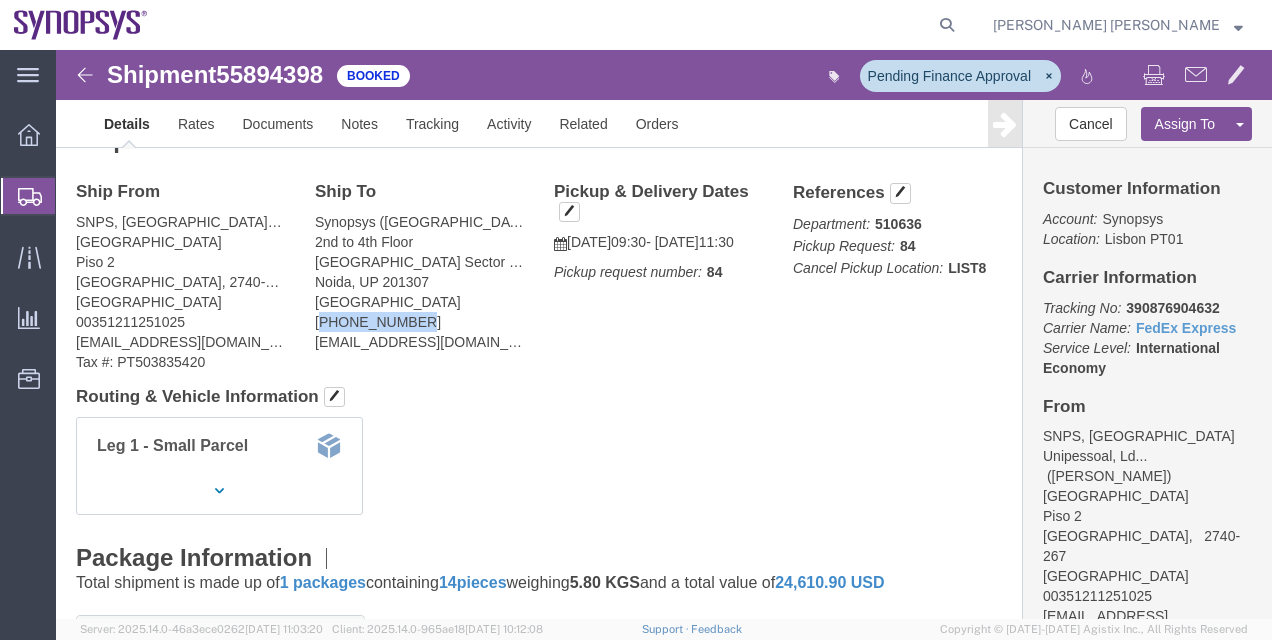 drag, startPoint x: 366, startPoint y: 267, endPoint x: 264, endPoint y: 266, distance: 102.0049 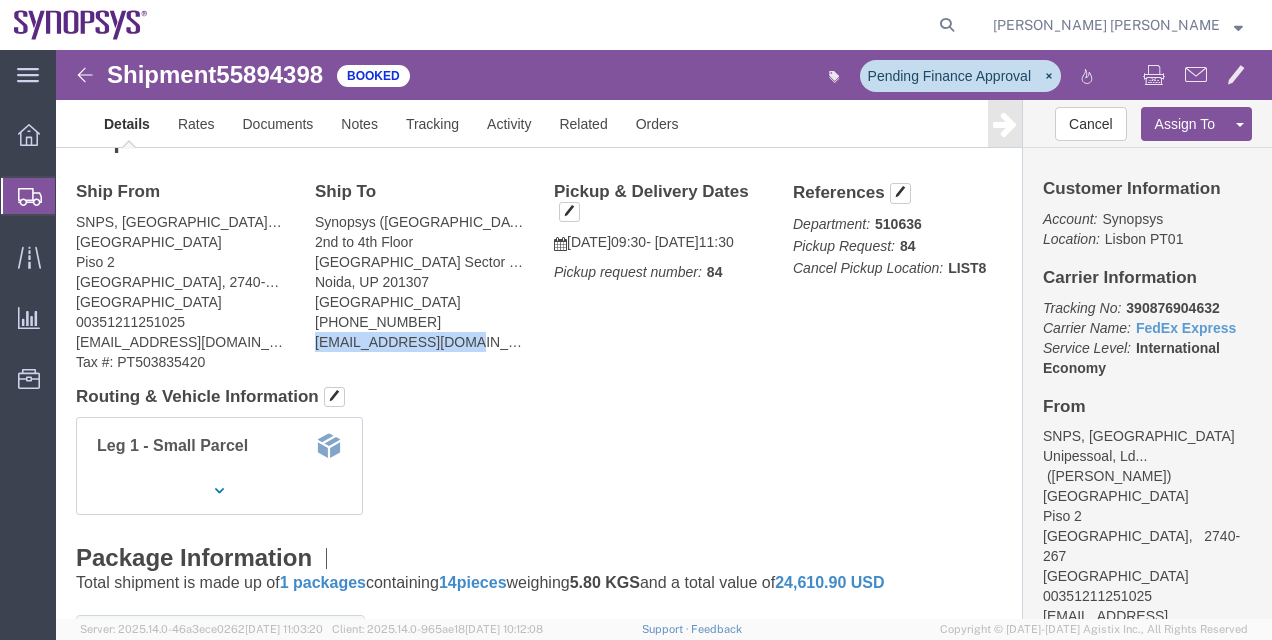 drag, startPoint x: 361, startPoint y: 292, endPoint x: 254, endPoint y: 290, distance: 107.01869 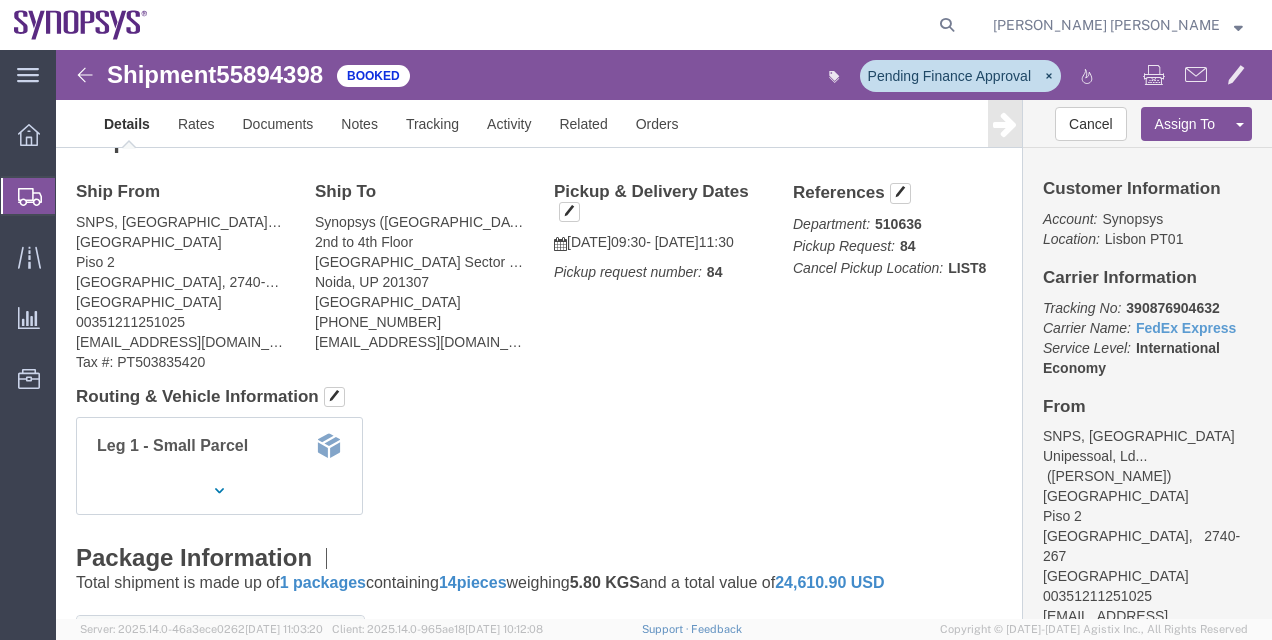 click on "Synopsys (India) Pvt. Ltd (Amit Kumat Pathak) 2nd to 4th Floor DLF Tech Park Sector 143 A Noida, UP 201307 India +919873710680 pathaka@synopsys.com" 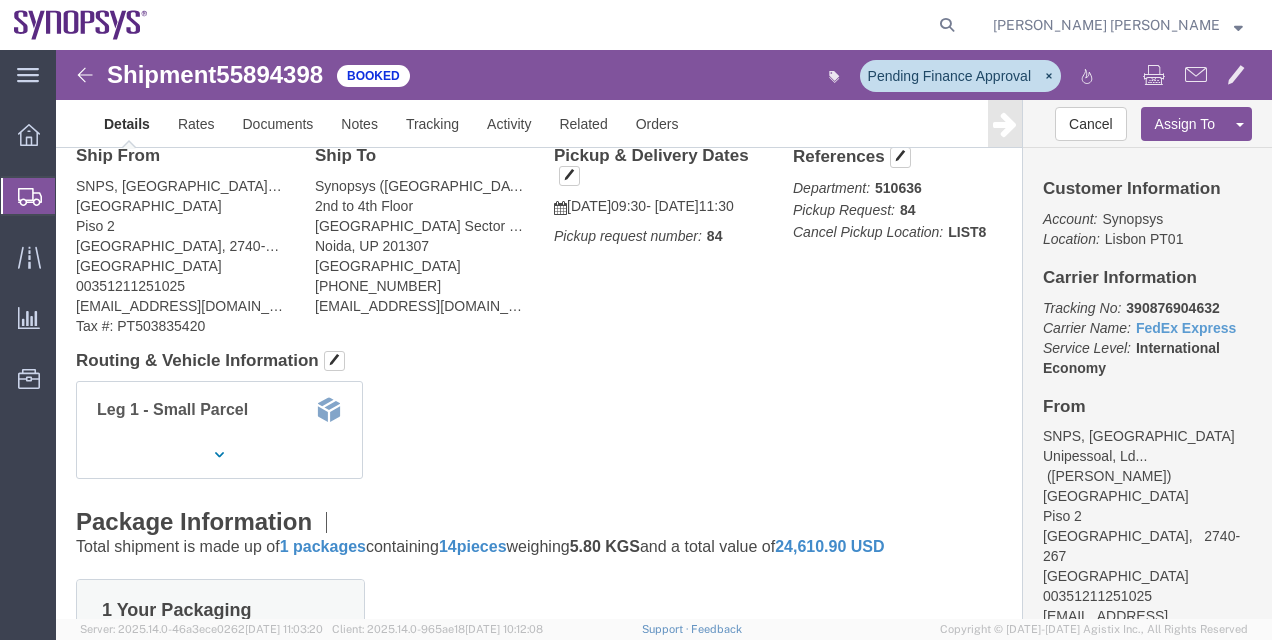 scroll, scrollTop: 80, scrollLeft: 0, axis: vertical 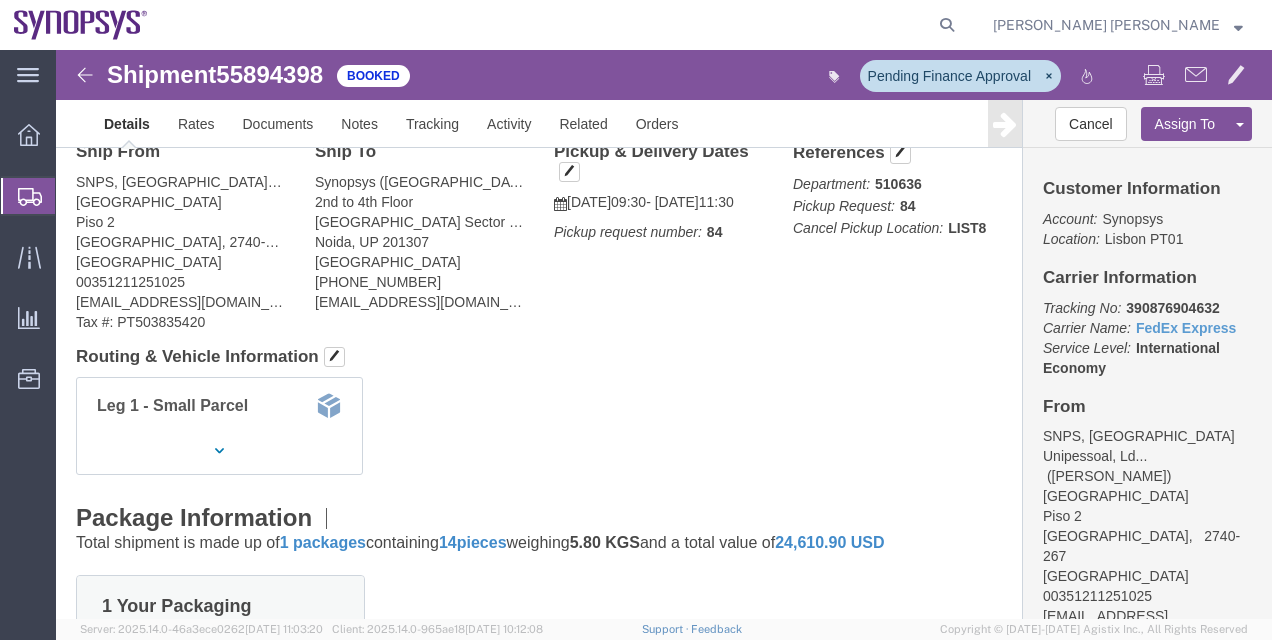 drag, startPoint x: 421, startPoint y: 132, endPoint x: 462, endPoint y: 136, distance: 41.19466 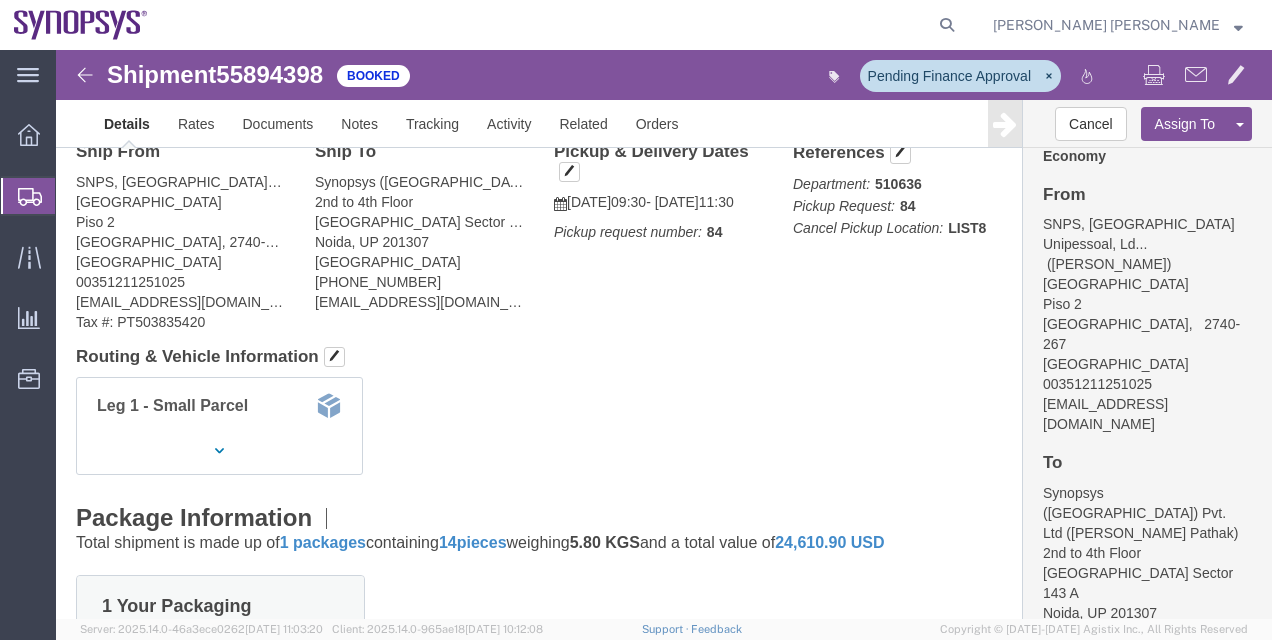 scroll, scrollTop: 213, scrollLeft: 0, axis: vertical 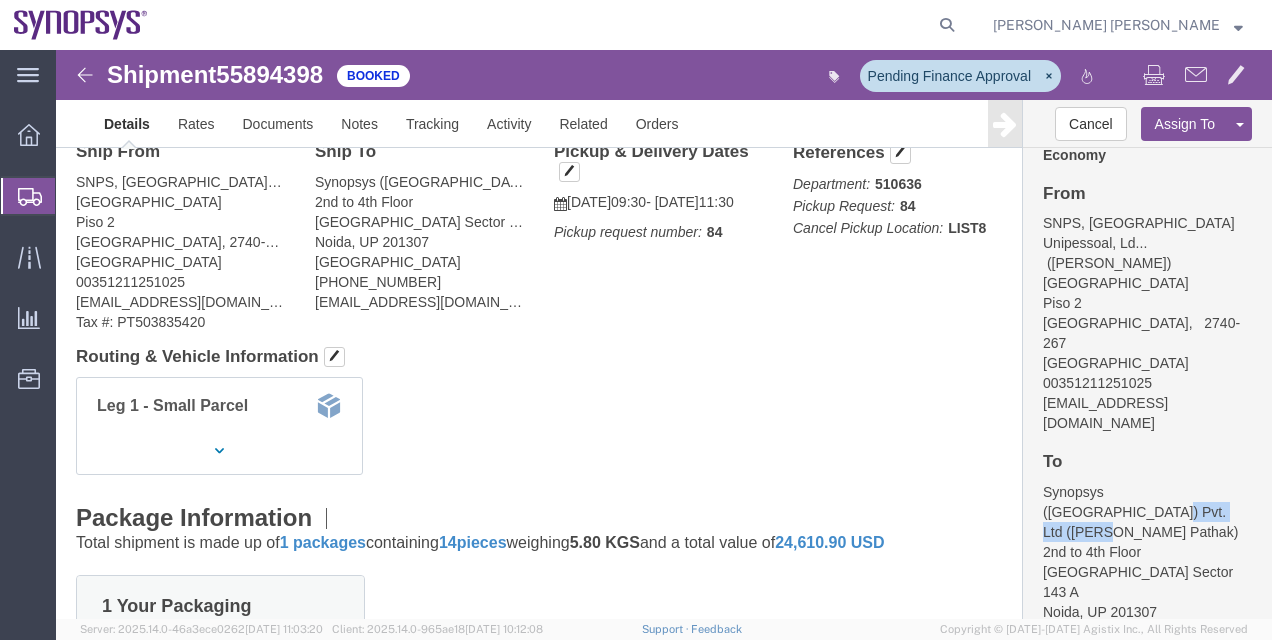 drag, startPoint x: 1138, startPoint y: 383, endPoint x: 1060, endPoint y: 401, distance: 80.04999 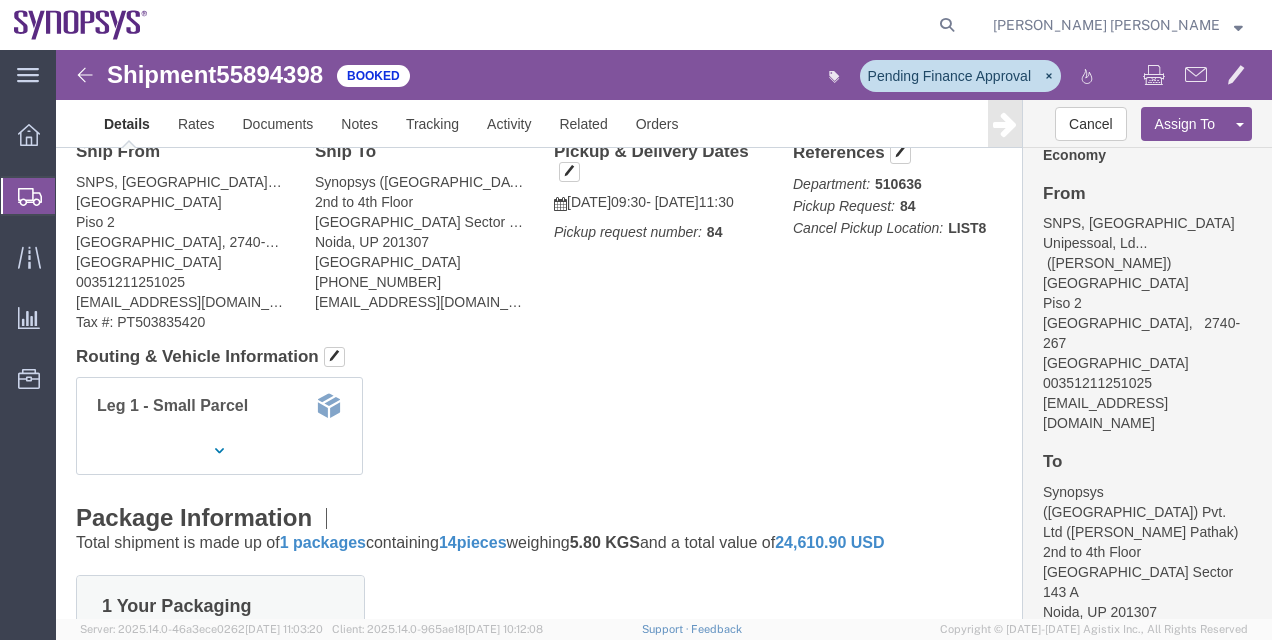 click on "Leg 1 - Small Parcel" 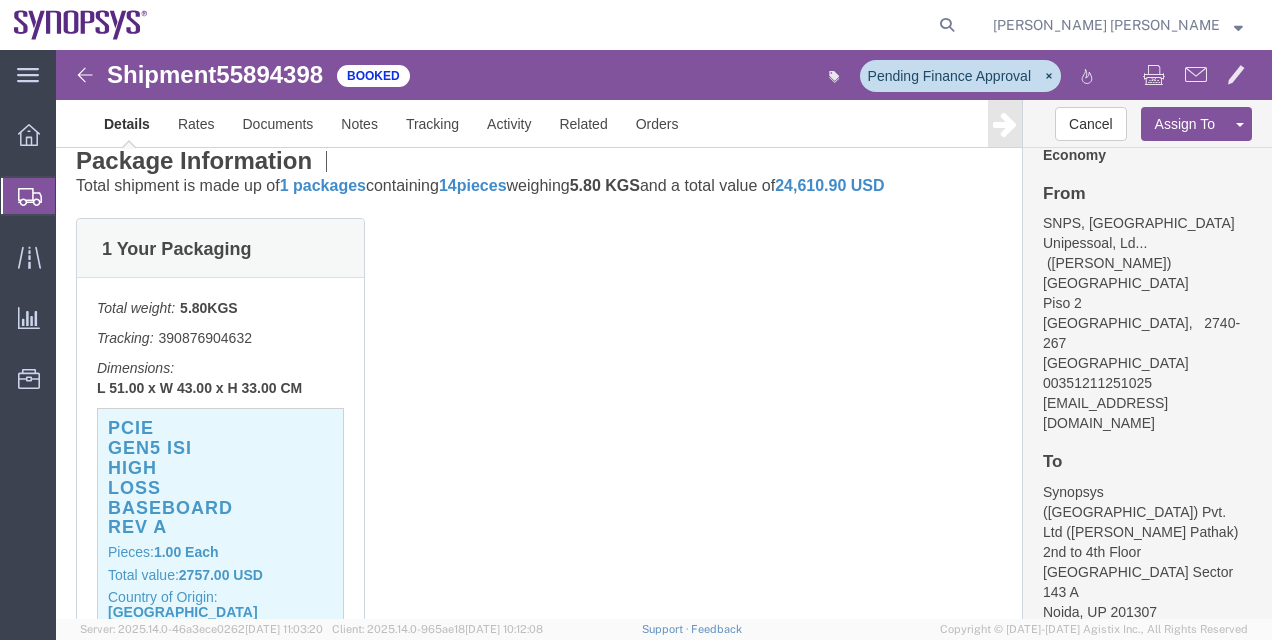 scroll, scrollTop: 410, scrollLeft: 0, axis: vertical 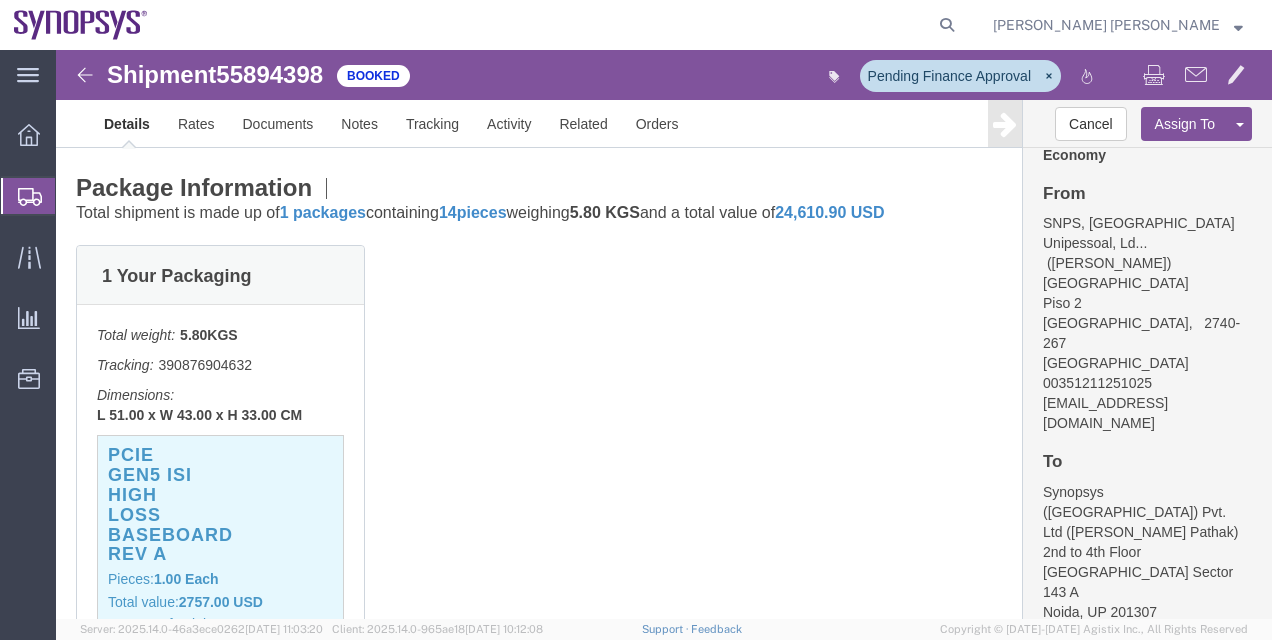 click on "1   Your Packaging
Total weight: 5.80  KGS
Tracking: 390876904632
Dimensions: L 51.00 x W 43.00 x H 33.00 CM
Devices:
PCIe Gen5 ISI High Loss Baseboard Rev A
Pieces:  1.00
Each
Total value:  2757.00 USD
Country of Origin:  United States
Serial:  HL 10062020-01
Package 1 Content 1
Product Name: PCIe Gen5 ISI High Loss Baseboard Rev A
Description: PCIe Gen5 ISI High Loss Baseboard Rev A
Pieces: 1.00
Each
Notes: value from IMP718
Total value: 2757.00 USD
Country Of Origin: US
Serial: HL 10062020-01
Export Information
Country: Portugal
ECCN: EAR99
Controlled:
Shipment Controlled:
HTS/Tariff Code: 8534000020
Control/Exempt:
Expiration Date:
Lic./Ex. Code:
License #:
Import Information
Country: India
Import ID:
Controlled:
Shipment Controlled:" 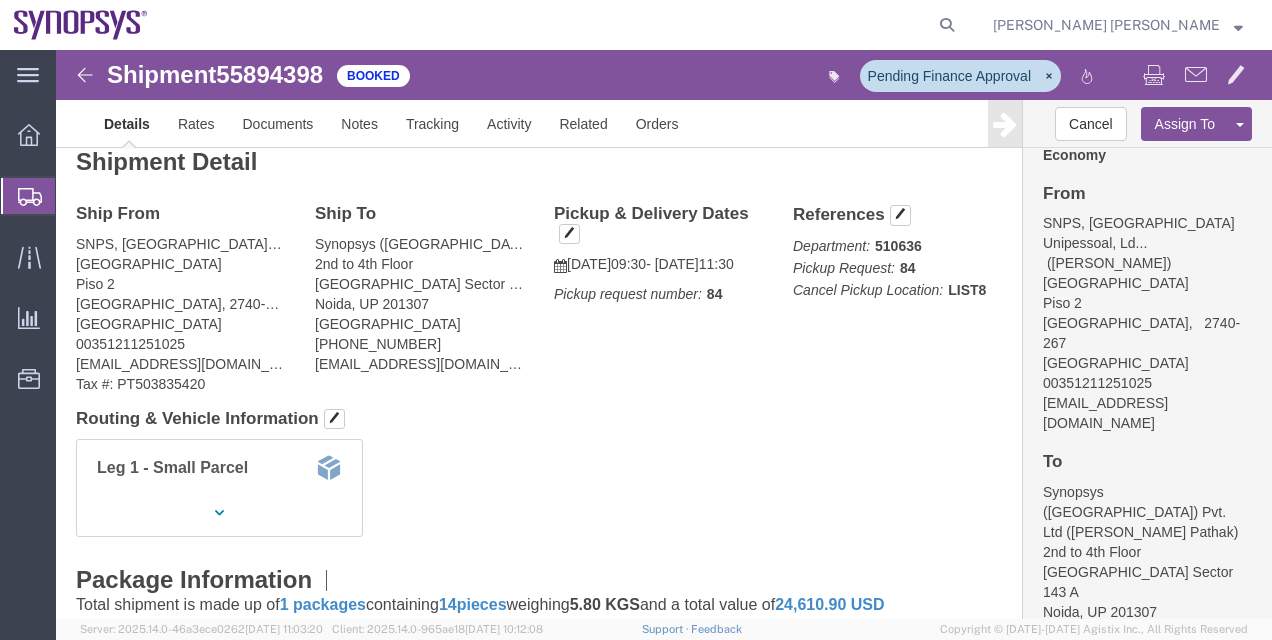 scroll, scrollTop: 0, scrollLeft: 0, axis: both 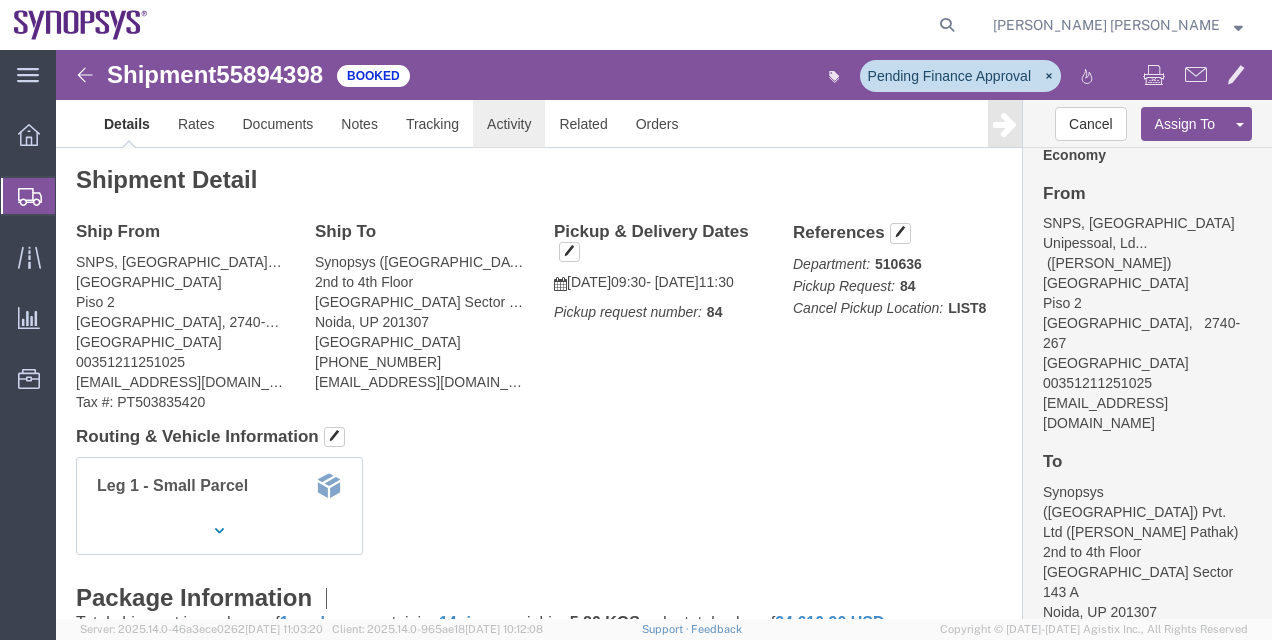 click on "Activity" 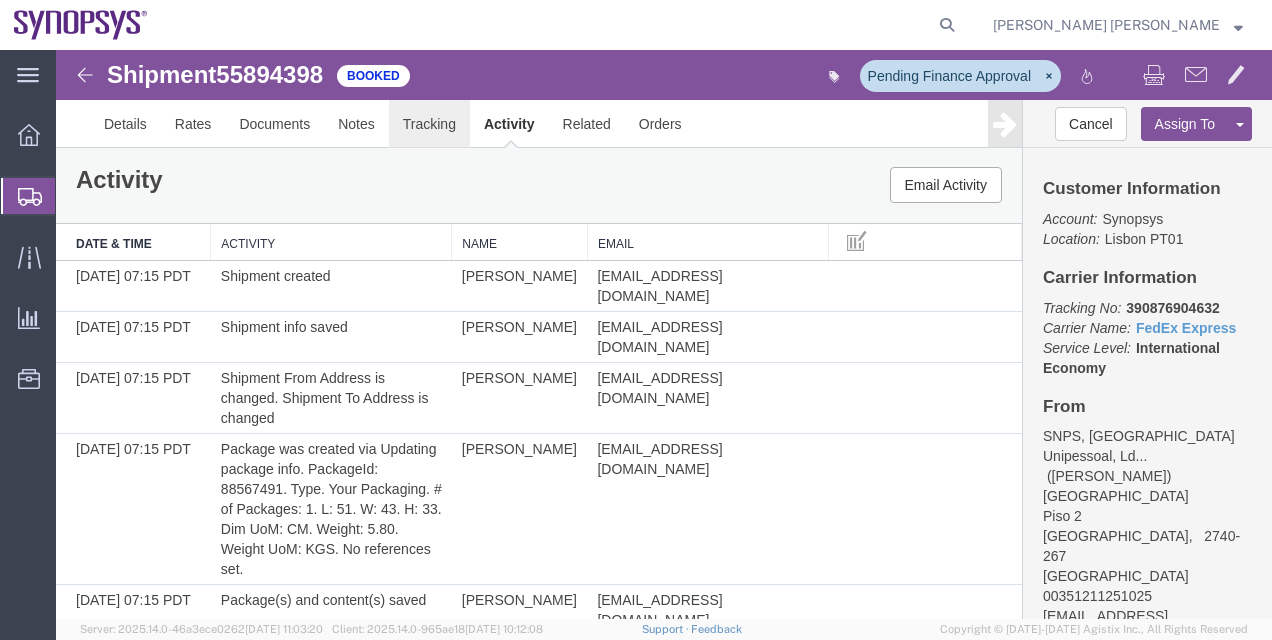 click on "Tracking" at bounding box center (429, 124) 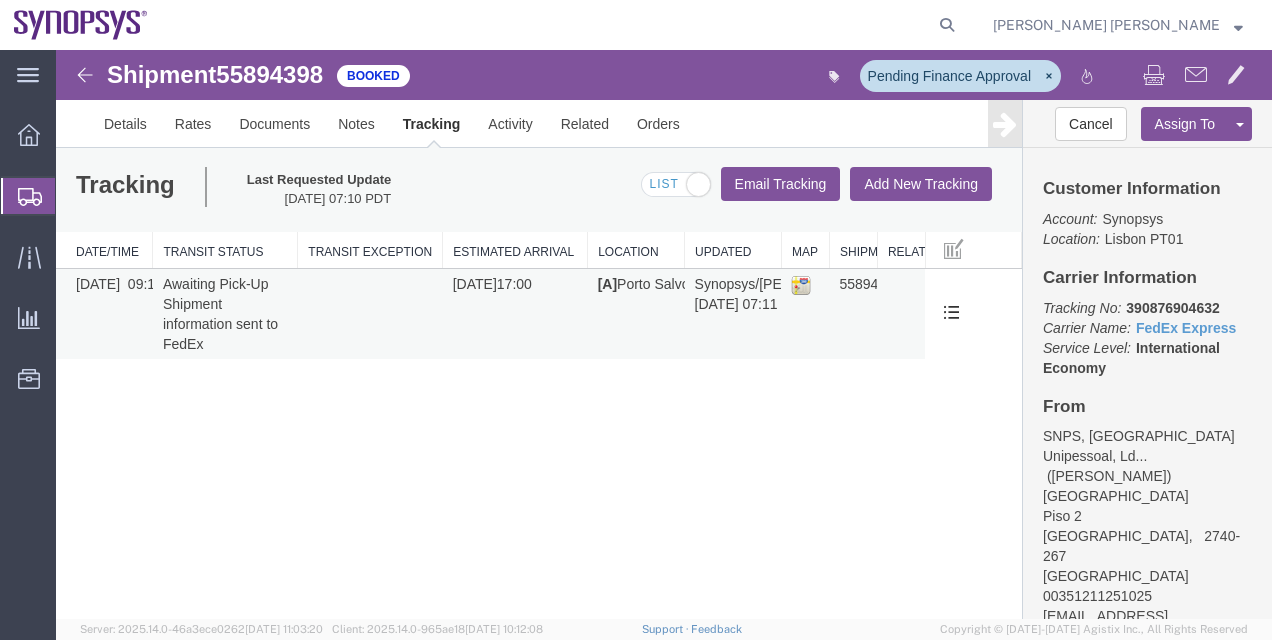 click at bounding box center [805, 314] 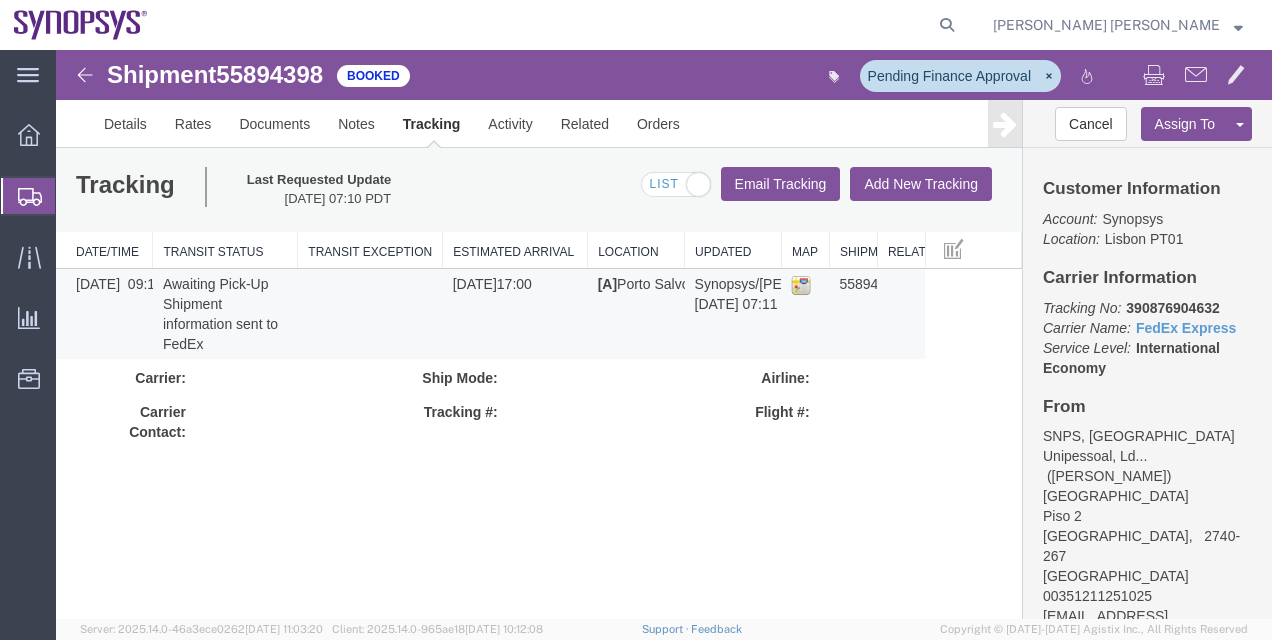 click on "Ship Mode" at bounding box center (448, 376) 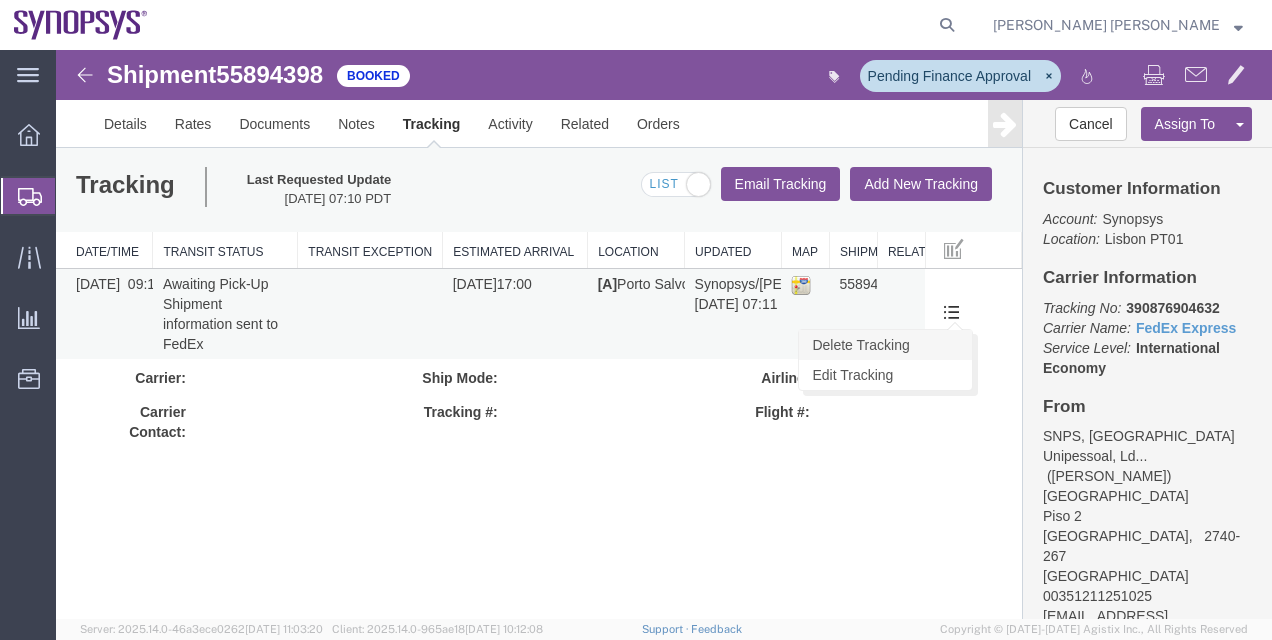 click on "Delete Tracking" at bounding box center [885, 345] 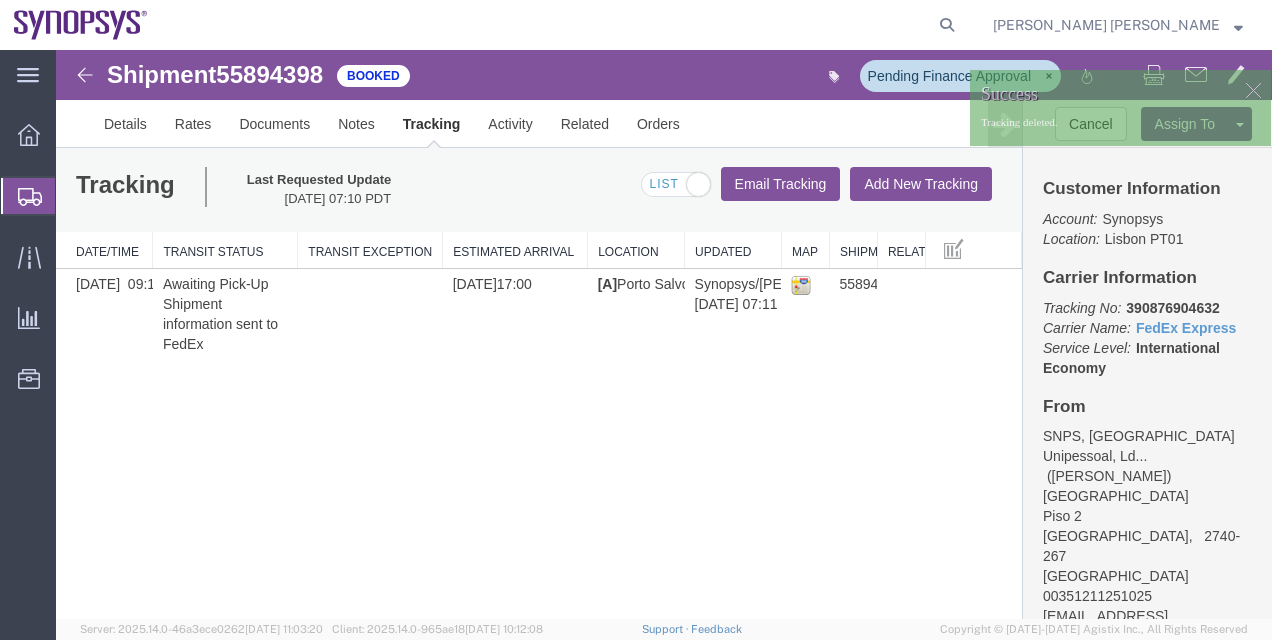 click on "Add New Tracking" at bounding box center (921, 184) 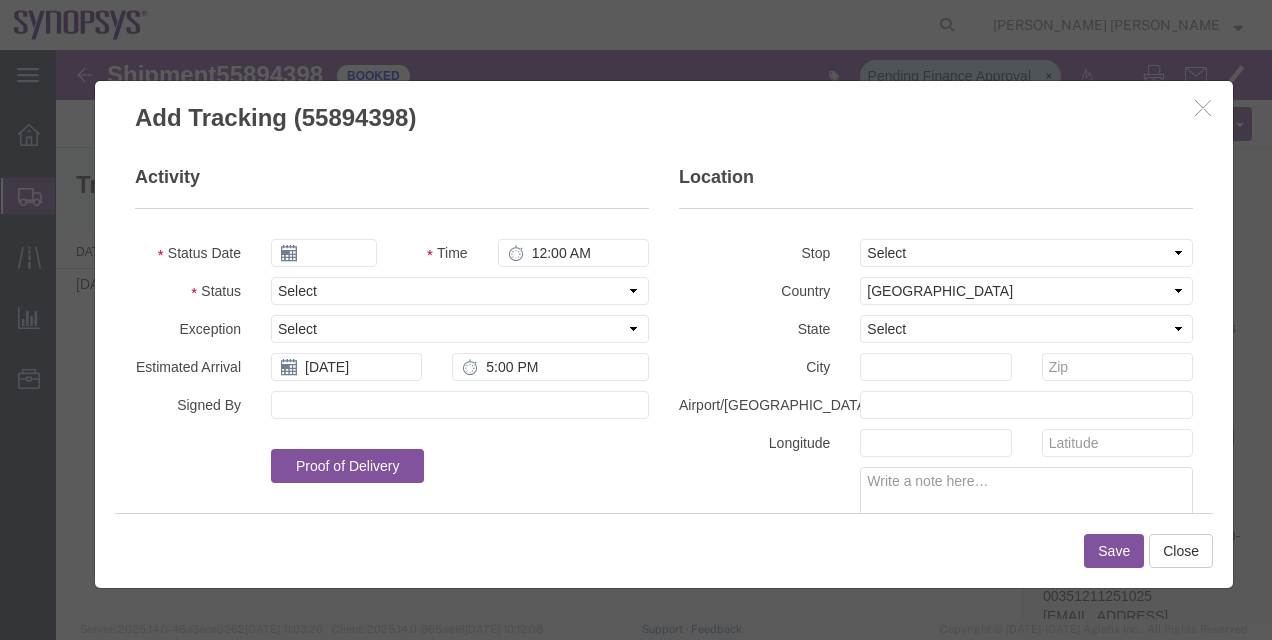 type on "07/10/2025" 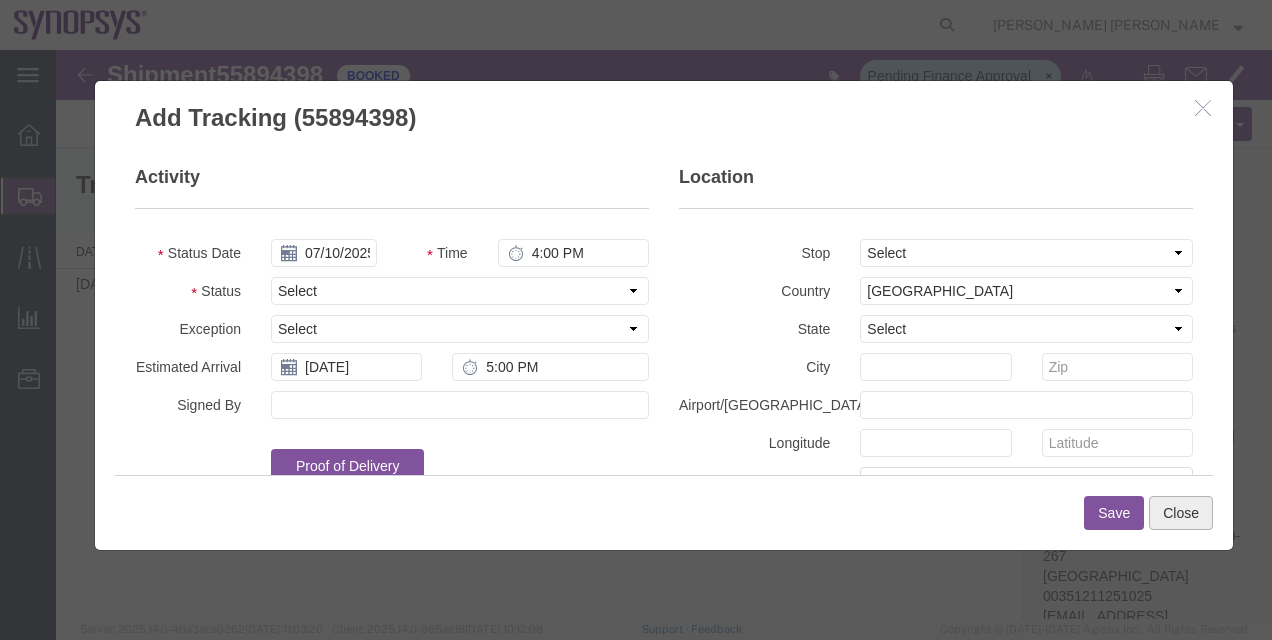 click on "Close" at bounding box center (1181, 513) 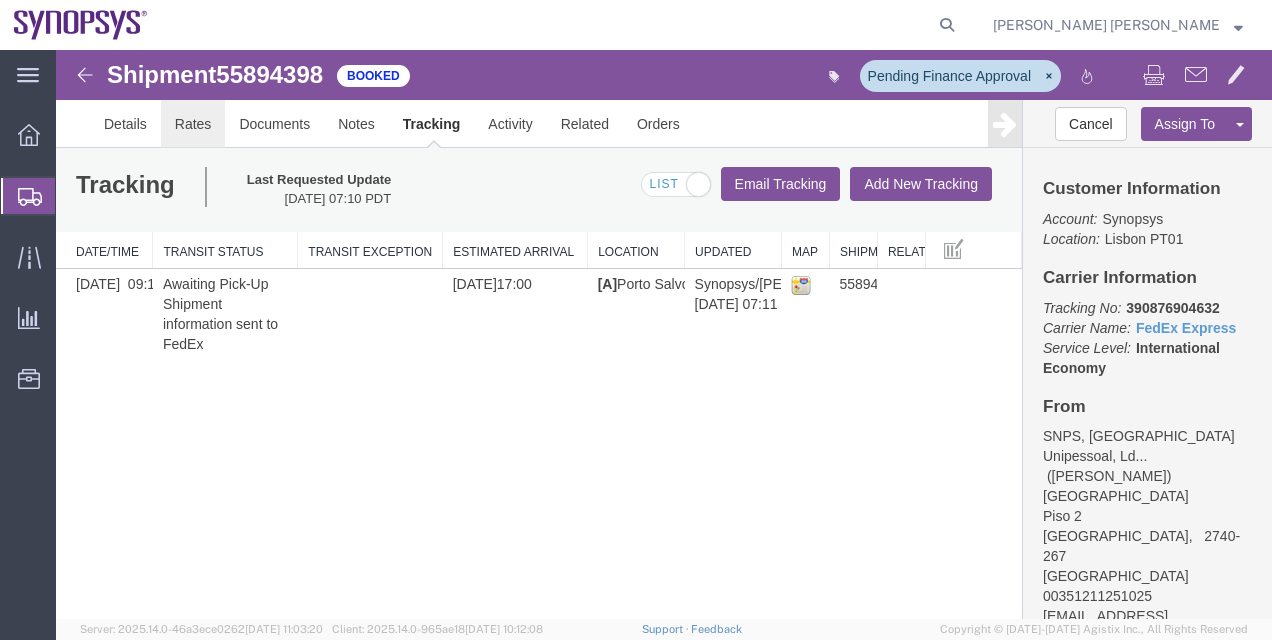 click on "Rates" at bounding box center [193, 124] 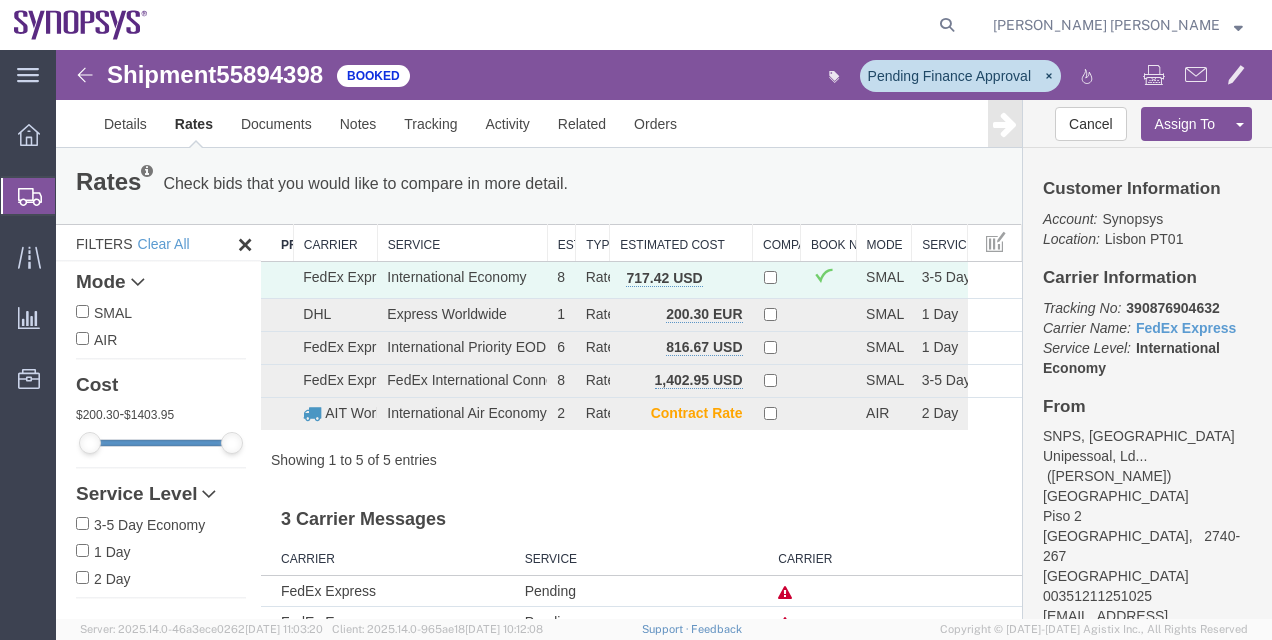 scroll, scrollTop: 0, scrollLeft: 0, axis: both 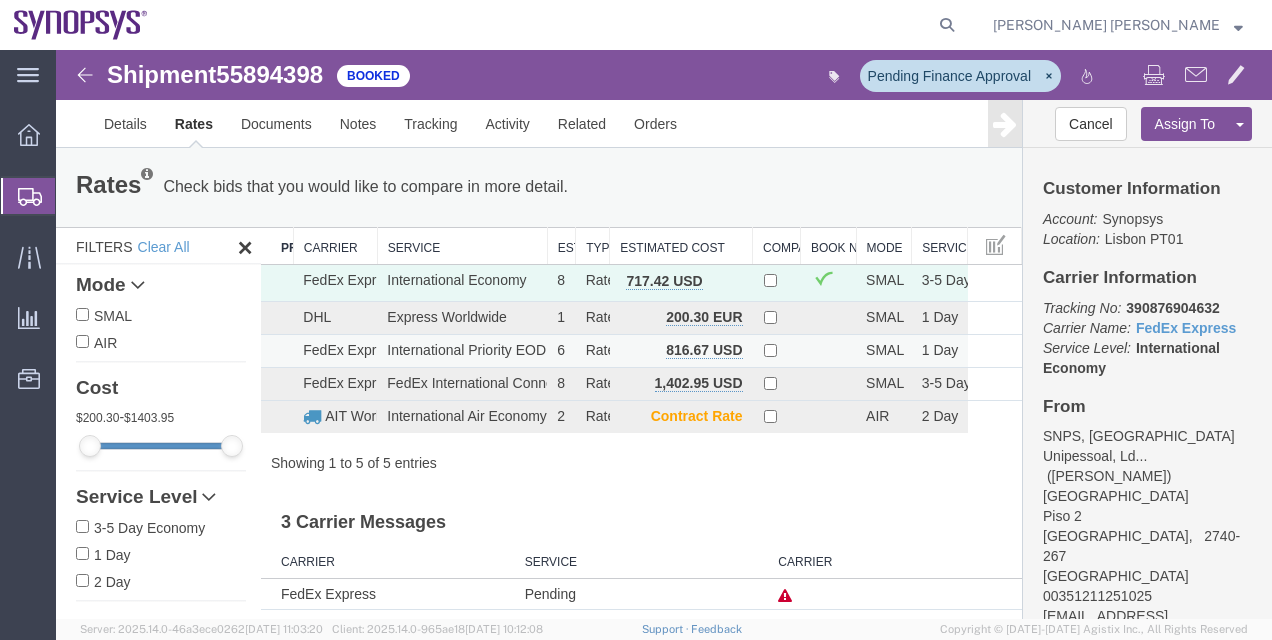 click on "Rate" at bounding box center [593, 350] 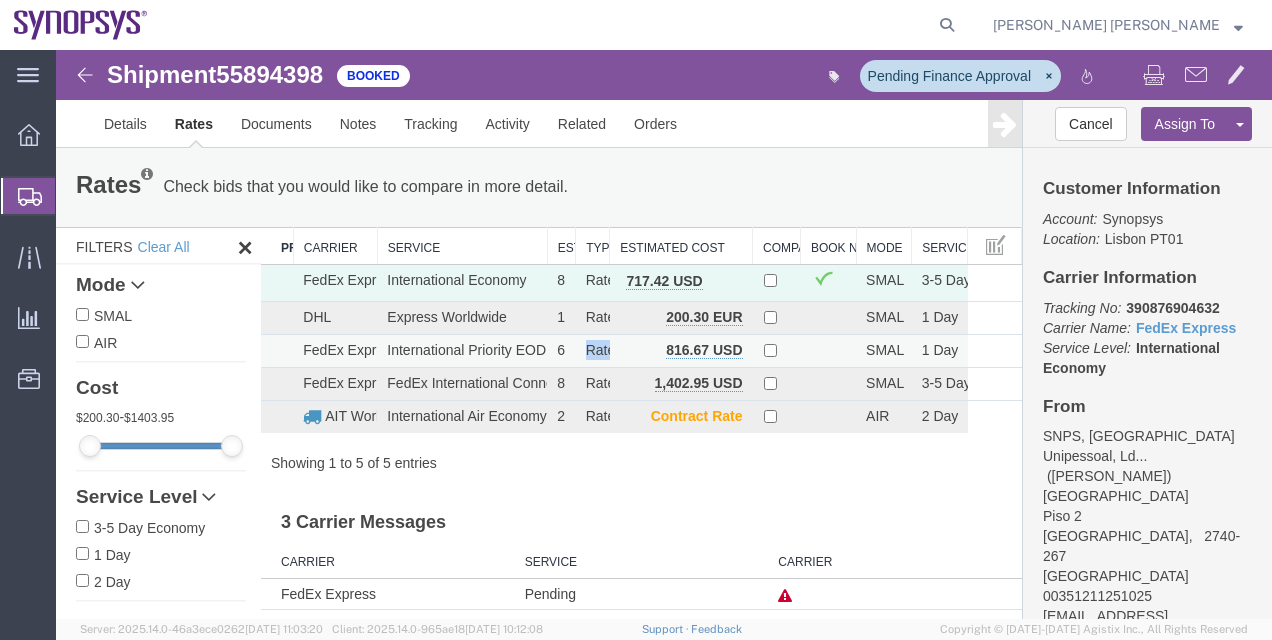 click on "Rate" at bounding box center (593, 350) 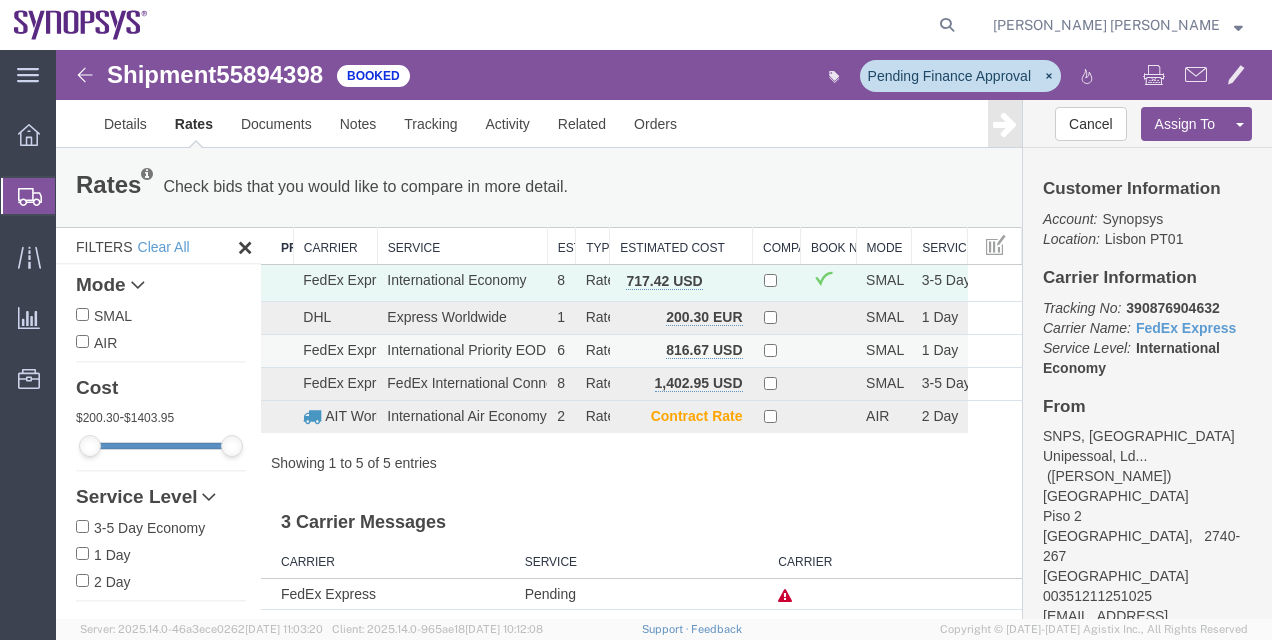 drag, startPoint x: 599, startPoint y: 346, endPoint x: 694, endPoint y: 346, distance: 95 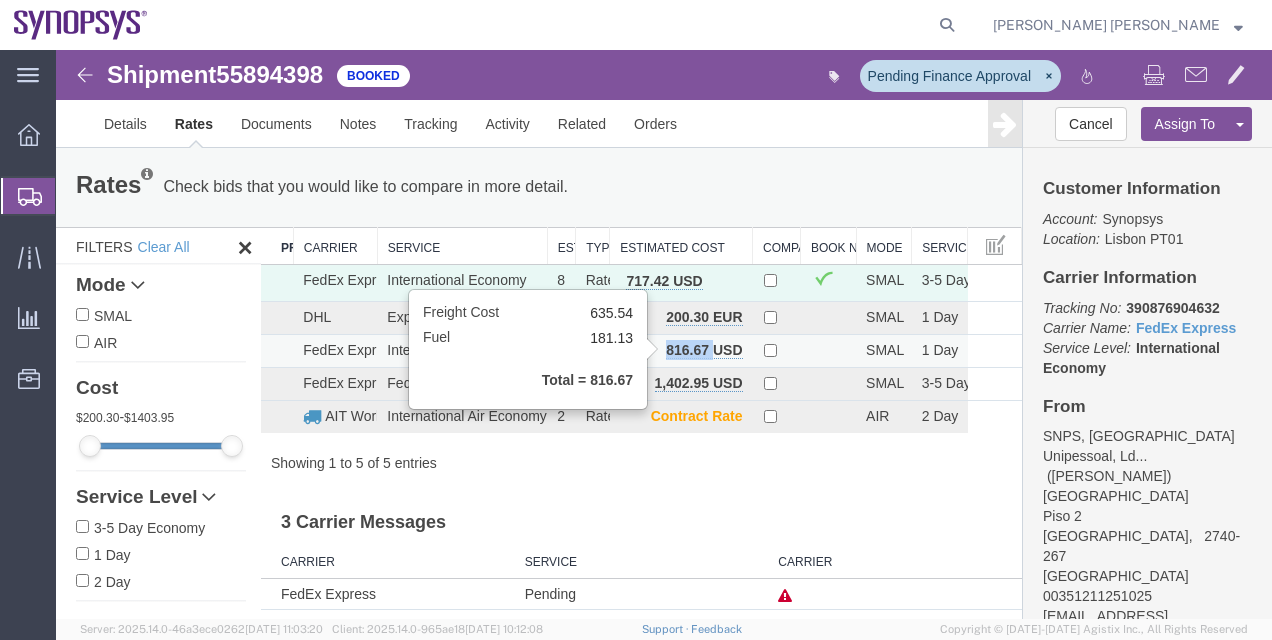 click on "816.67 USD" at bounding box center [704, 350] 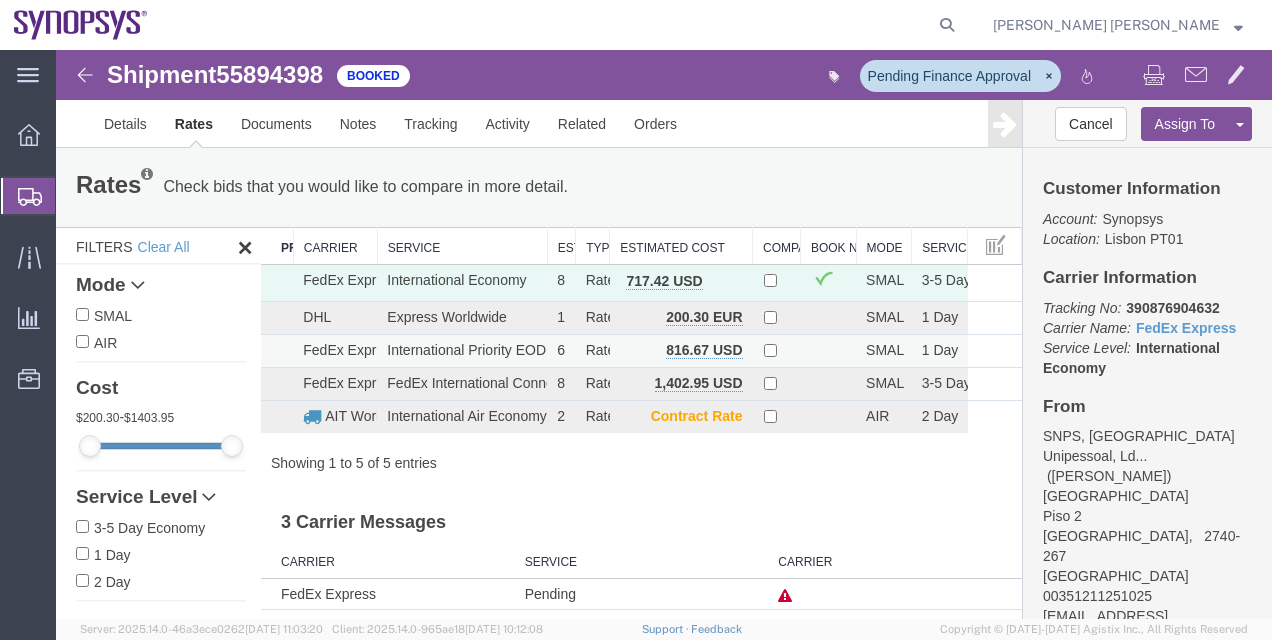drag, startPoint x: 694, startPoint y: 346, endPoint x: 879, endPoint y: 344, distance: 185.0108 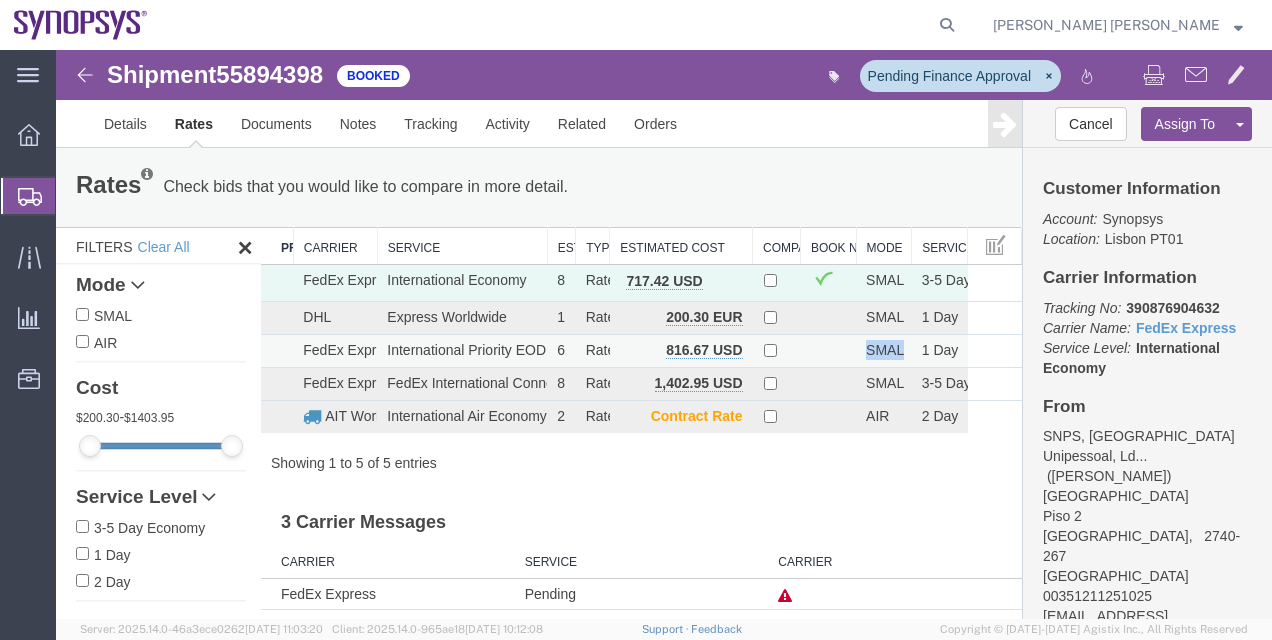 click on "SMAL" at bounding box center [884, 350] 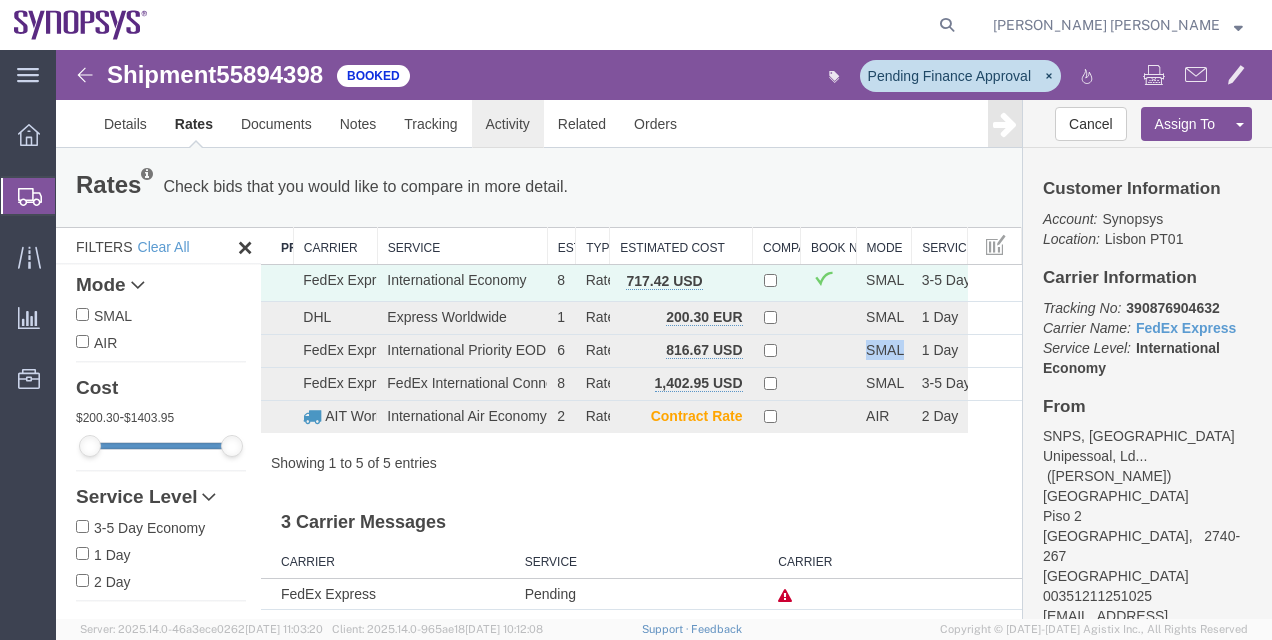 click on "Activity" at bounding box center (508, 124) 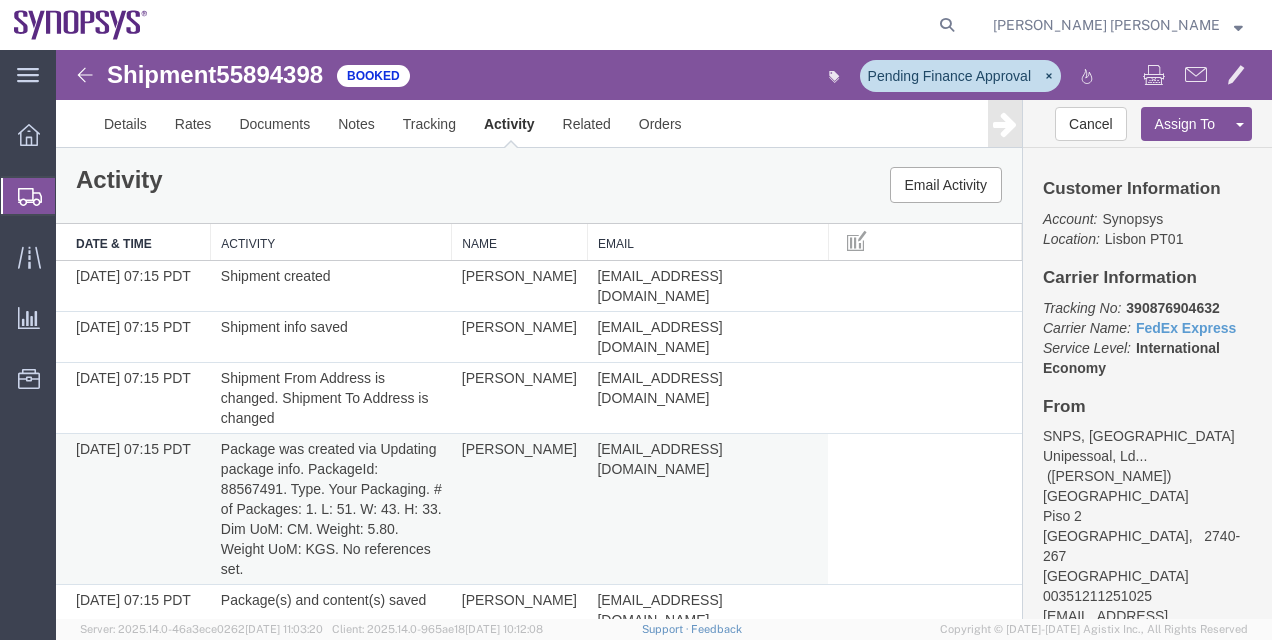click on "dtomas@synopsys.com" at bounding box center (707, 509) 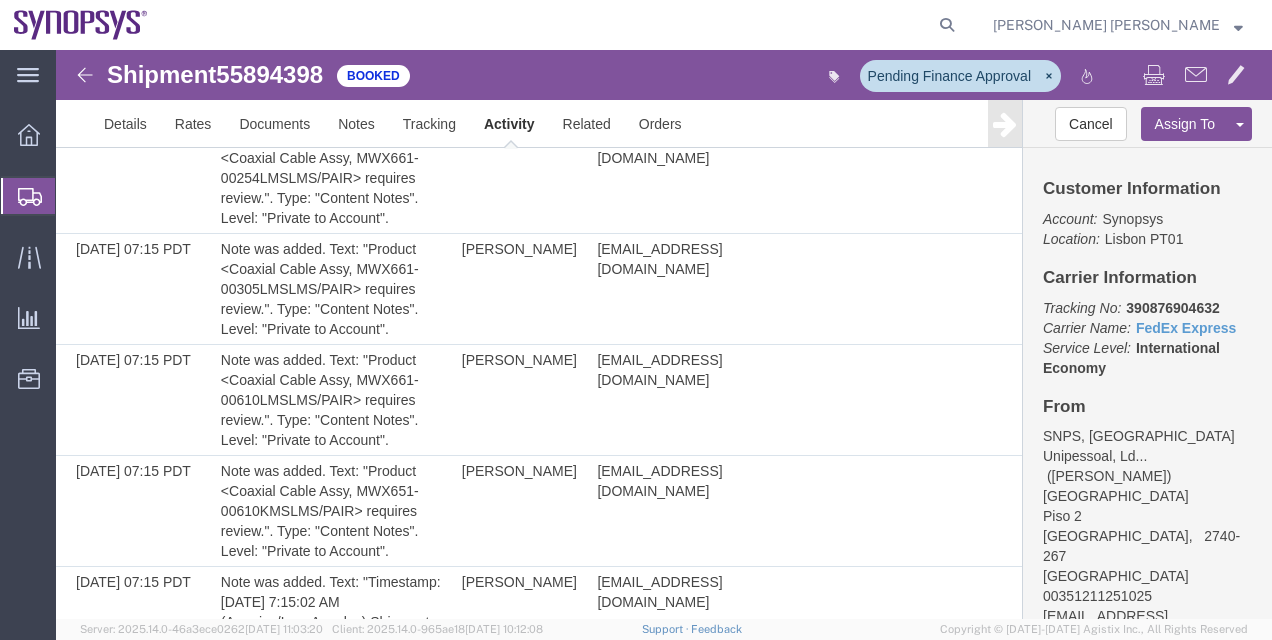 scroll, scrollTop: 0, scrollLeft: 0, axis: both 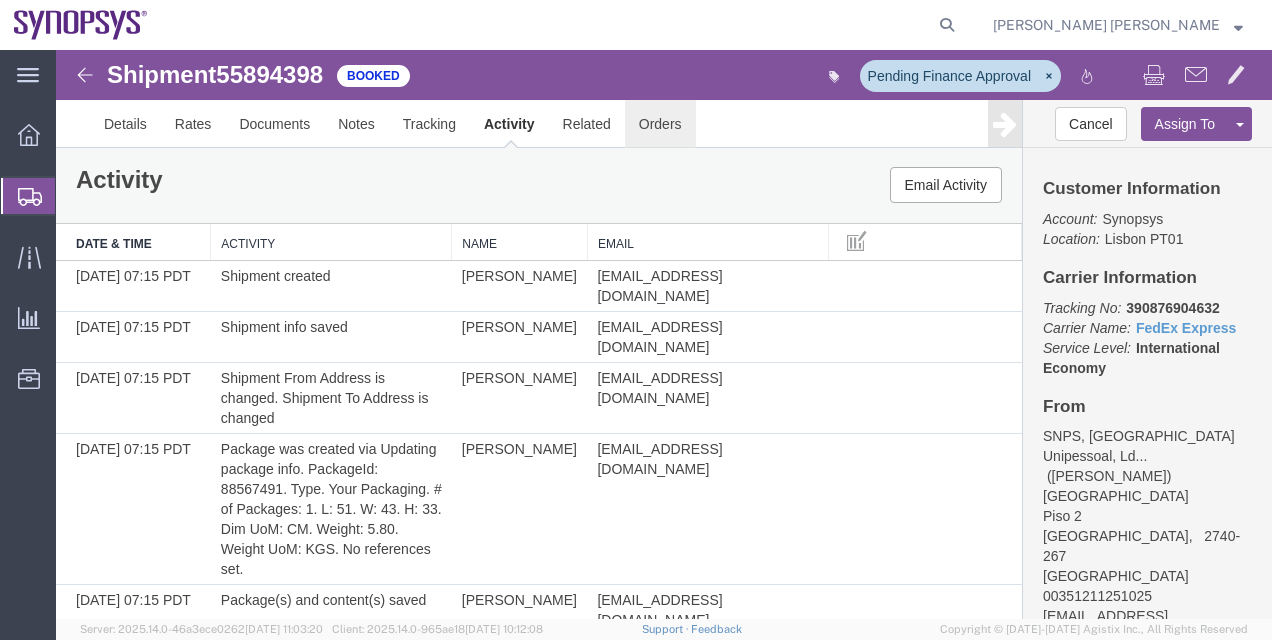 click on "Orders" at bounding box center (660, 124) 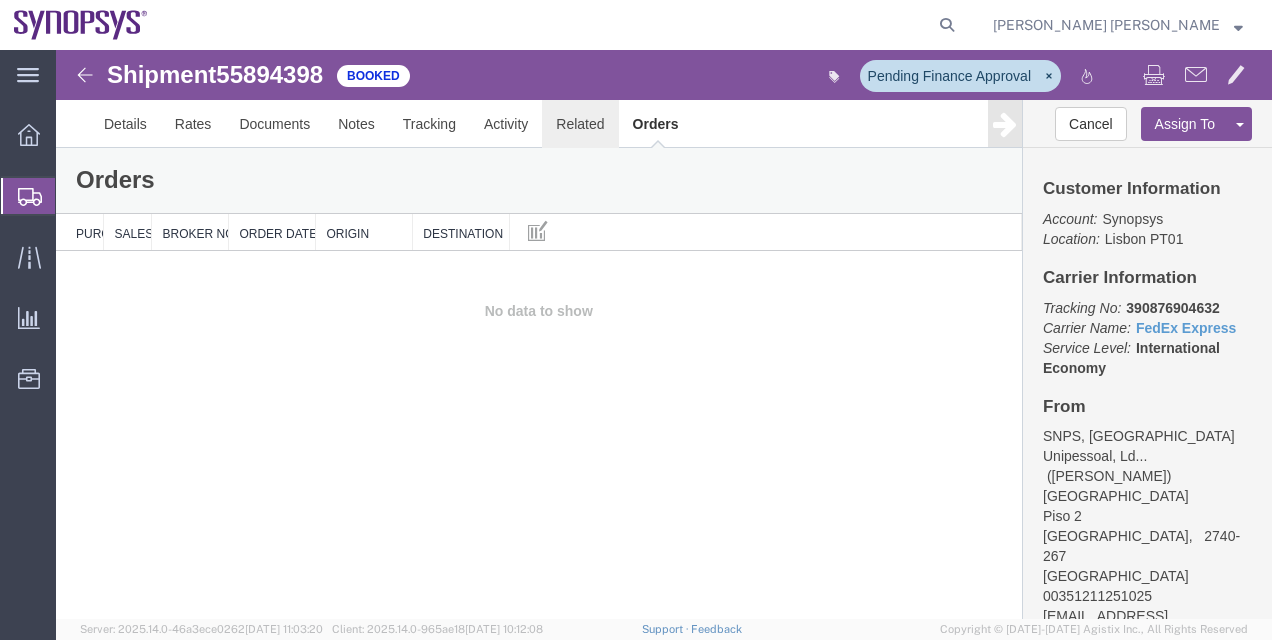 click on "Related" at bounding box center [580, 124] 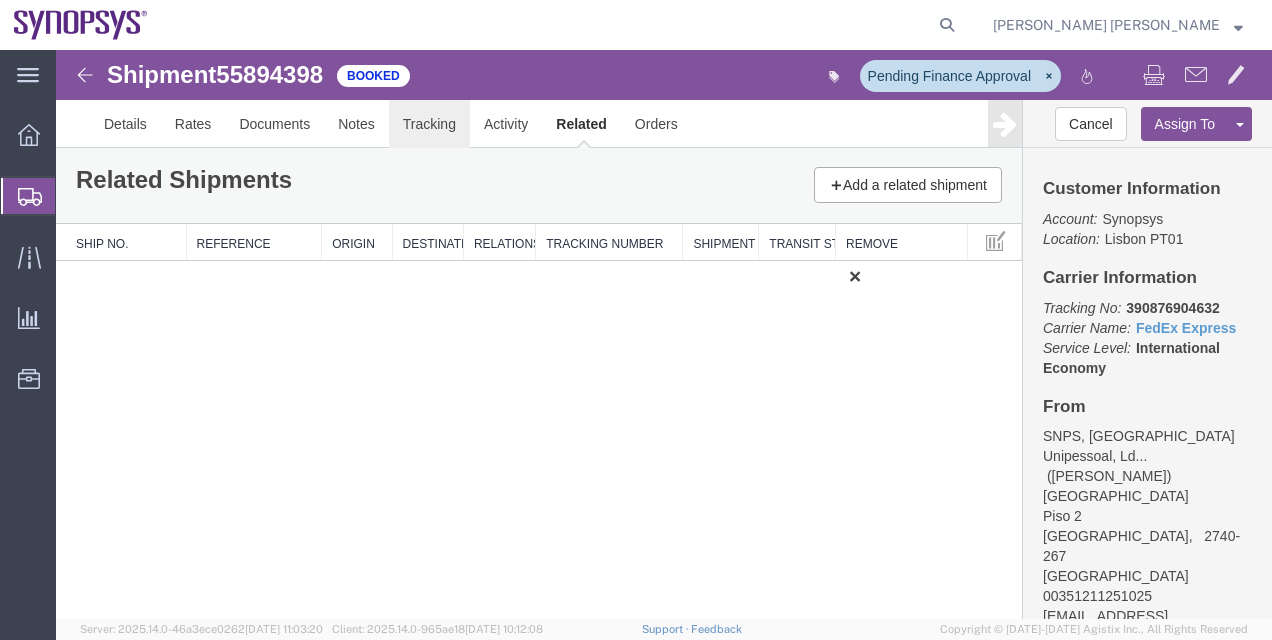 click on "Tracking" at bounding box center (429, 124) 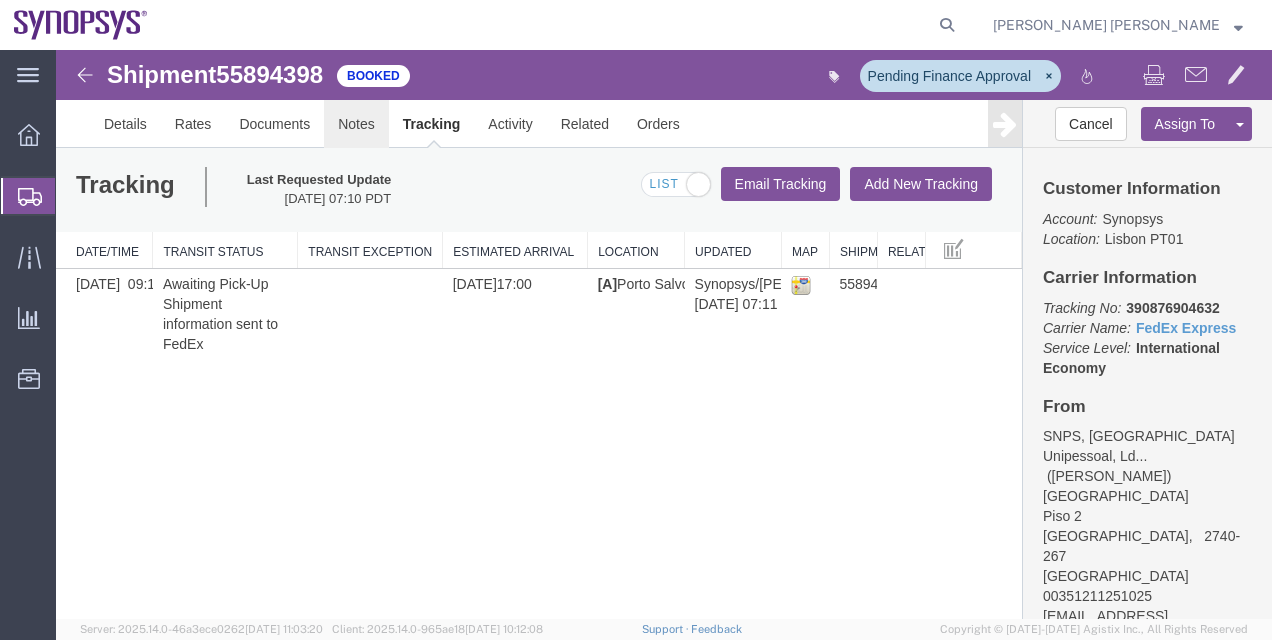 click on "Notes" at bounding box center (356, 124) 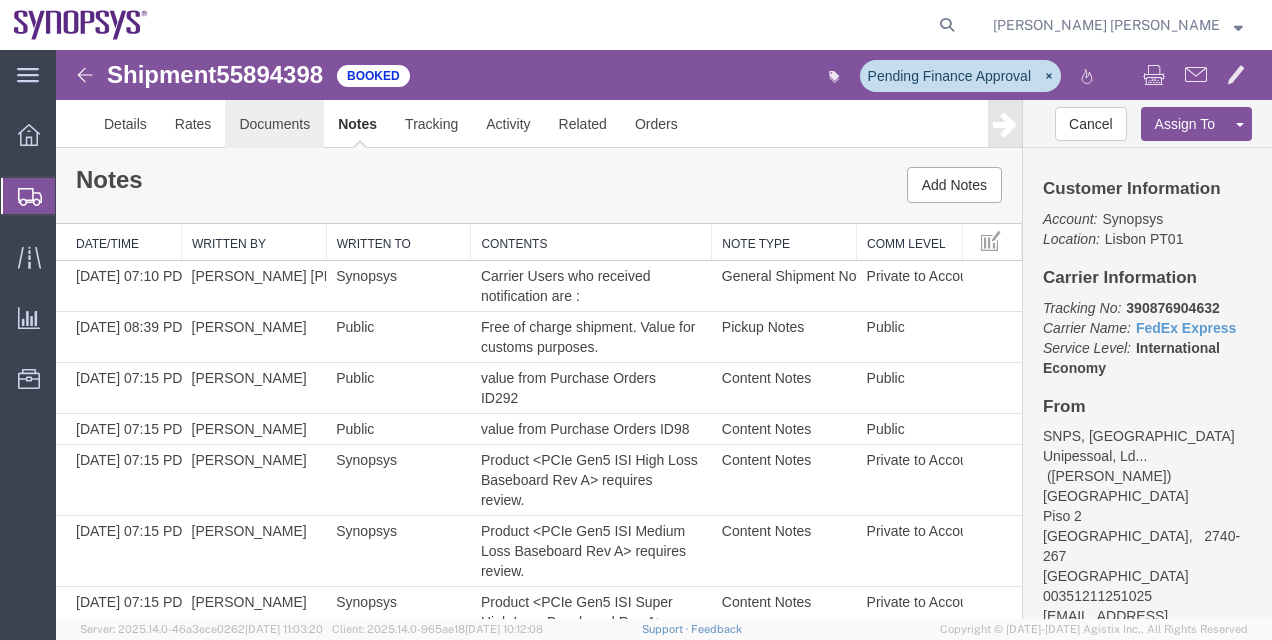 click on "Documents" at bounding box center [274, 124] 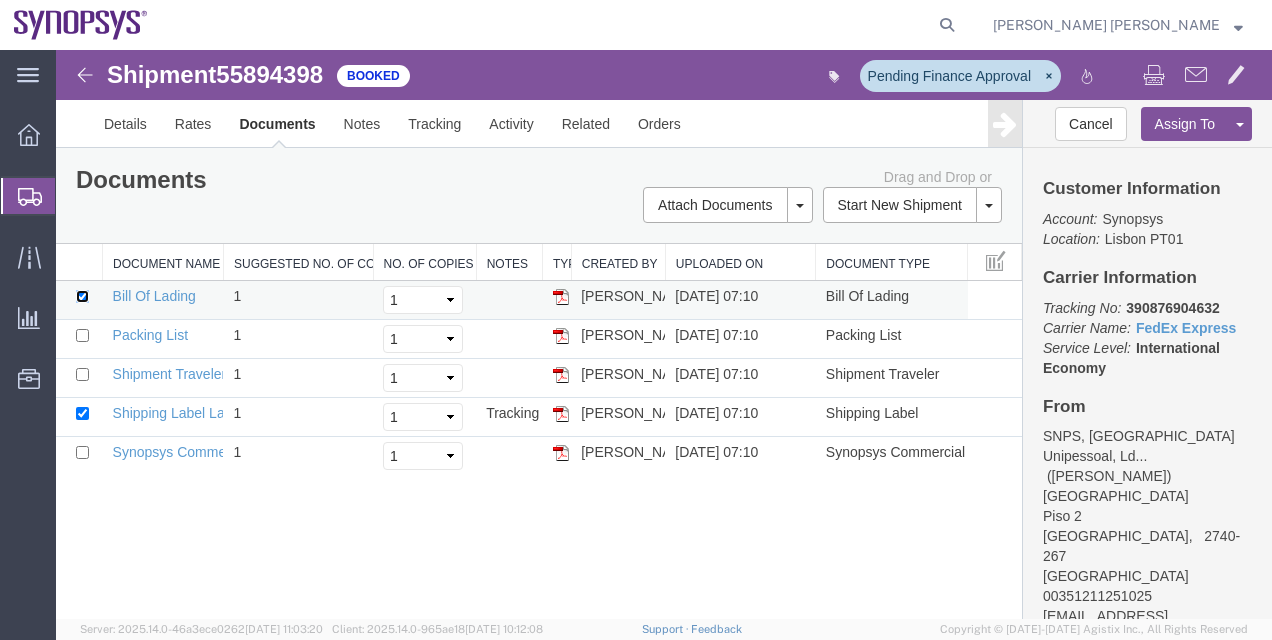 click at bounding box center (82, 296) 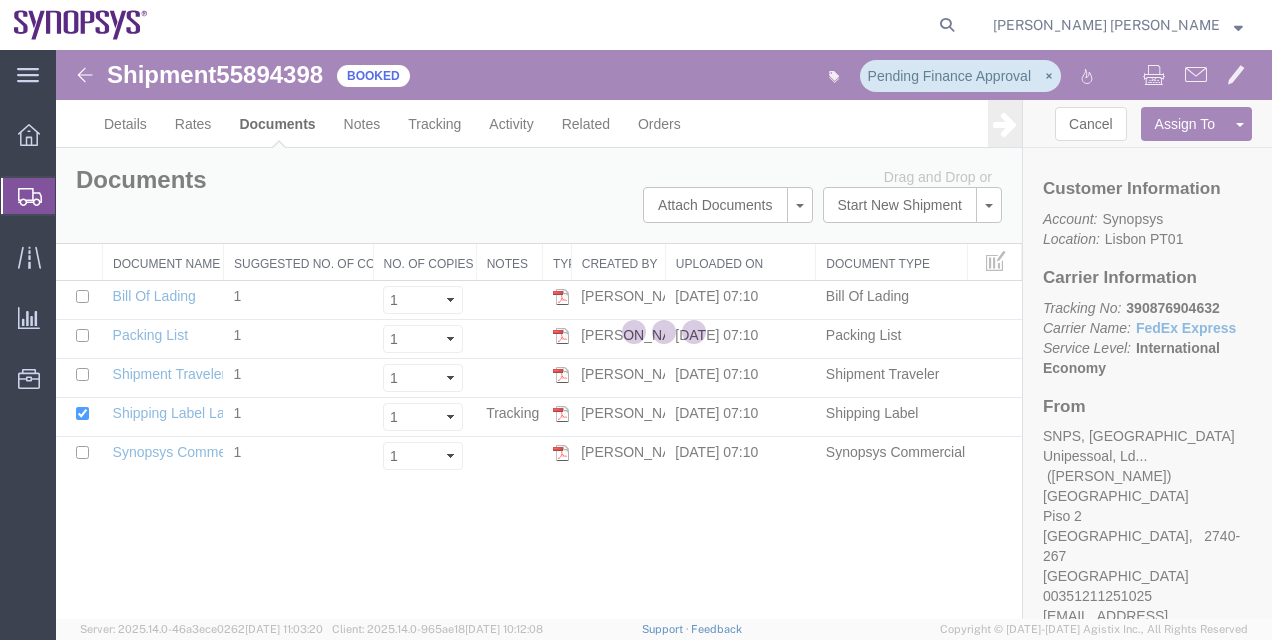 drag, startPoint x: 122, startPoint y: 361, endPoint x: 213, endPoint y: 524, distance: 186.68155 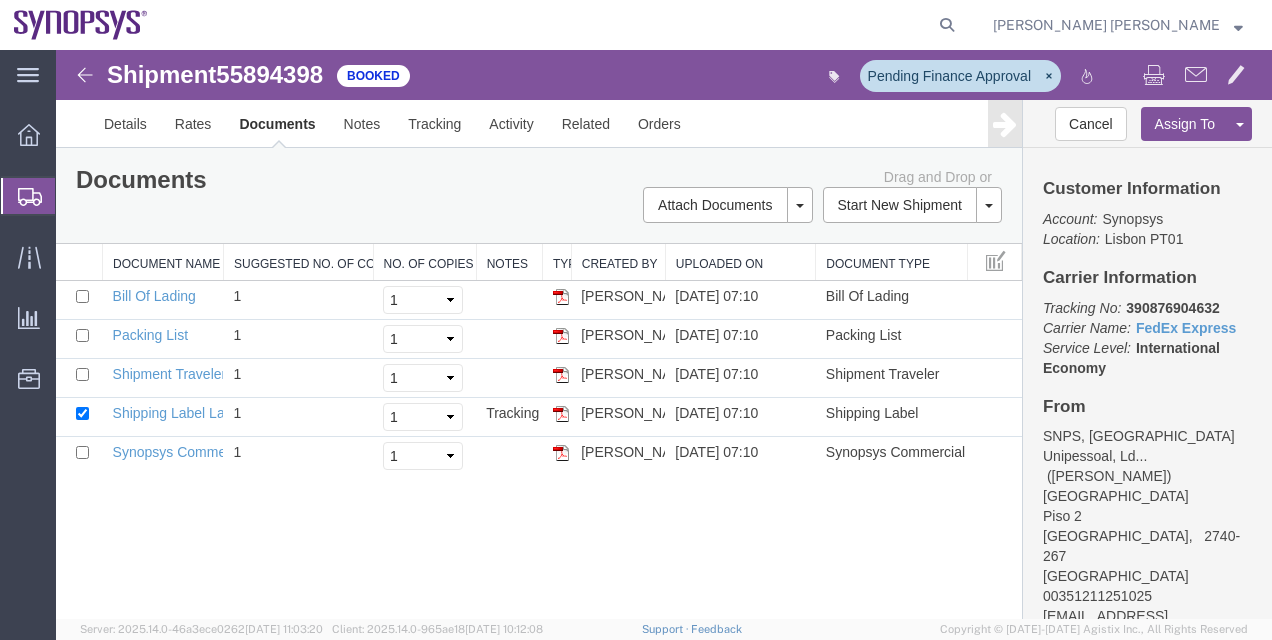 click on "Documents
Ship Label Format:
Plain
Thermal" at bounding box center (300, 182) 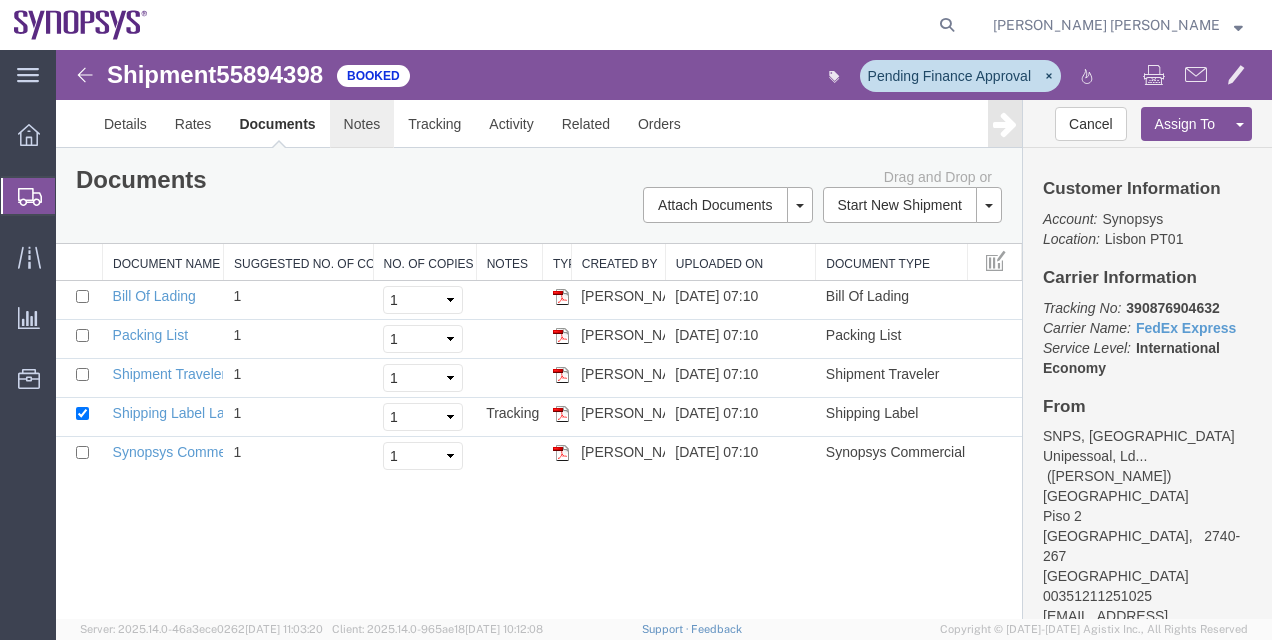 click on "Notes" at bounding box center [362, 124] 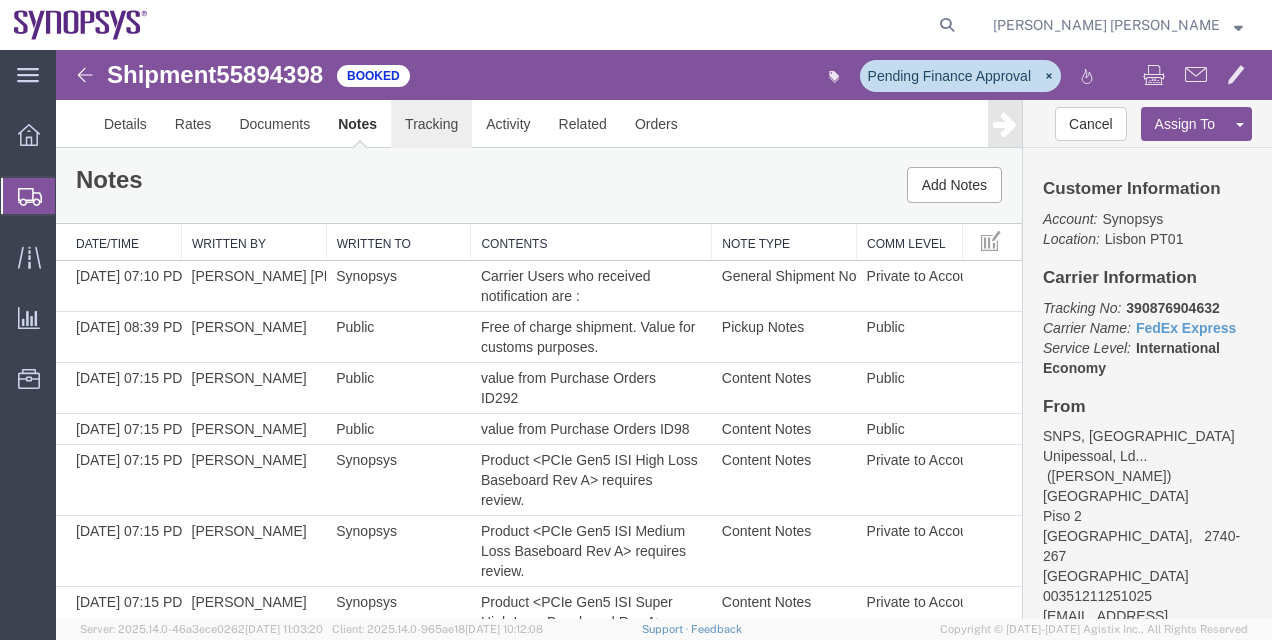 click on "Tracking" at bounding box center (431, 124) 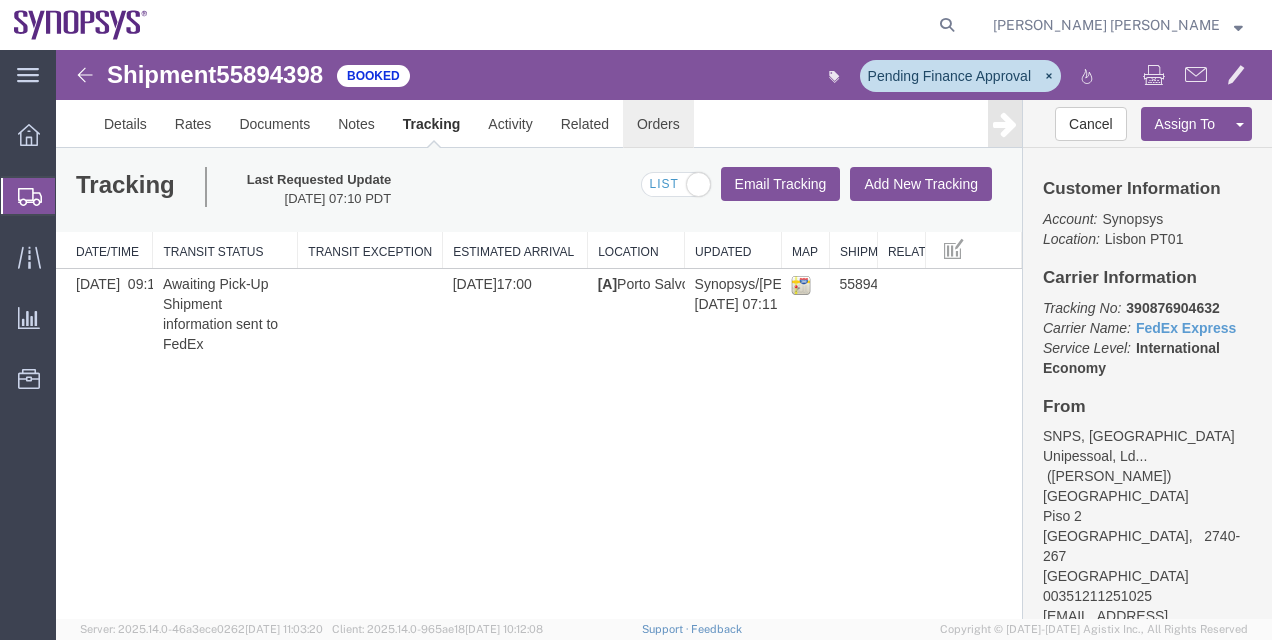 drag, startPoint x: 722, startPoint y: 172, endPoint x: 666, endPoint y: 122, distance: 75.073296 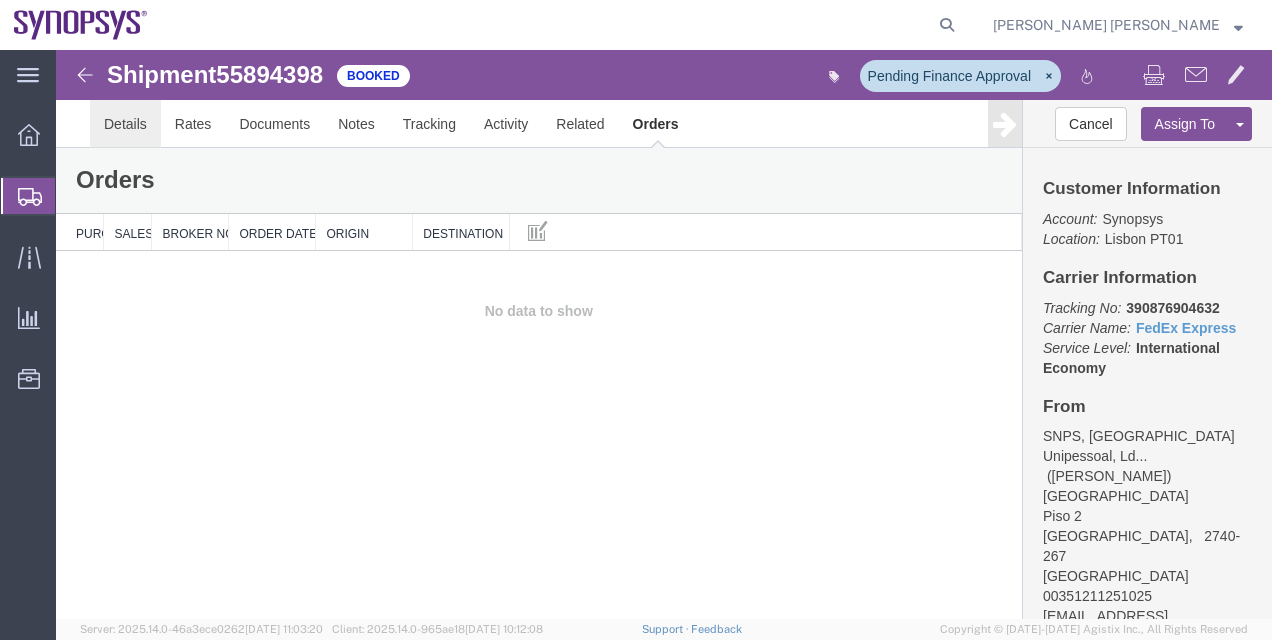 click on "Details" at bounding box center [125, 124] 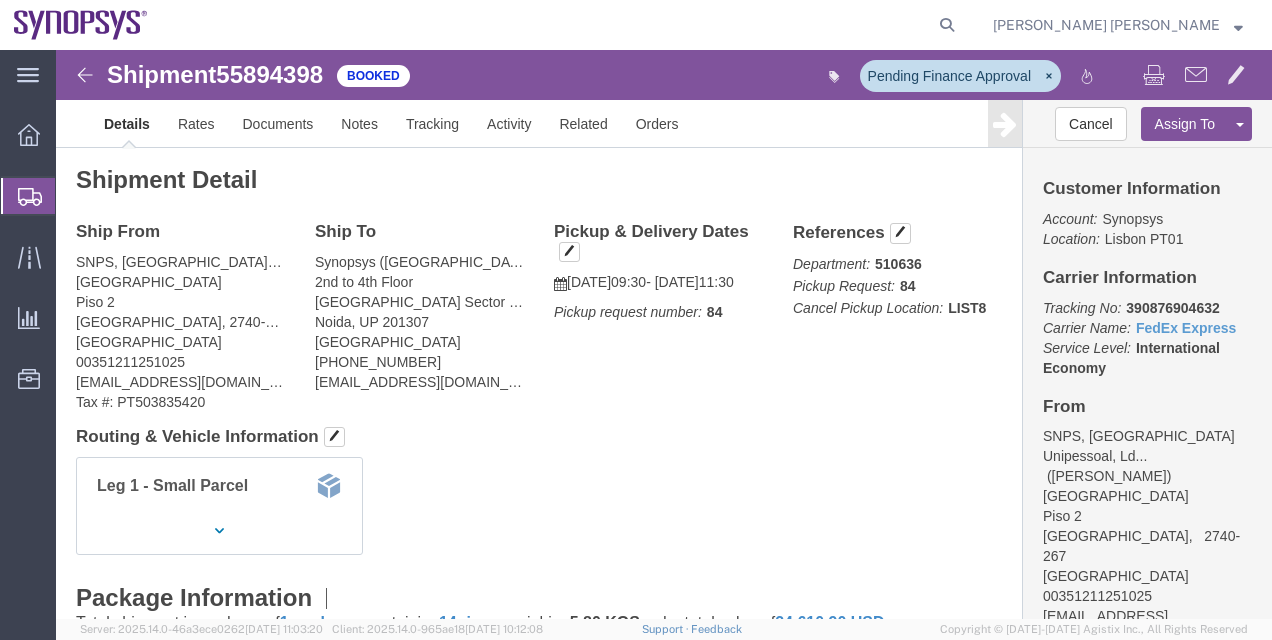 click on "Routing & Vehicle Information" 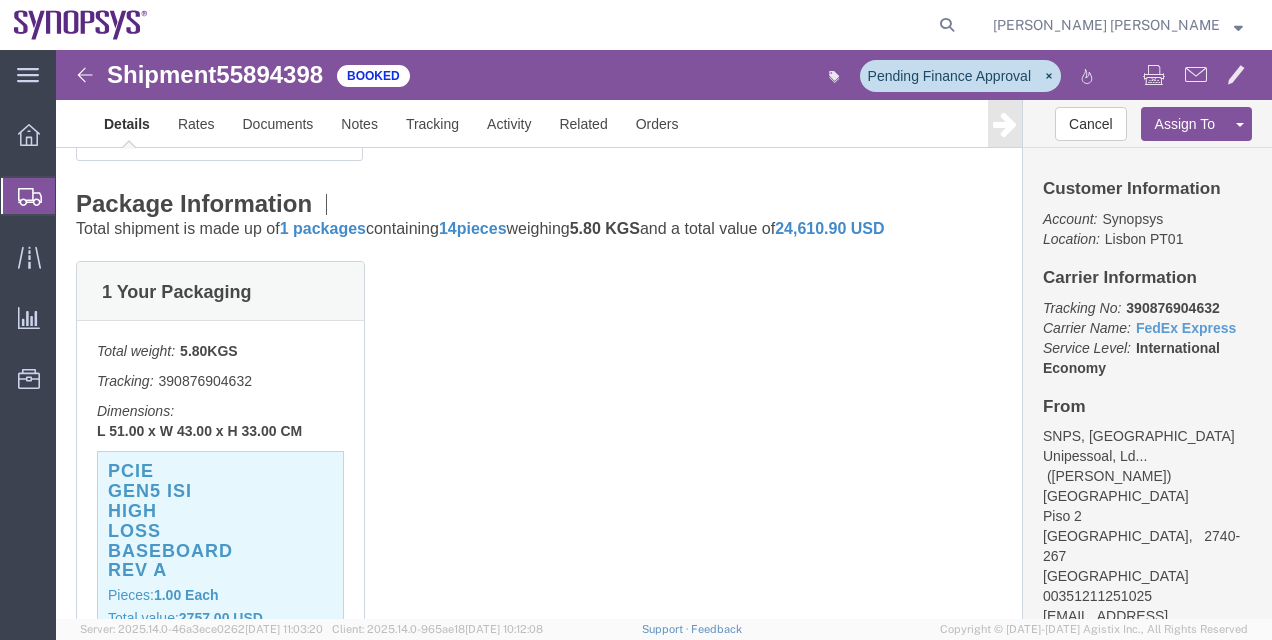 scroll, scrollTop: 400, scrollLeft: 0, axis: vertical 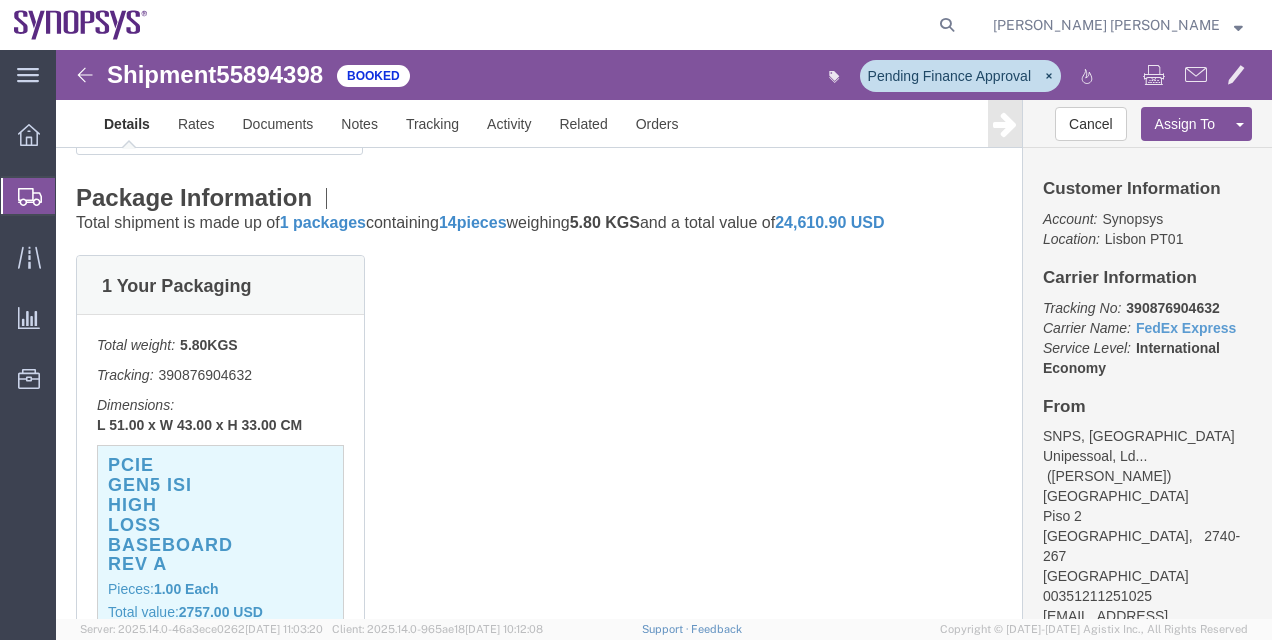 click on "1   Your Packaging
Total weight: 5.80  KGS
Tracking: 390876904632
Dimensions: L 51.00 x W 43.00 x H 33.00 CM
Devices:
PCIe Gen5 ISI High Loss Baseboard Rev A
Pieces:  1.00
Each
Total value:  2757.00 USD
Country of Origin:  United States
Serial:  HL 10062020-01
Package 1 Content 1
Product Name: PCIe Gen5 ISI High Loss Baseboard Rev A
Description: PCIe Gen5 ISI High Loss Baseboard Rev A
Pieces: 1.00
Each
Notes: value from IMP718
Total value: 2757.00 USD
Country Of Origin: US
Serial: HL 10062020-01
Export Information
Country: Portugal
ECCN: EAR99
Controlled:
Shipment Controlled:
HTS/Tariff Code: 8534000020
Control/Exempt:
Expiration Date:
Lic./Ex. Code:
License #:
Import Information
Country: India
Import ID:
Controlled:
Shipment Controlled:" 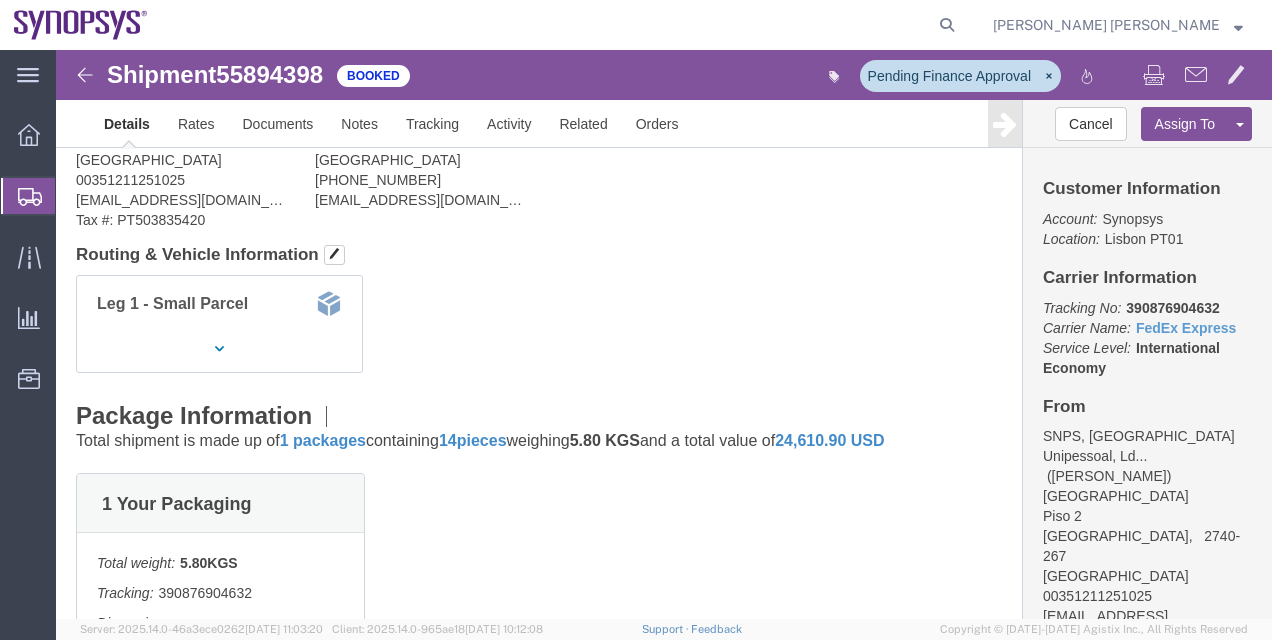 scroll, scrollTop: 90, scrollLeft: 0, axis: vertical 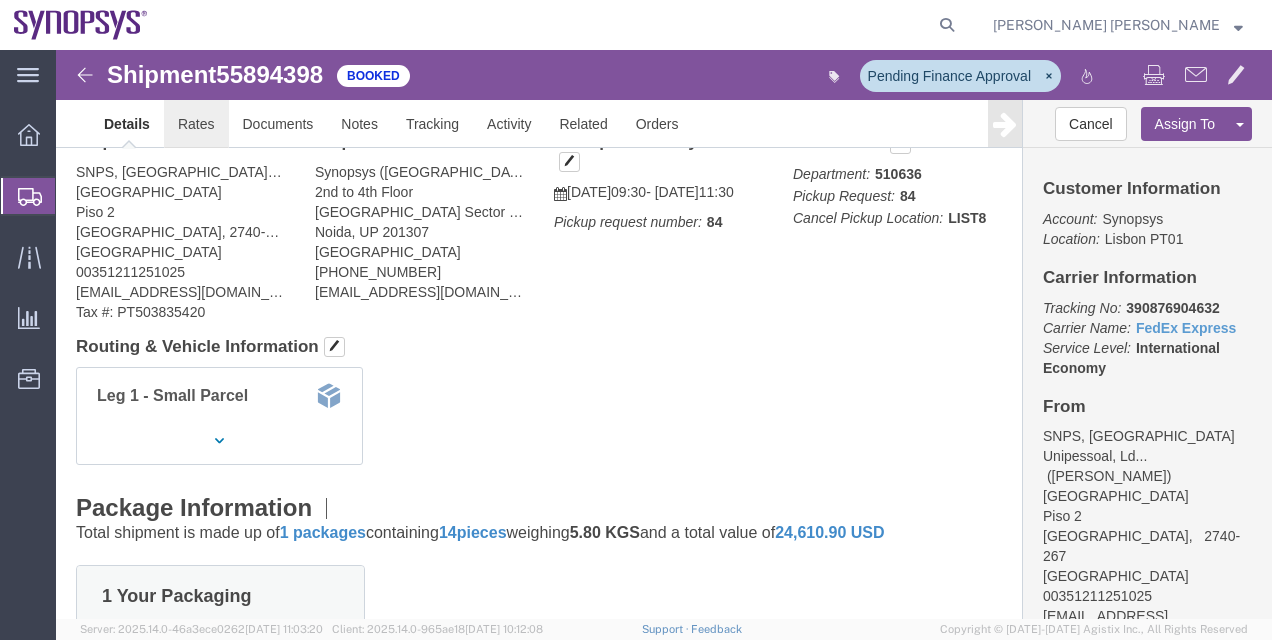 click on "Rates" 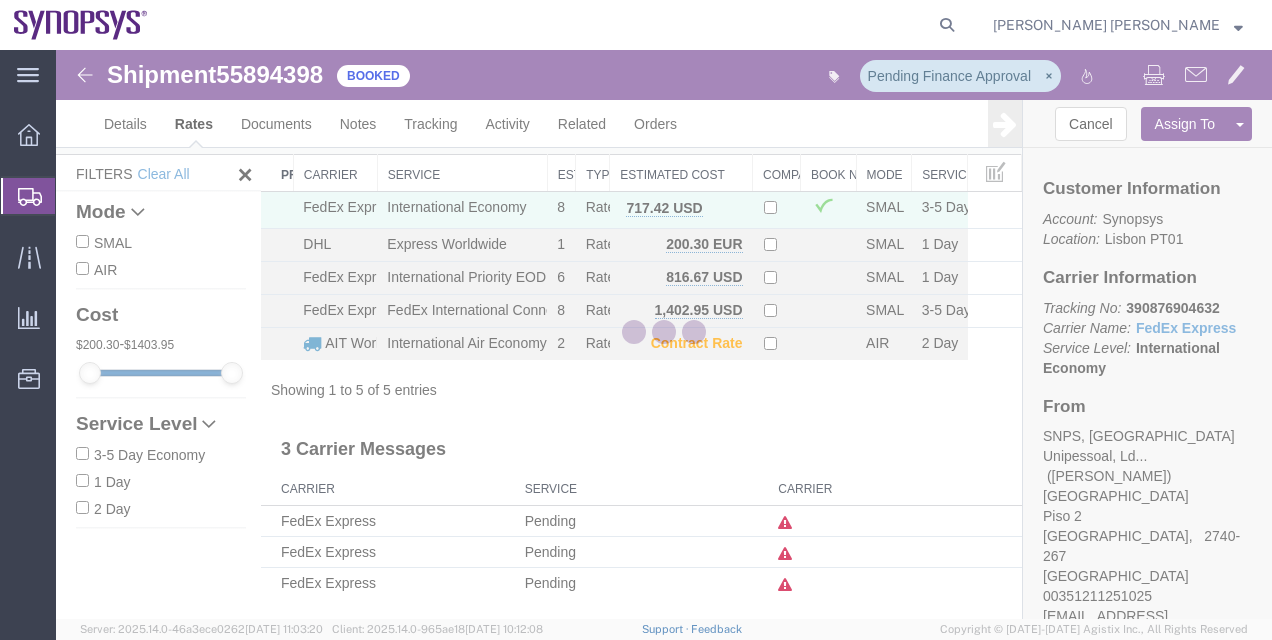 scroll, scrollTop: 71, scrollLeft: 0, axis: vertical 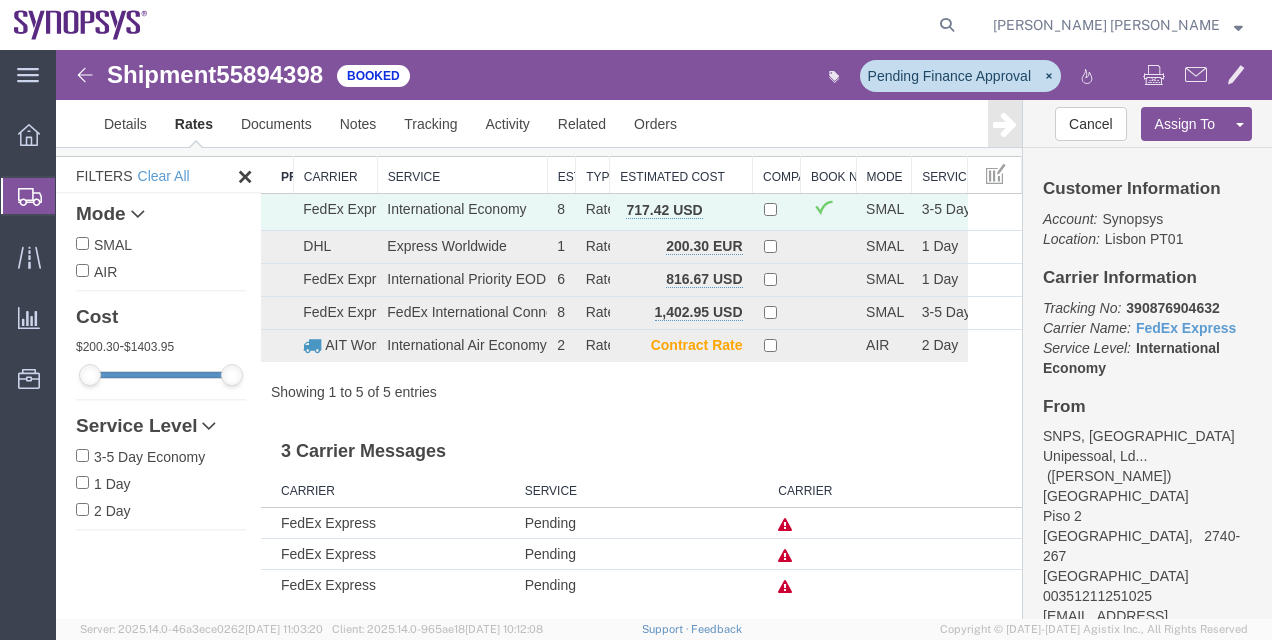 click on "3
Carrier Messages" at bounding box center (641, 444) 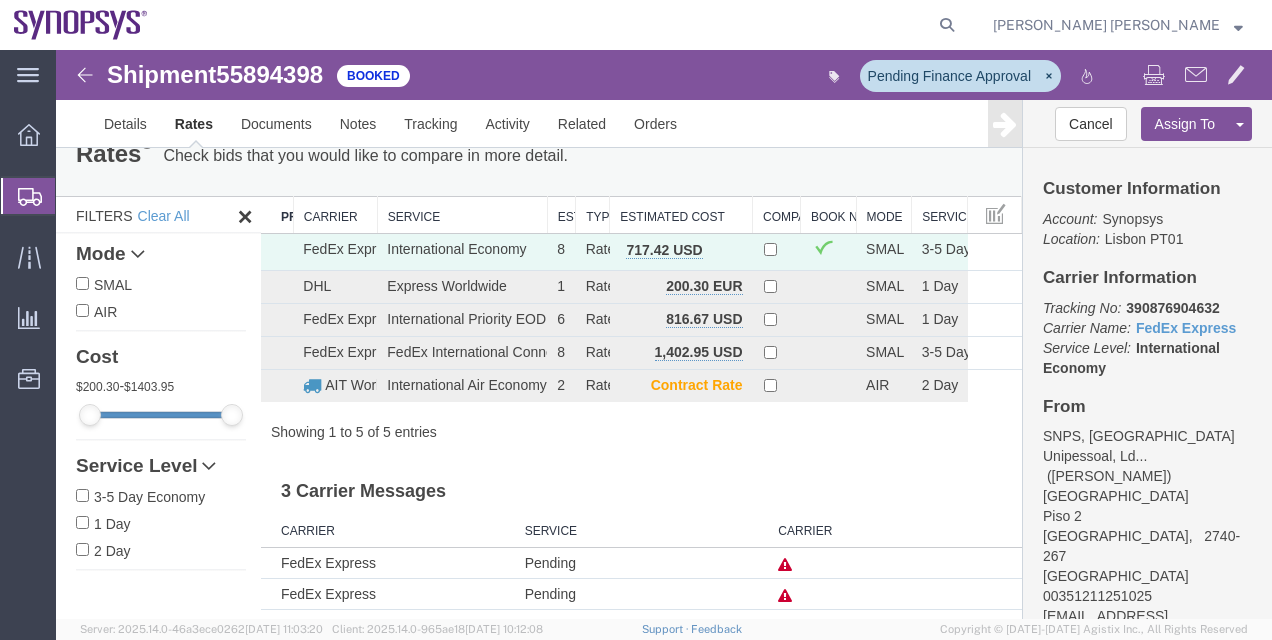click on "Rates  Check bids that you would like to compare in more detail. Compare Filter
Pause
Continue
Filters Clear All Mode   SMAL  AIR Cost 200.30  -
1403.95 Service Level   3-5 Day Economy  1 Day  2 Day Transit Days Carrier   AIT Worldwide  DHL  FedEx Express Filters Preferred Carrier  No Data To Filter Type   Rate Service   International Economy  Express Worldwide  International Priority EOD  FedEx International Connect Plus  International Air Economy Search:
Preferred Carrier
Carrier Service Estimated Transit Type Estimated Cost Compare Book Now Mode Service Level FedEx Express International Economy 8 Rate 717.42 USD          SMAL 3-5 Day Economy DHL Express Worldwide 1 Rate 200.30 EUR       SMAL 1 Day FedEx Express International Priority EOD 6 Rate 816.67 USD       SMAL 1 Day FedEx Express FedEx International Connect Plus 8 Rate 1,402.95 USD       SMAL 3-5 Day Economy AIT Worldwide 2 Rate" at bounding box center (539, 378) 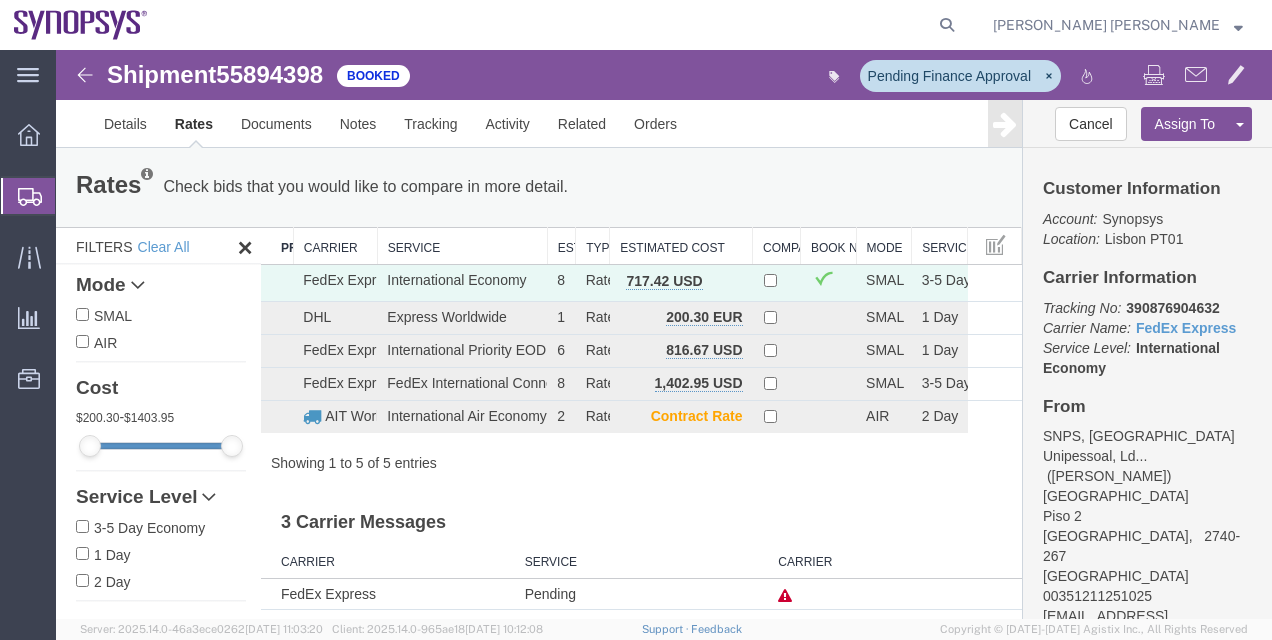 click on "Showing 1 to 5 of 5 entries" at bounding box center [641, 463] 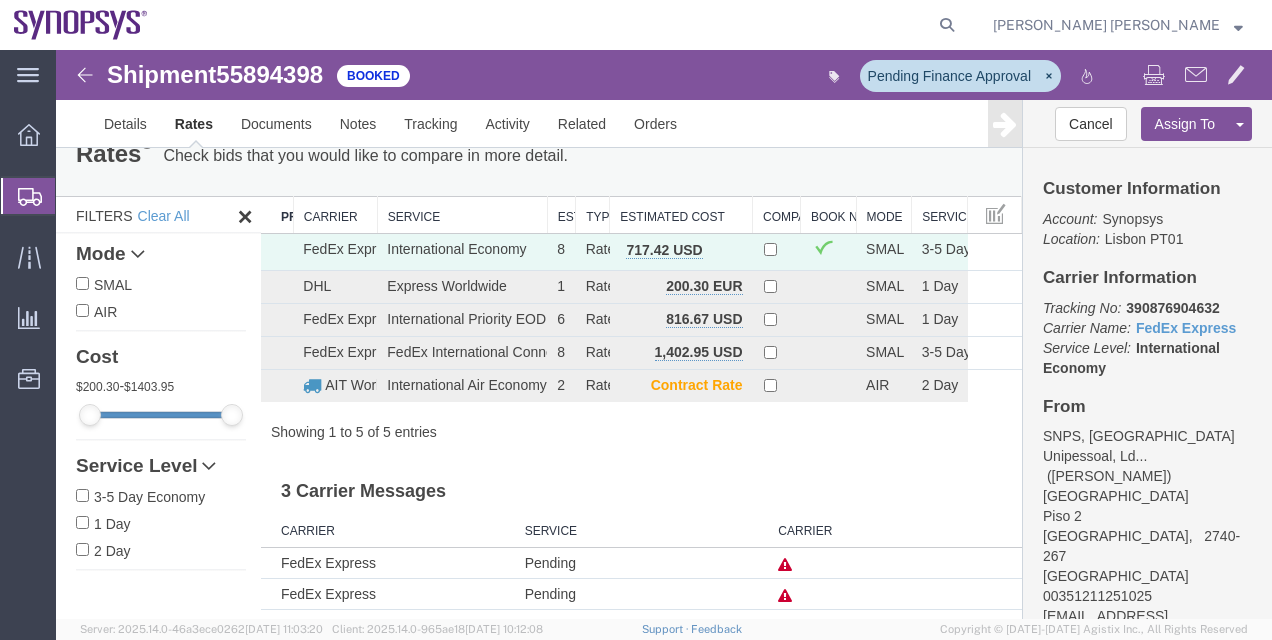 scroll, scrollTop: 0, scrollLeft: 0, axis: both 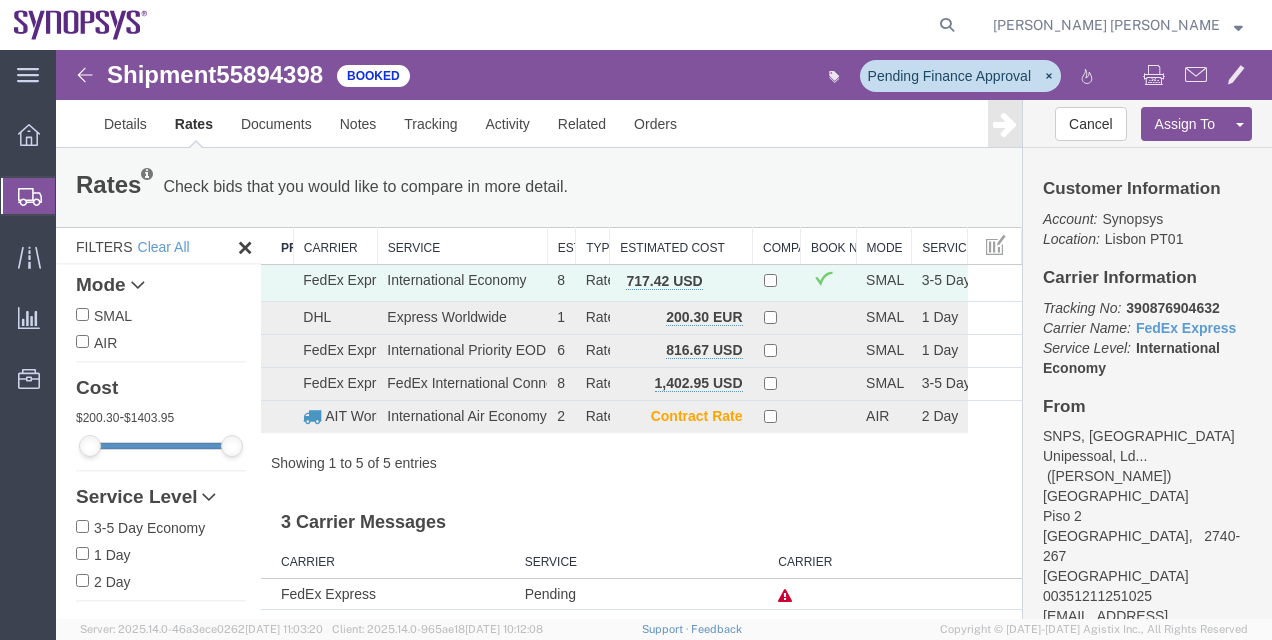 click on "Shipment Manager" 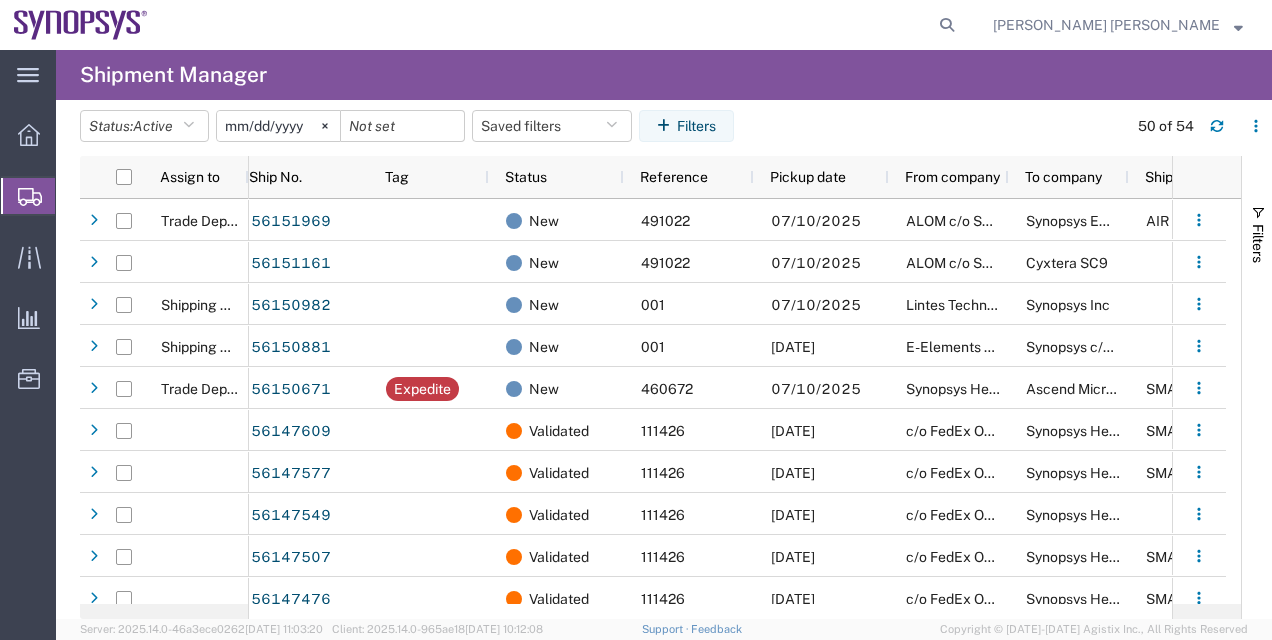 scroll, scrollTop: 274, scrollLeft: 0, axis: vertical 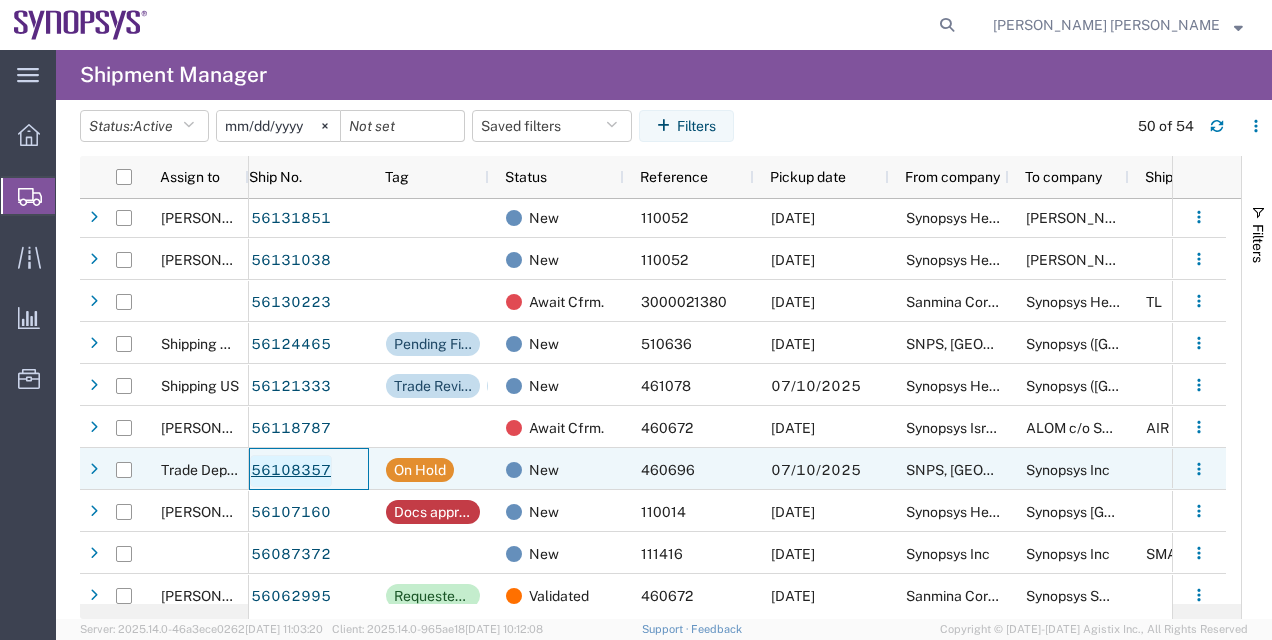 click on "56108357" 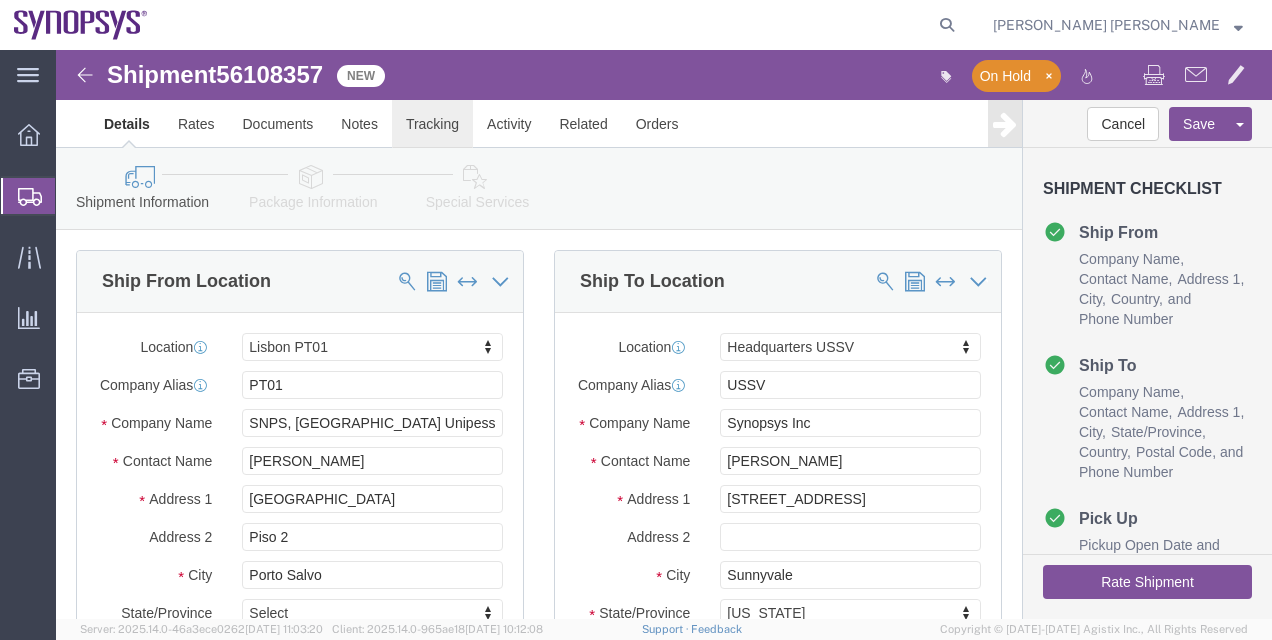 select on "63152" 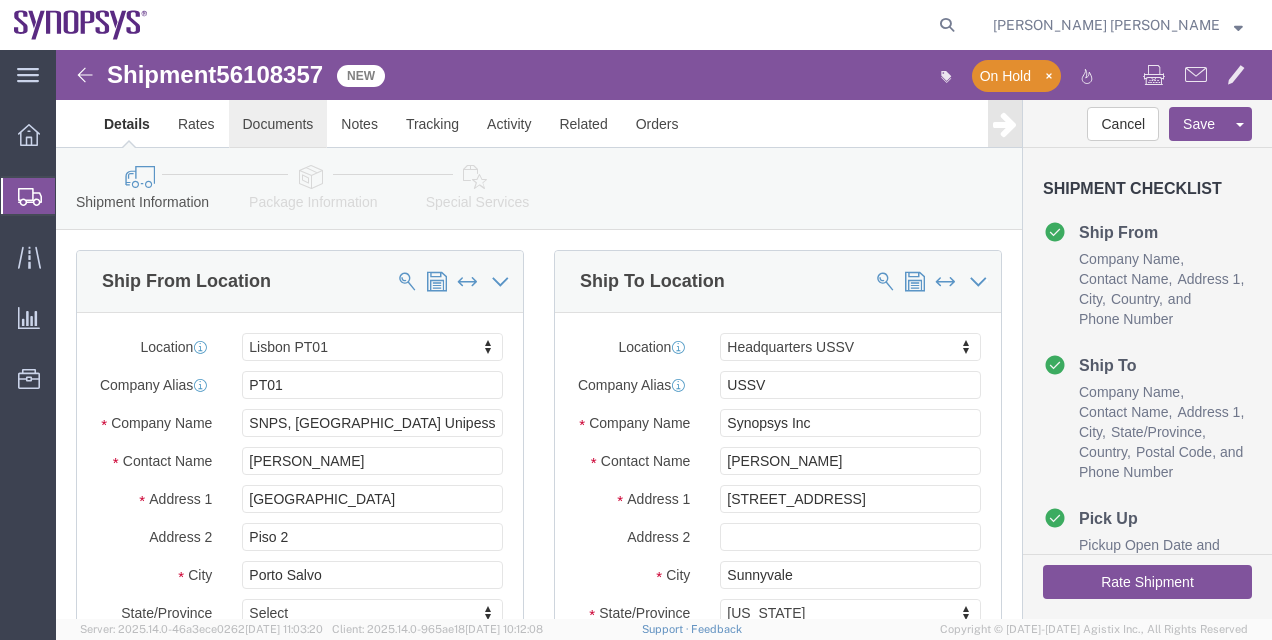 click on "Documents" 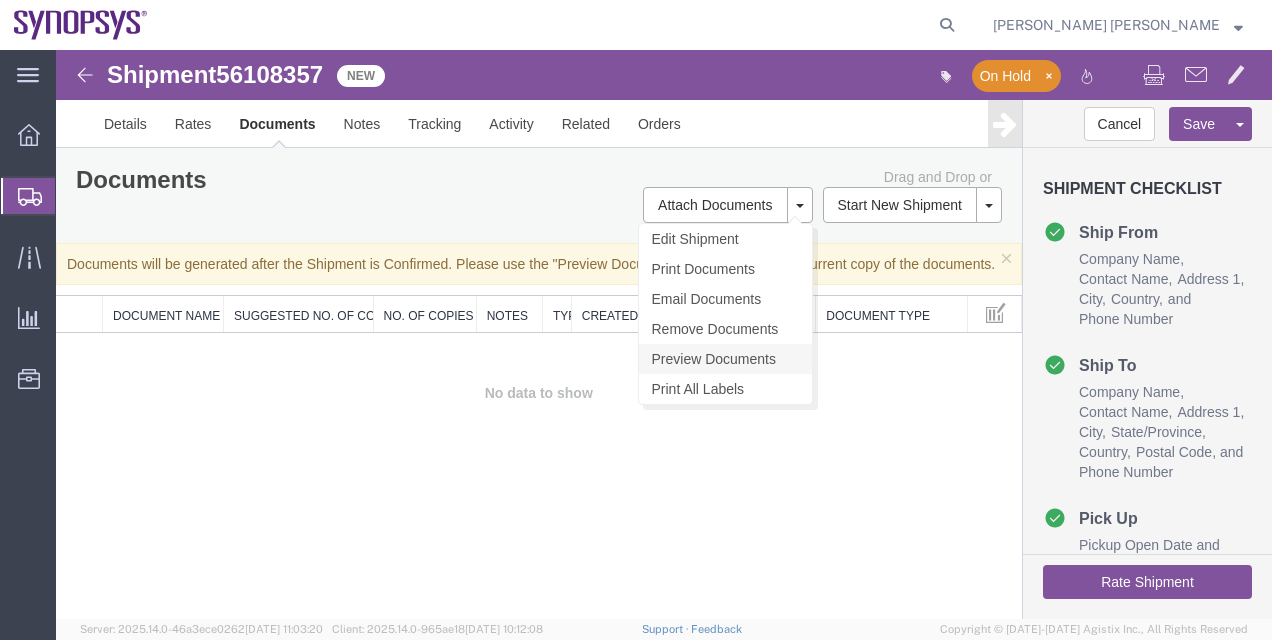 click on "Preview Documents" at bounding box center [725, 359] 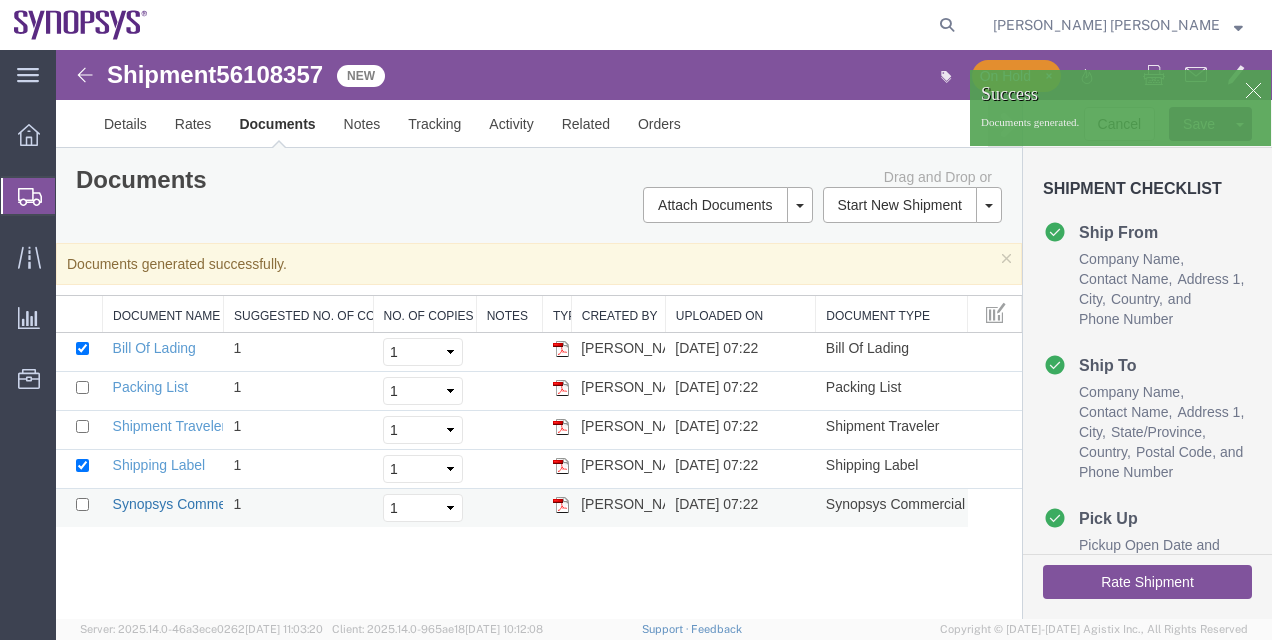 click on "Synopsys Commercial Invoice" at bounding box center (207, 504) 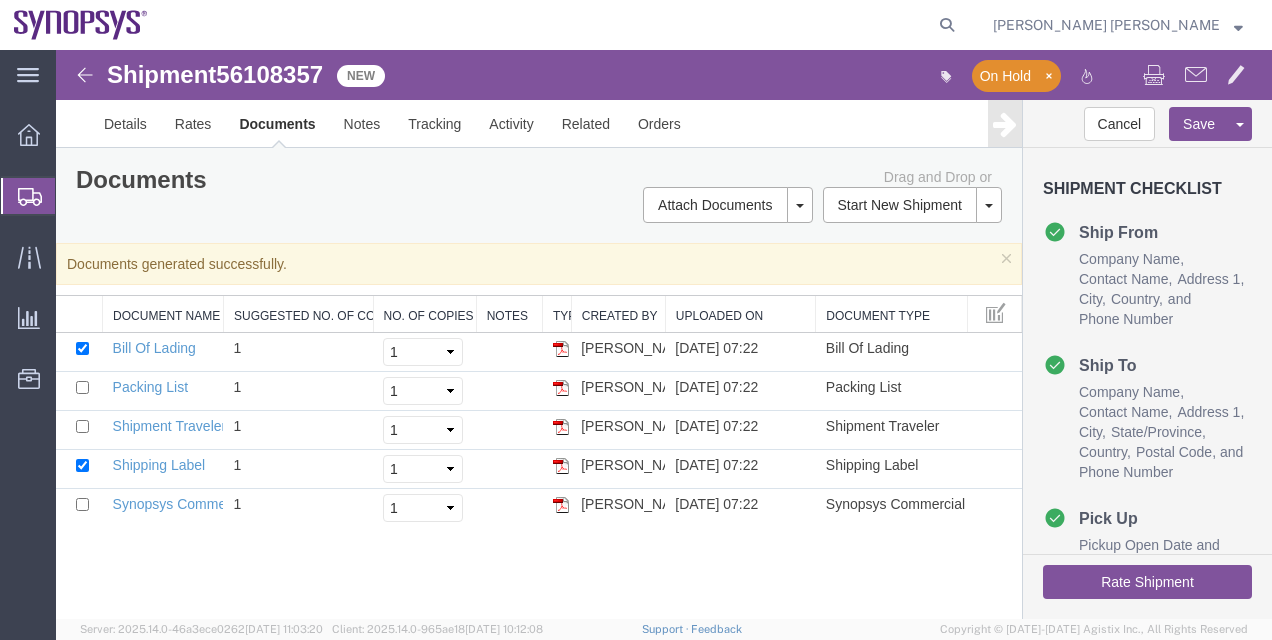 click on "Shipment Manager" 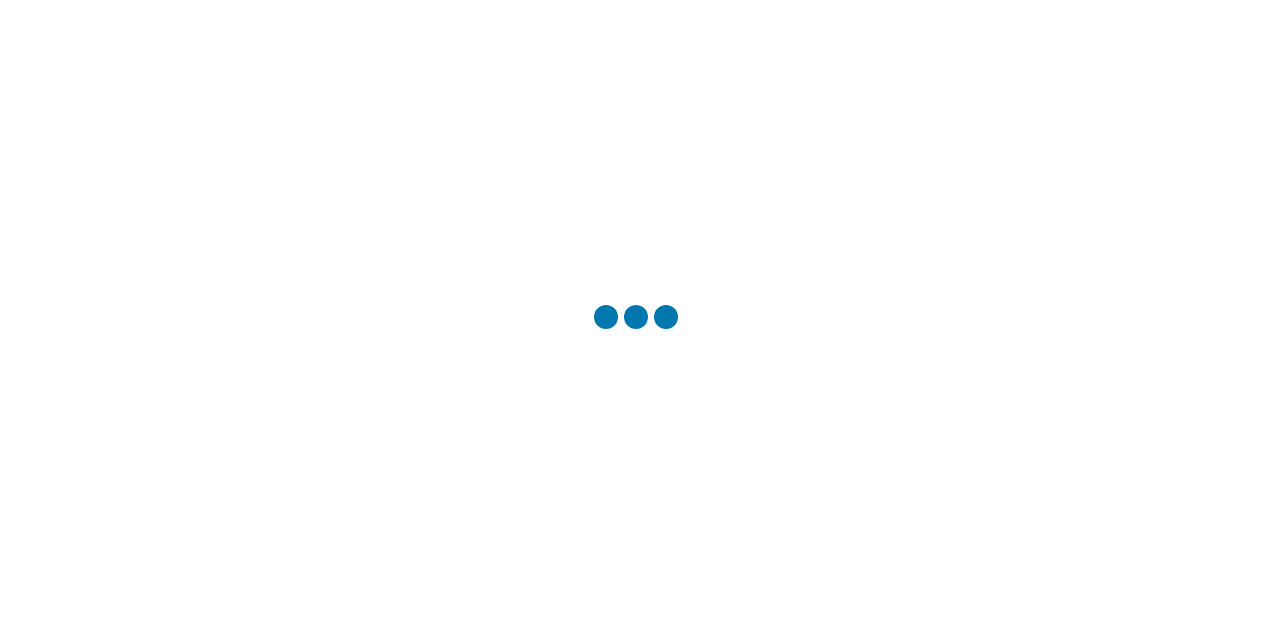 scroll, scrollTop: 0, scrollLeft: 0, axis: both 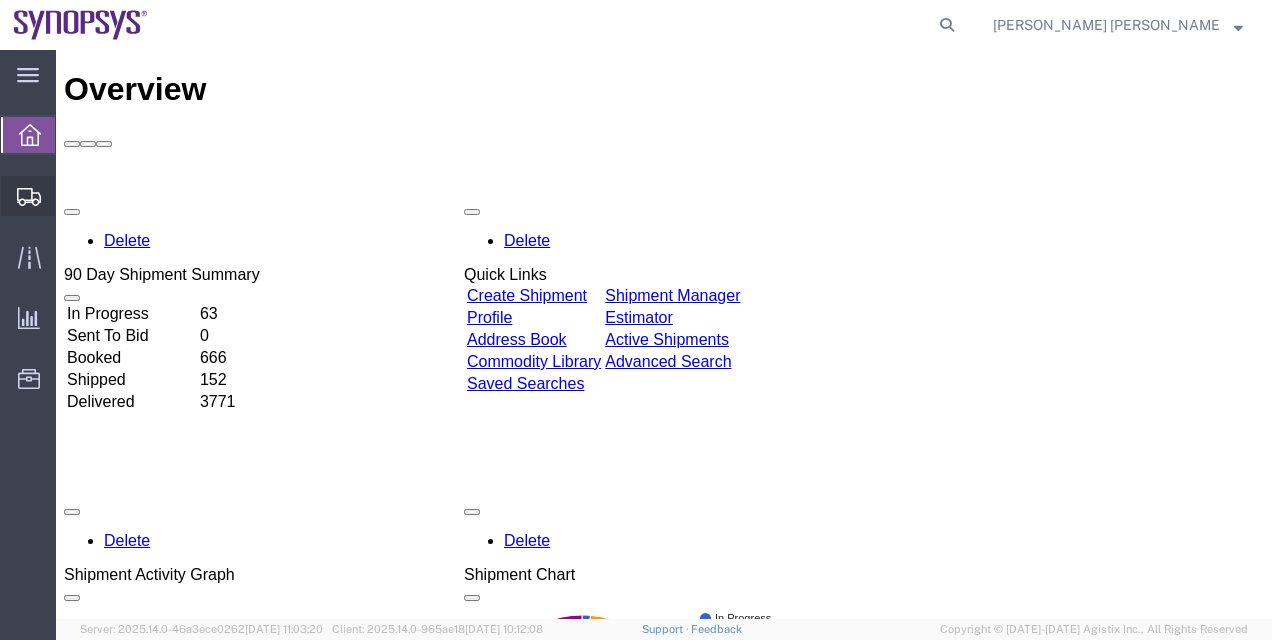 click on "Shipment Manager" 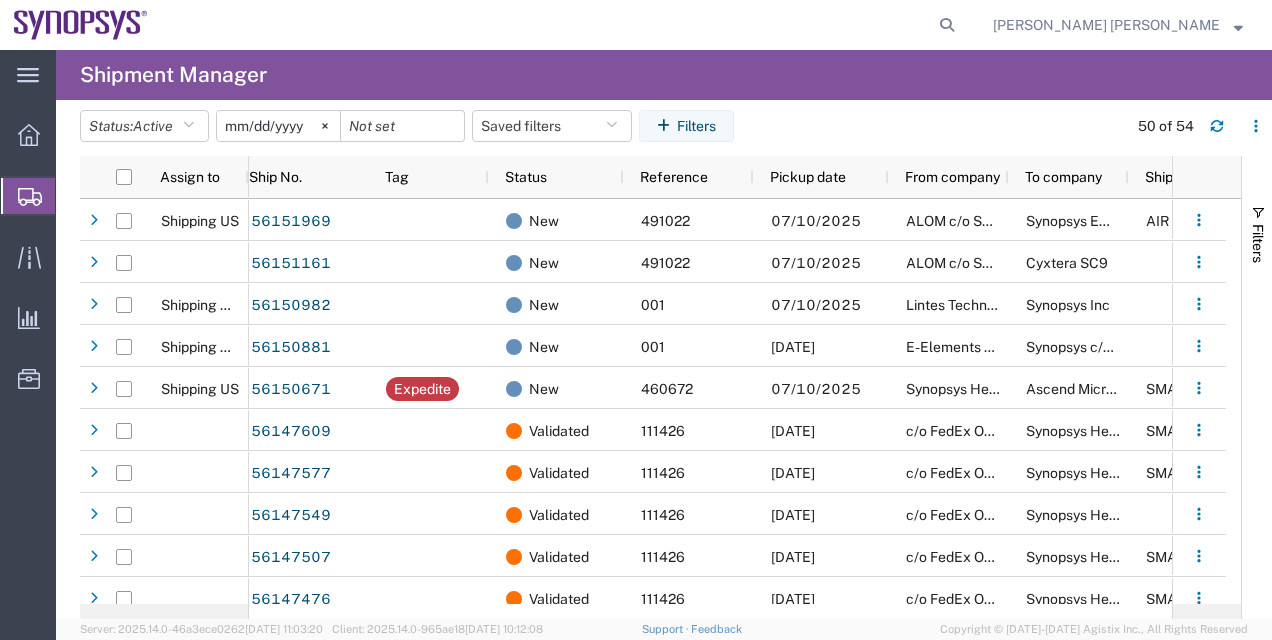 scroll, scrollTop: 4, scrollLeft: 0, axis: vertical 